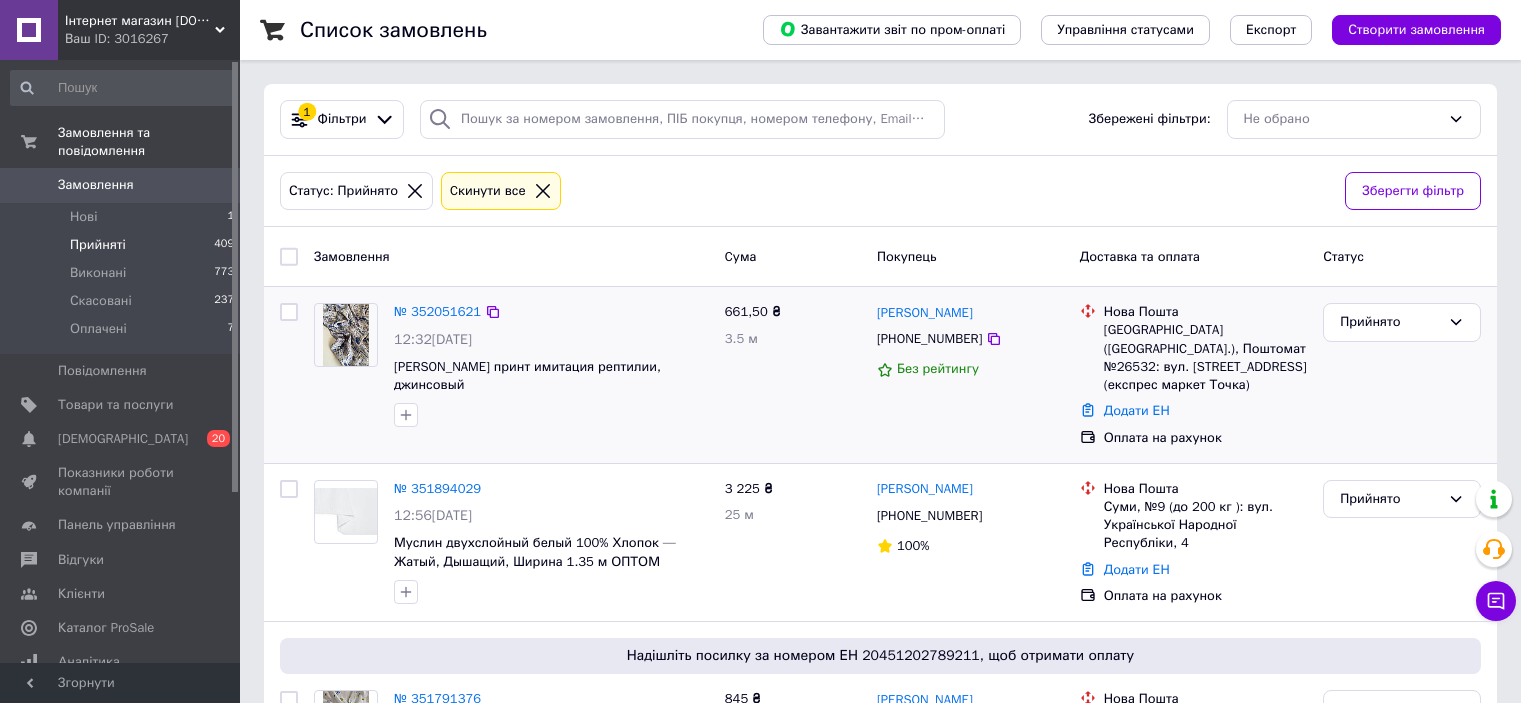 scroll, scrollTop: 0, scrollLeft: 0, axis: both 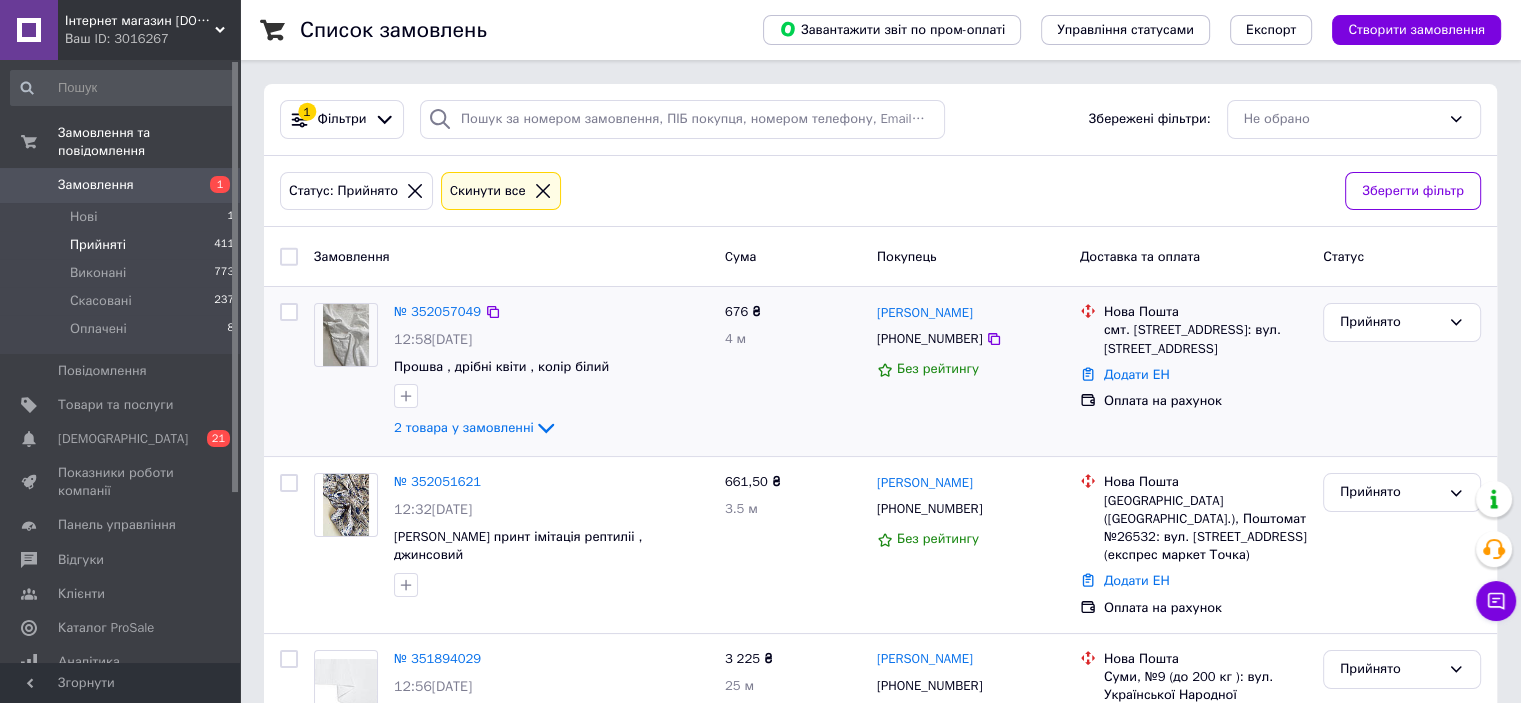 drag, startPoint x: 1018, startPoint y: 297, endPoint x: 871, endPoint y: 311, distance: 147.66516 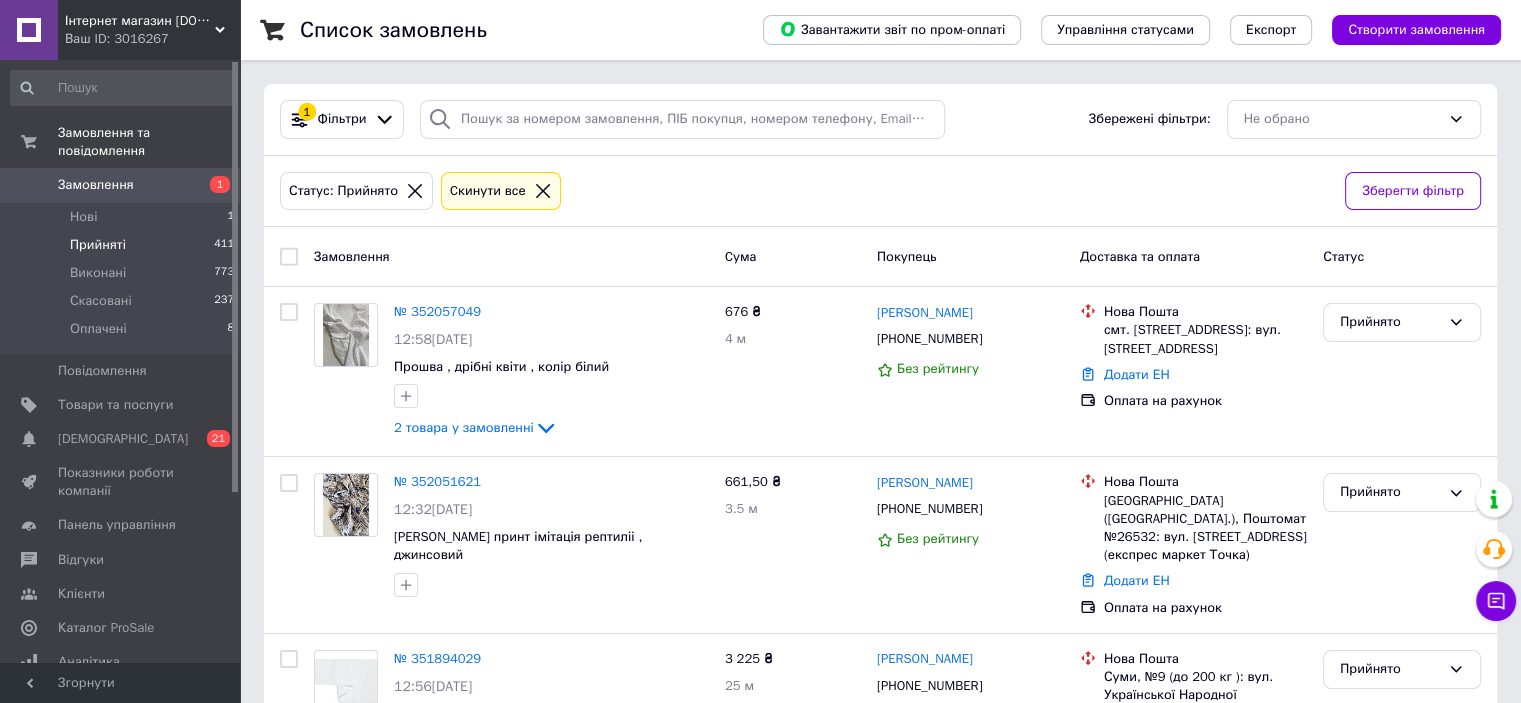 click on "Прийняті" at bounding box center (98, 245) 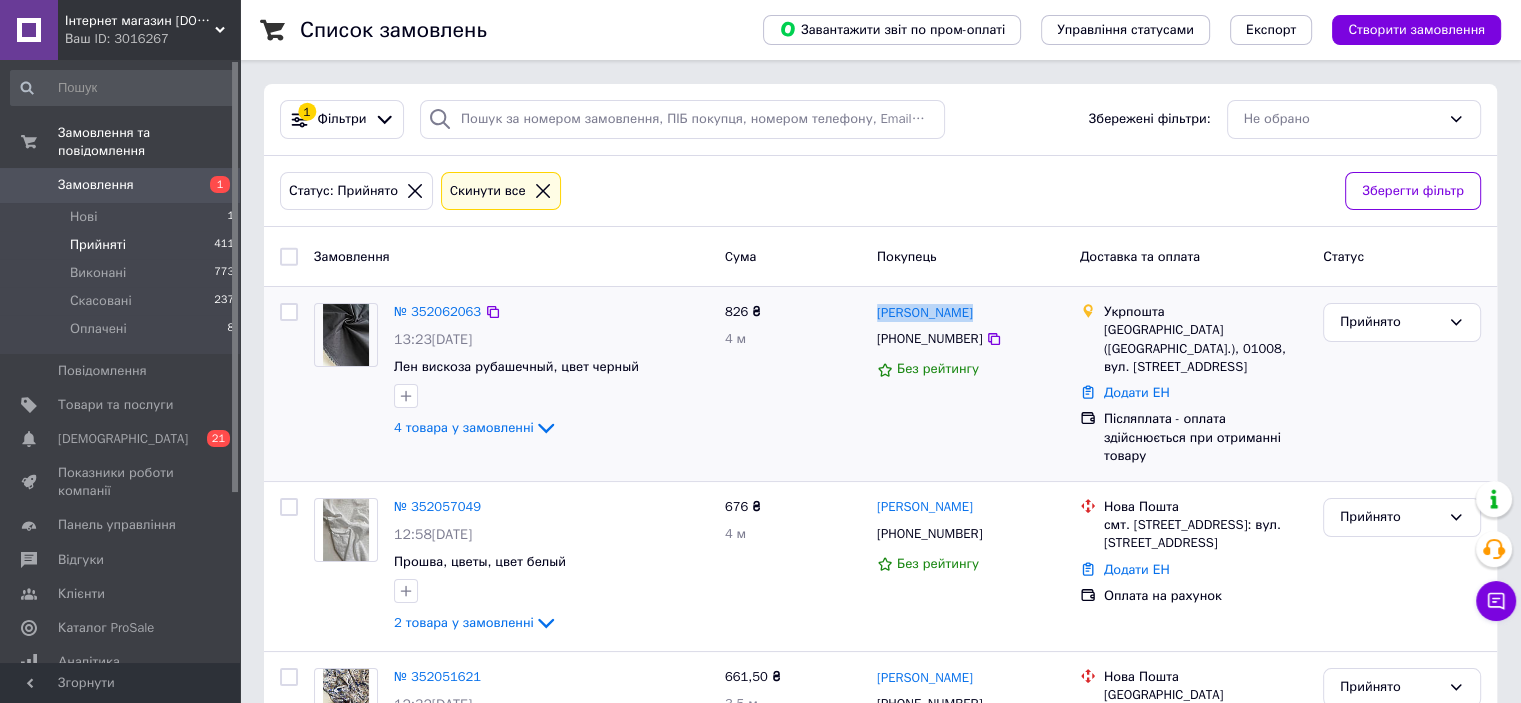drag, startPoint x: 988, startPoint y: 303, endPoint x: 872, endPoint y: 324, distance: 117.88554 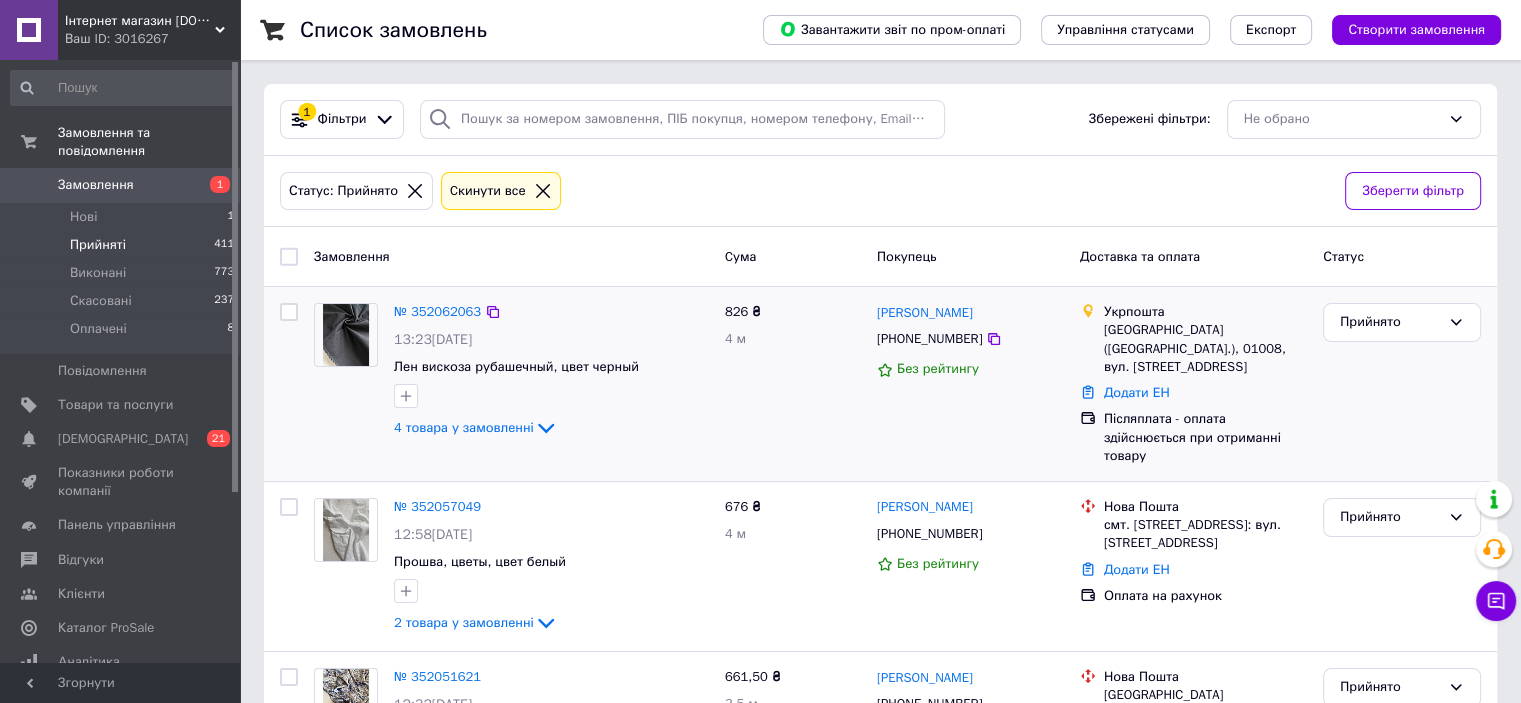 click on "Без рейтингу" at bounding box center [970, 369] 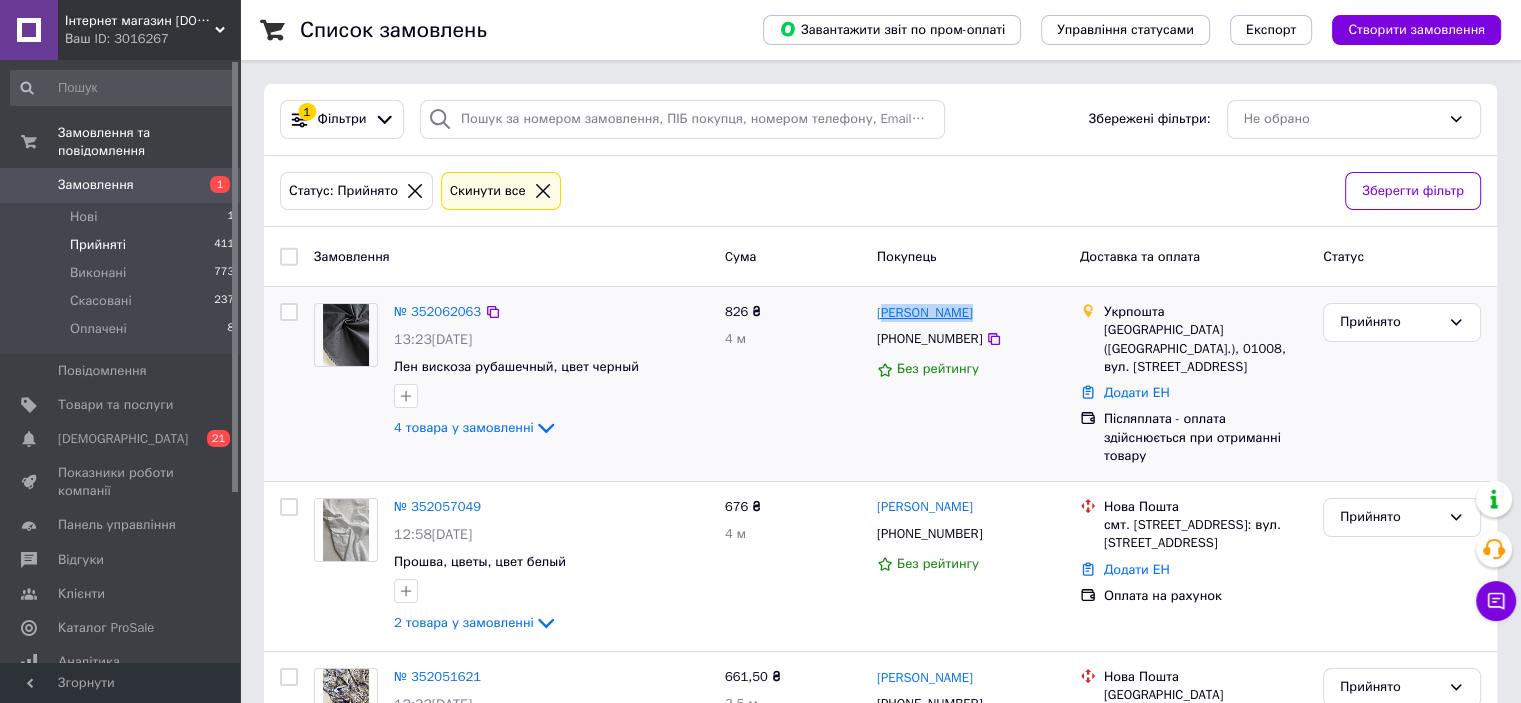 drag, startPoint x: 1030, startPoint y: 299, endPoint x: 885, endPoint y: 305, distance: 145.12408 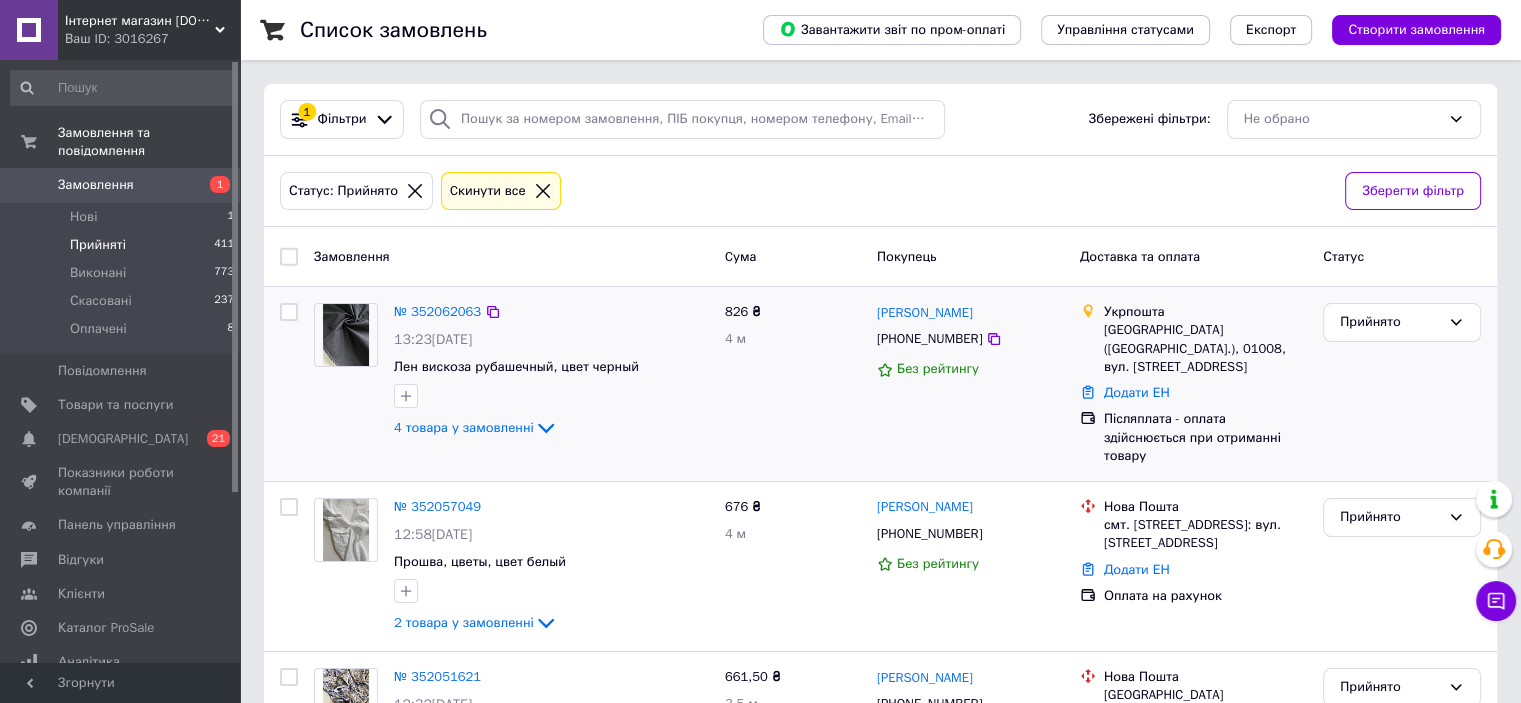 click on "[PERSON_NAME] [PHONE_NUMBER] Без рейтингу" at bounding box center [970, 384] 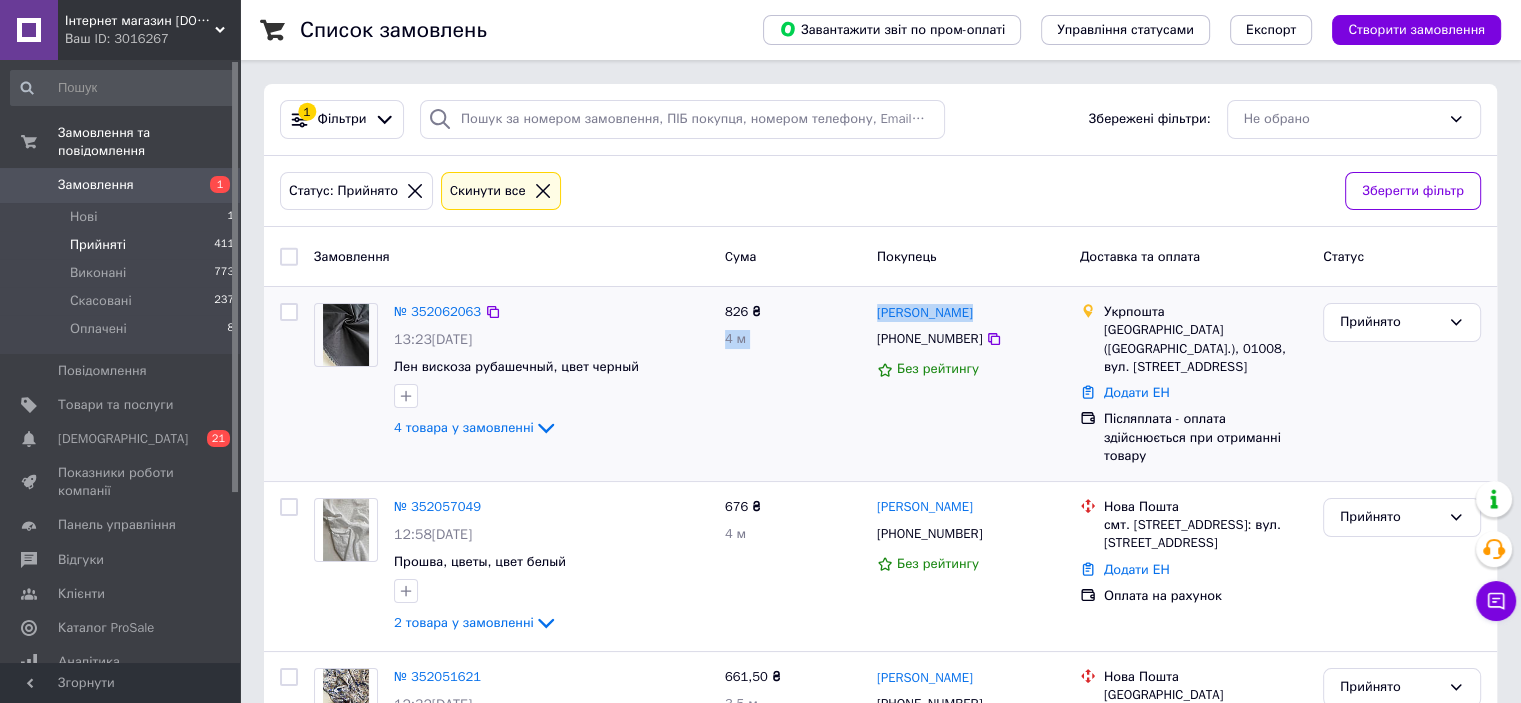 drag, startPoint x: 858, startPoint y: 309, endPoint x: 971, endPoint y: 308, distance: 113.004425 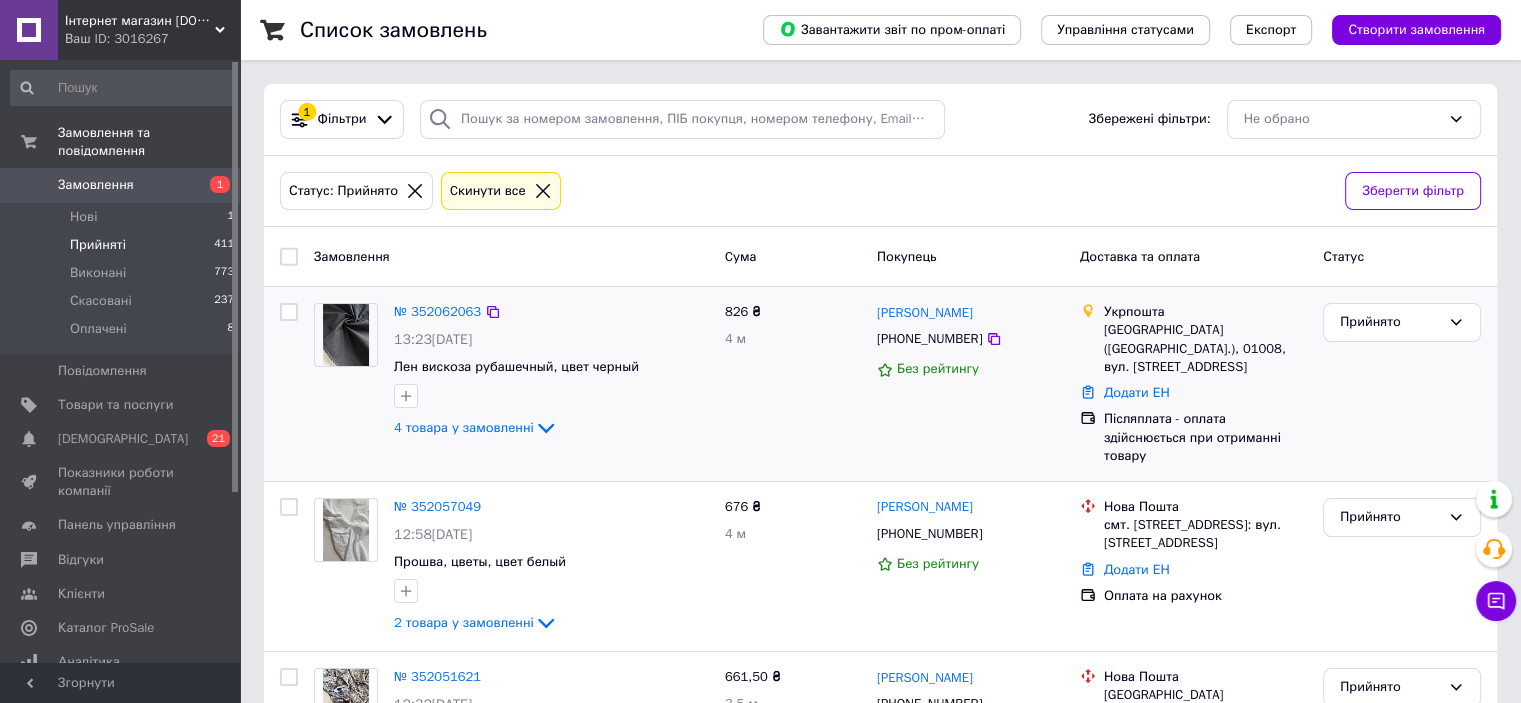 click on "[PERSON_NAME]" at bounding box center [970, 312] 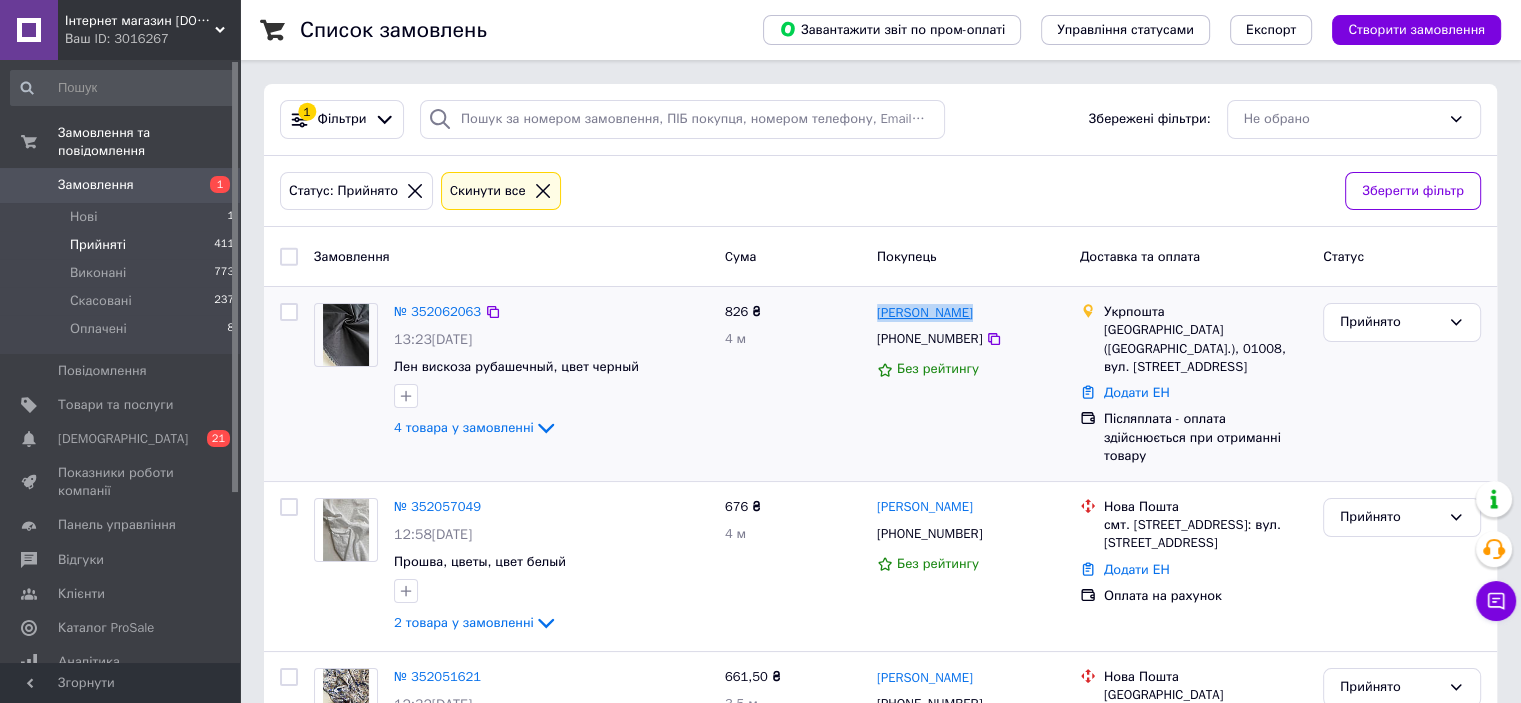 drag, startPoint x: 995, startPoint y: 306, endPoint x: 880, endPoint y: 322, distance: 116.10771 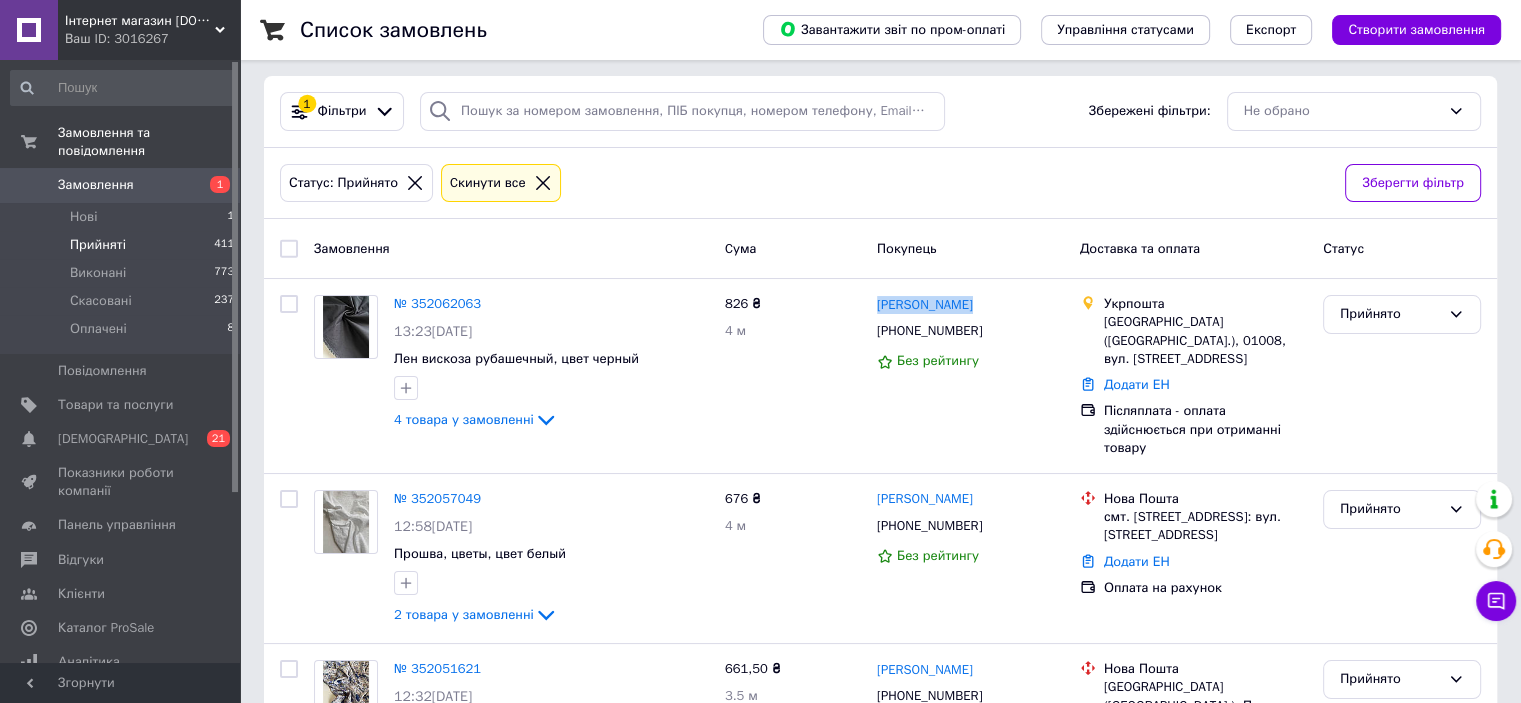 scroll, scrollTop: 0, scrollLeft: 0, axis: both 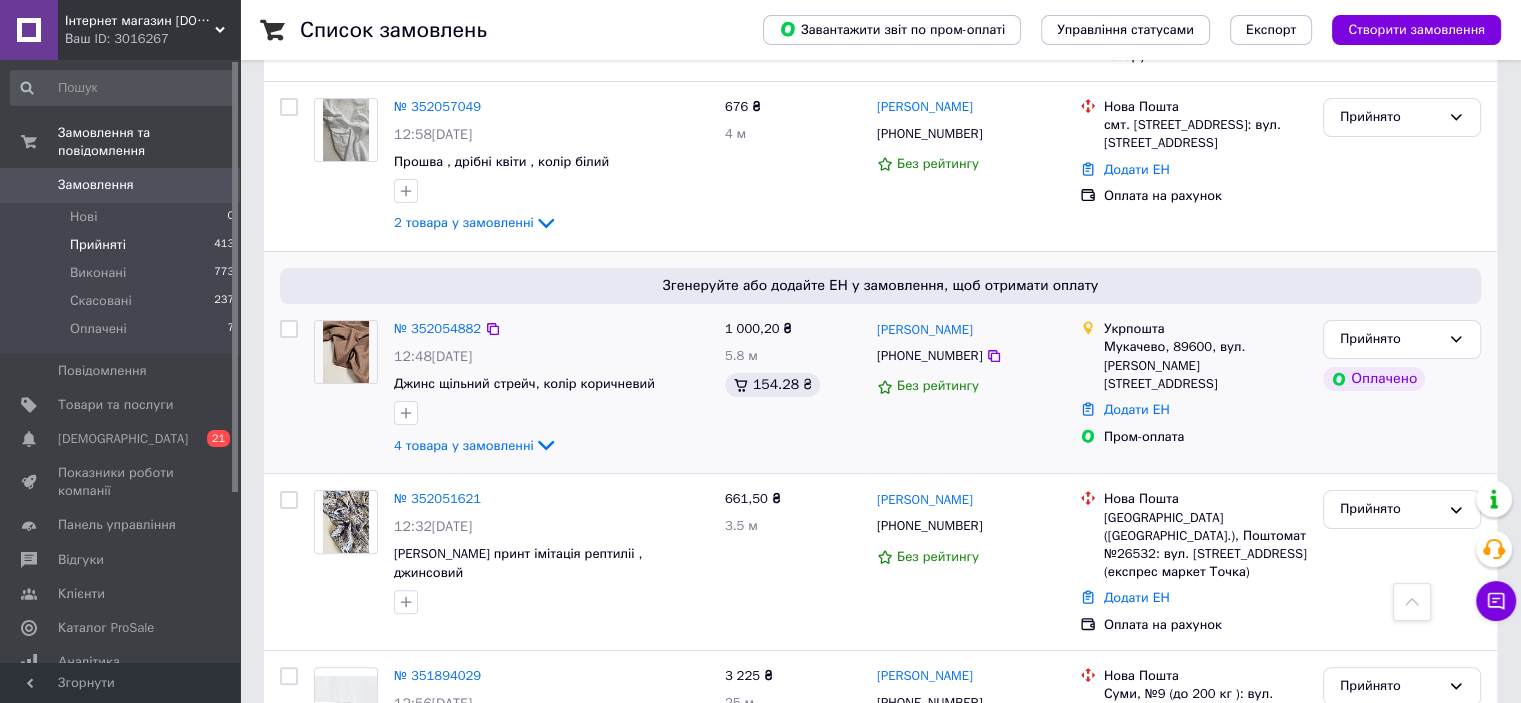 drag, startPoint x: 997, startPoint y: 301, endPoint x: 875, endPoint y: 299, distance: 122.016396 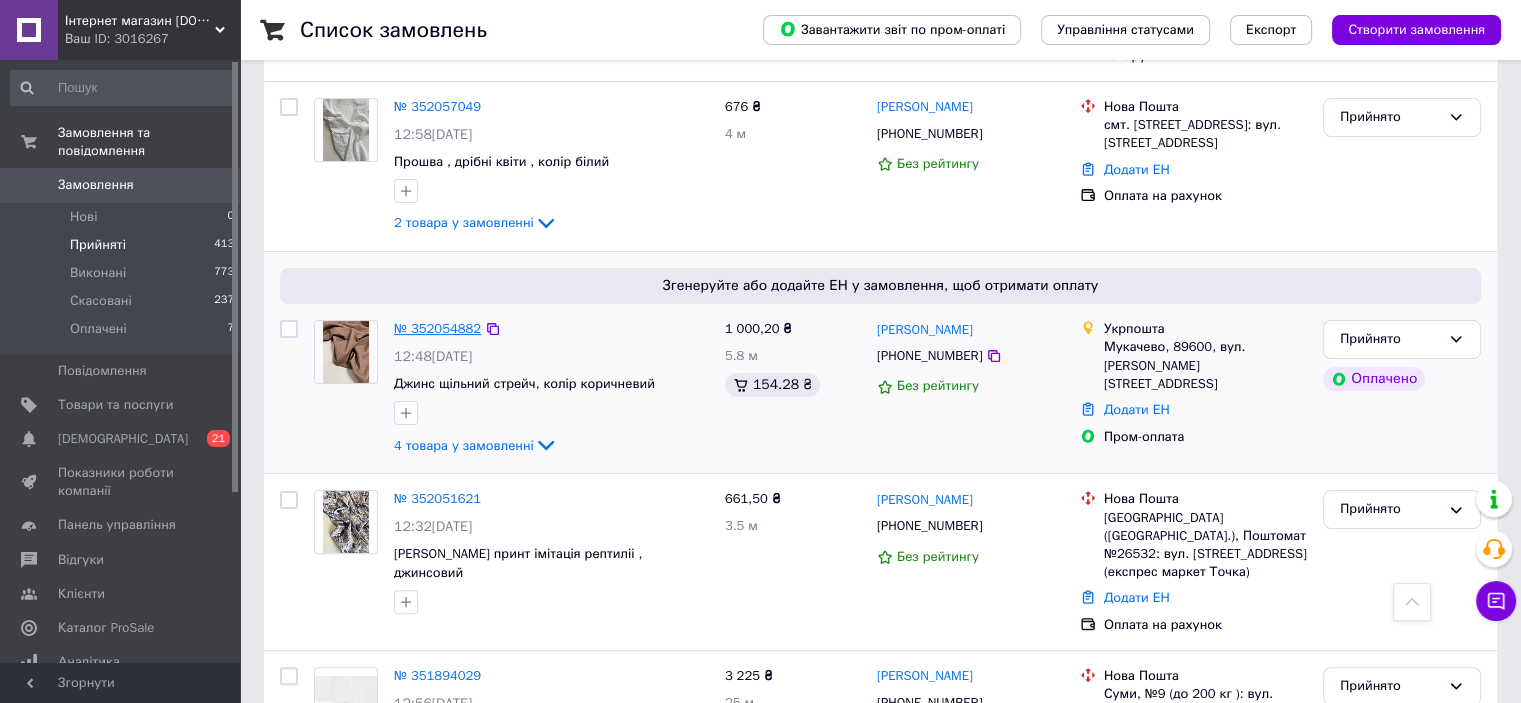 click on "№ 352054882" at bounding box center [437, 328] 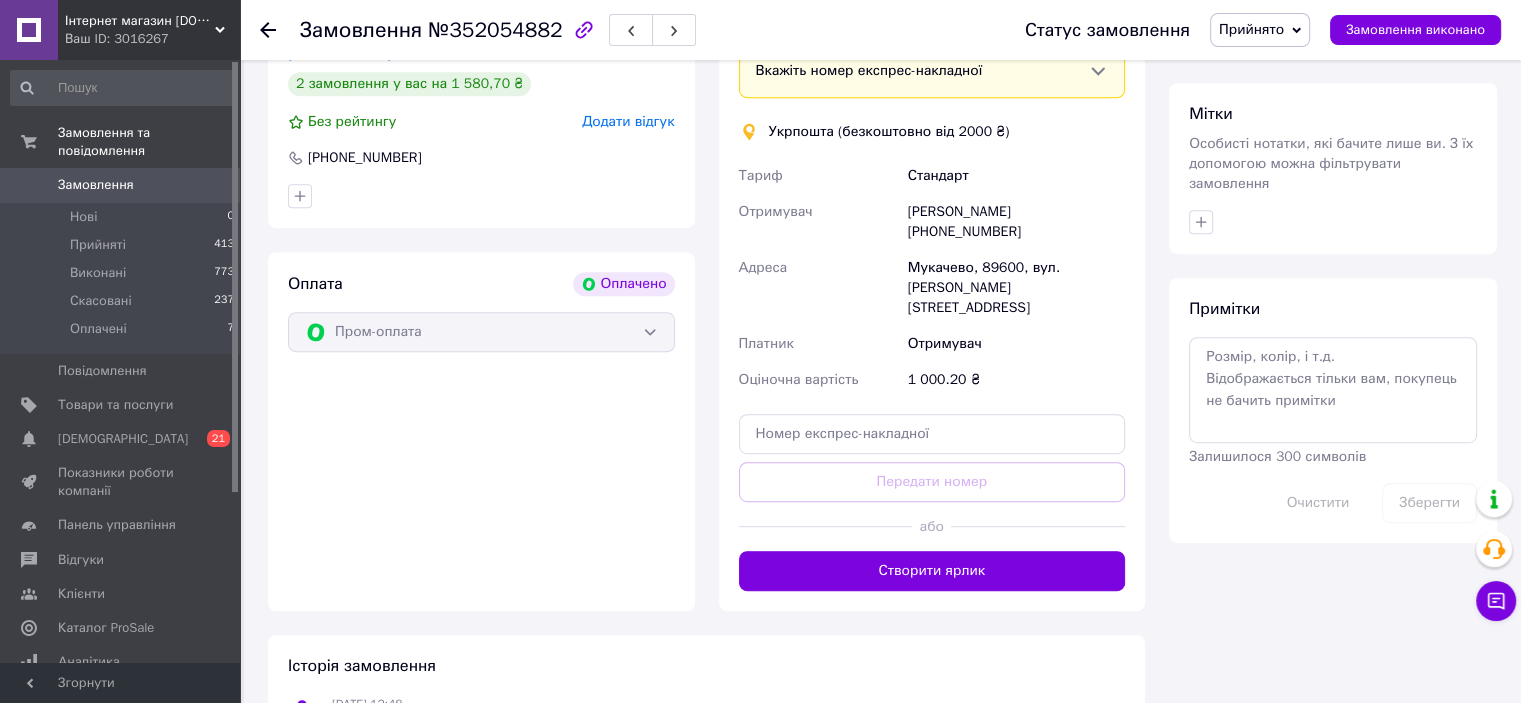 scroll, scrollTop: 1100, scrollLeft: 0, axis: vertical 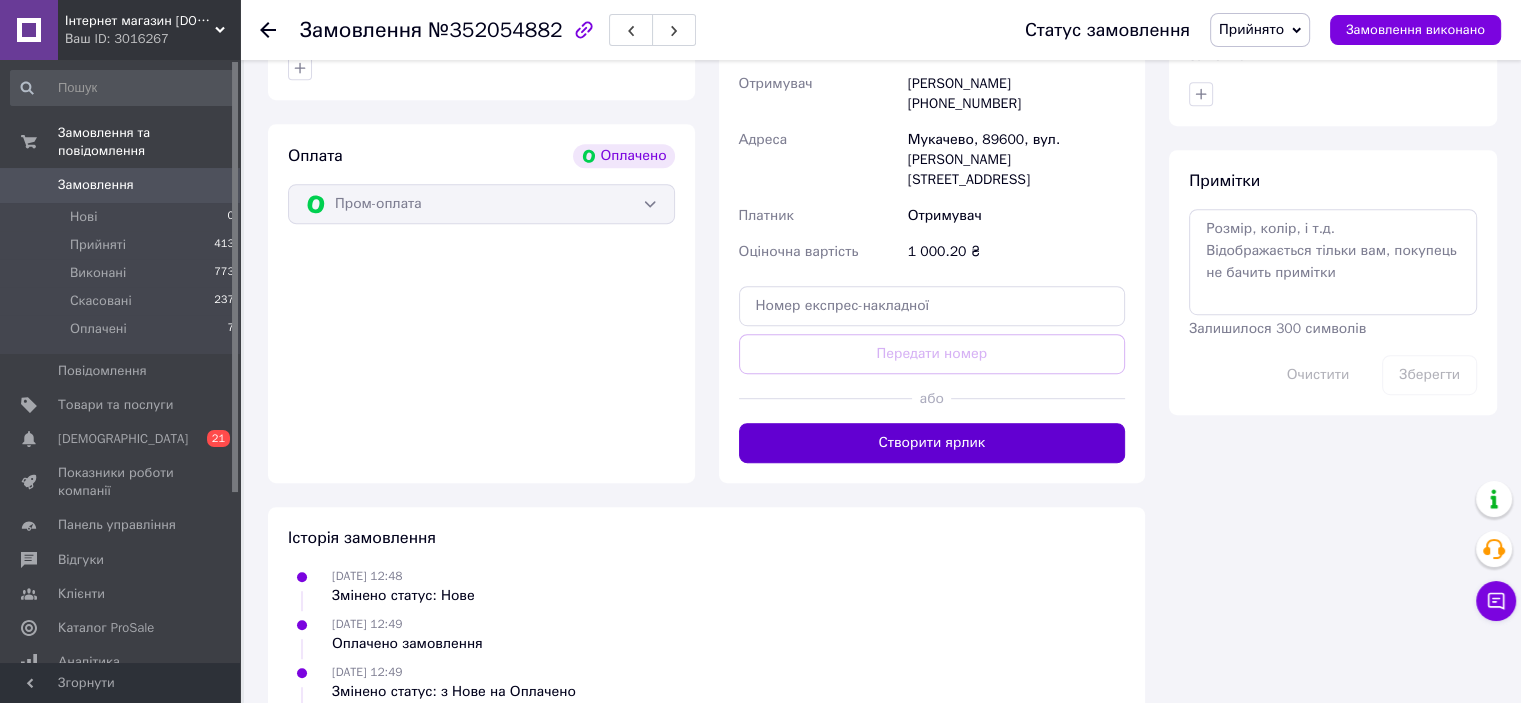 click on "Створити ярлик" at bounding box center [932, 443] 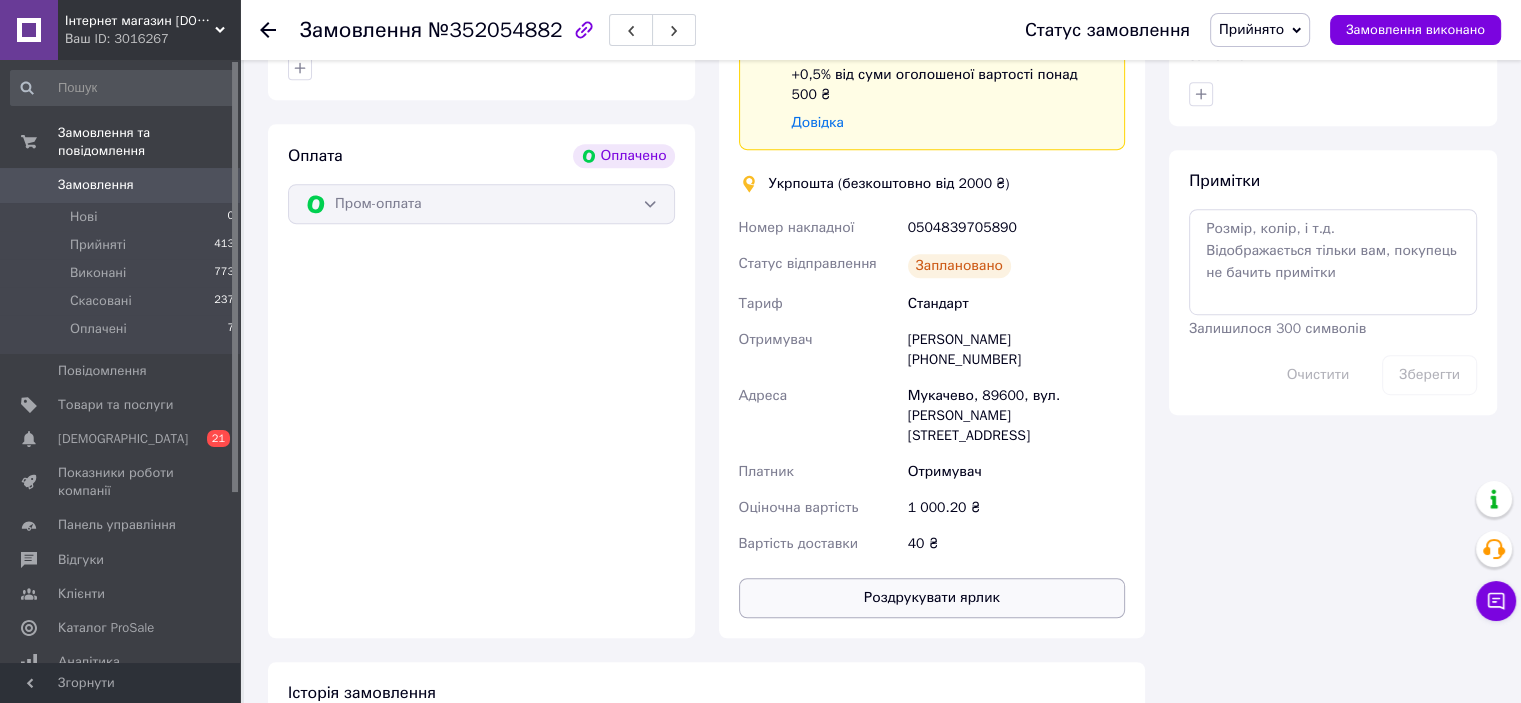 click on "Роздрукувати ярлик" at bounding box center (932, 598) 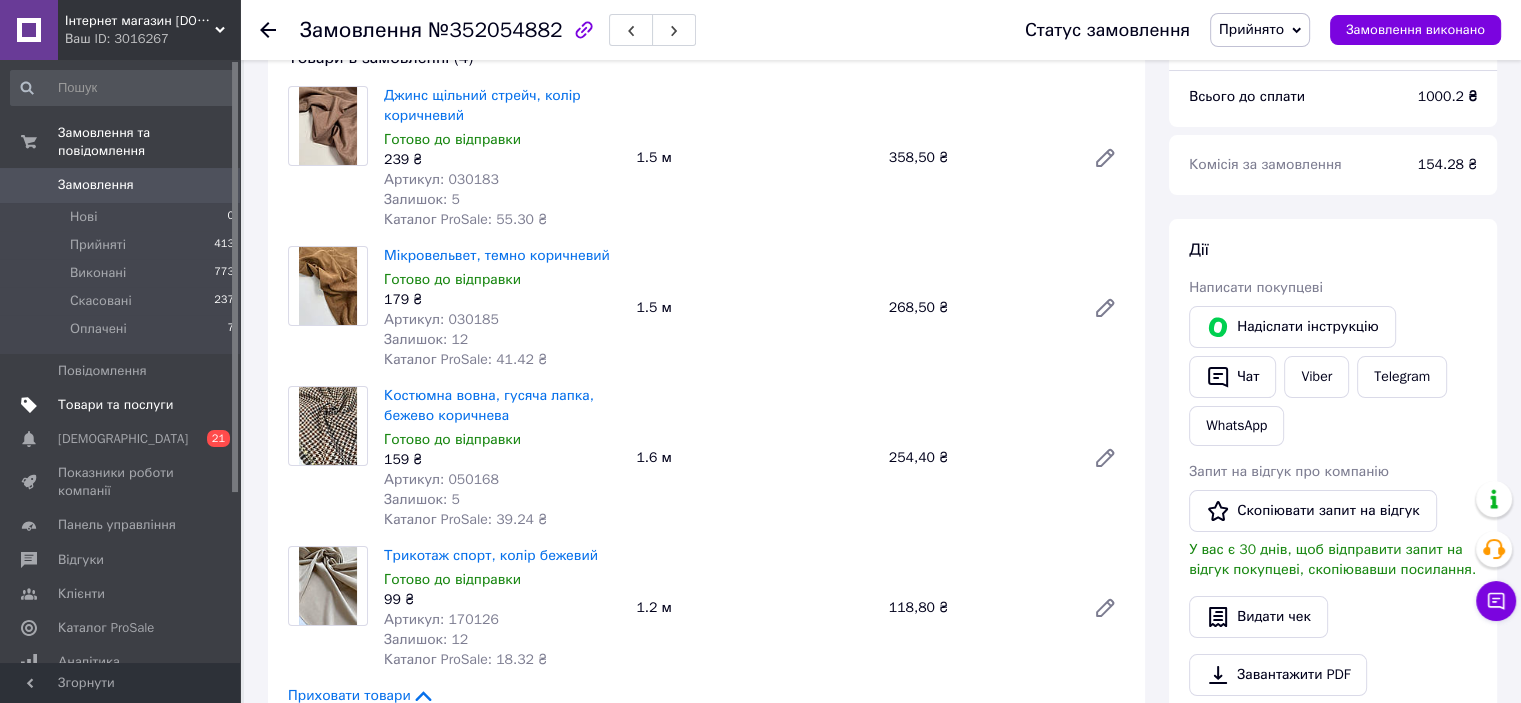 scroll, scrollTop: 0, scrollLeft: 0, axis: both 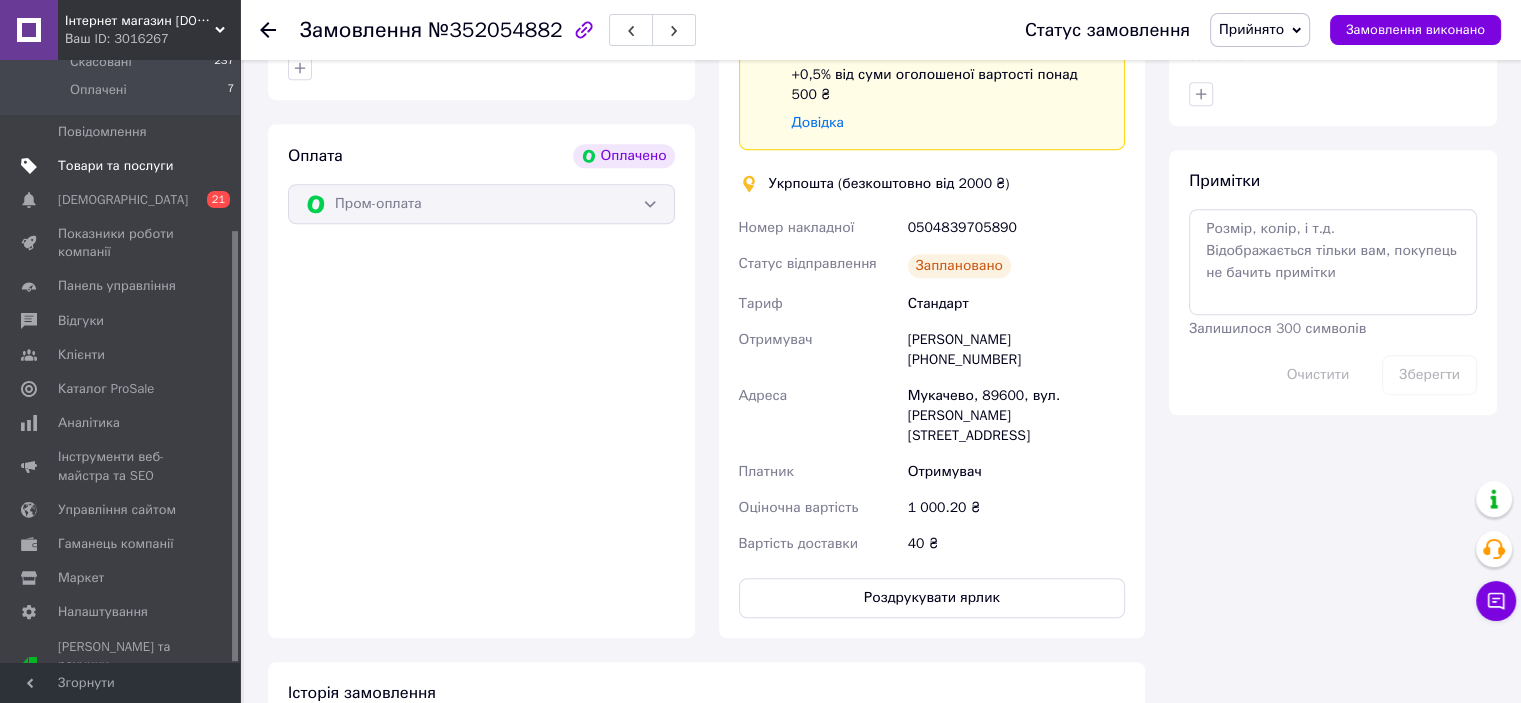 click on "Товари та послуги" at bounding box center [115, 166] 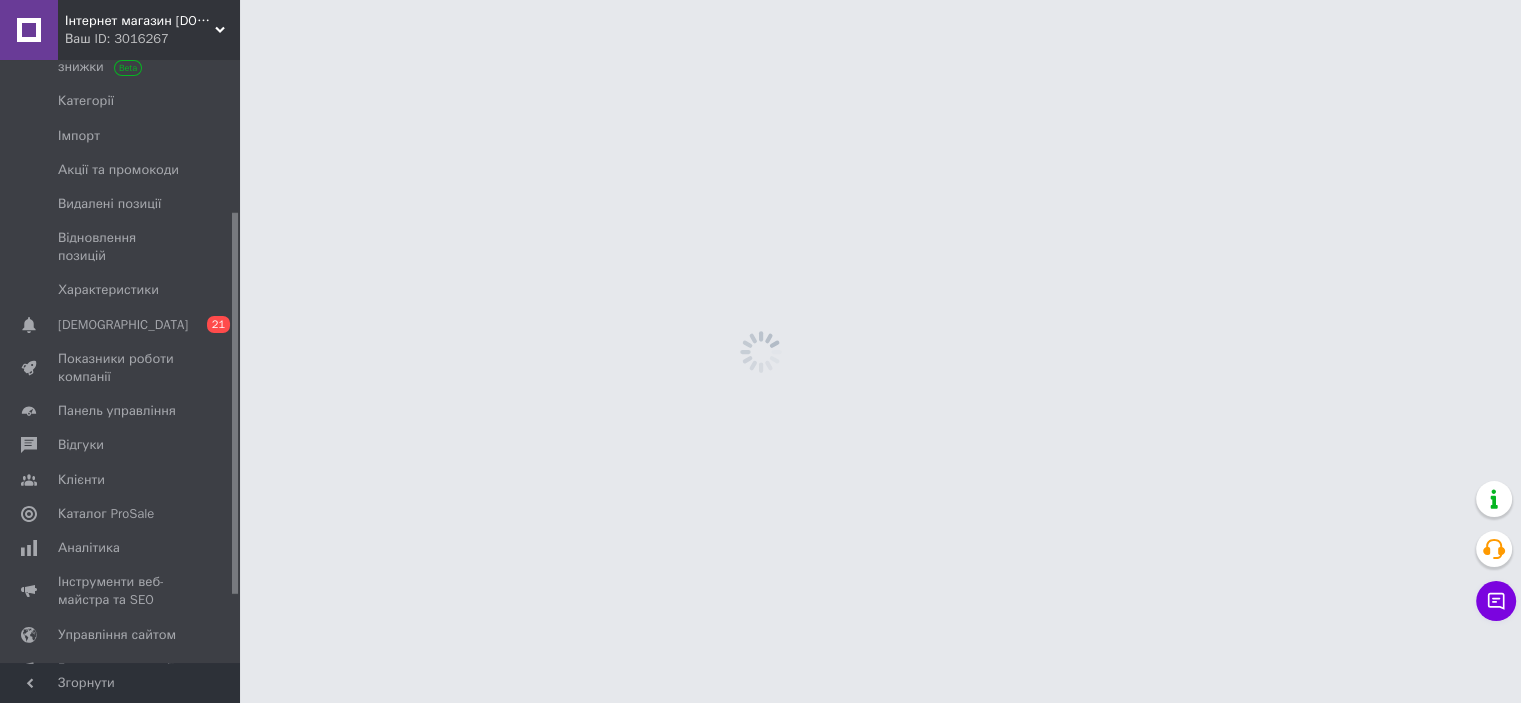 scroll, scrollTop: 0, scrollLeft: 0, axis: both 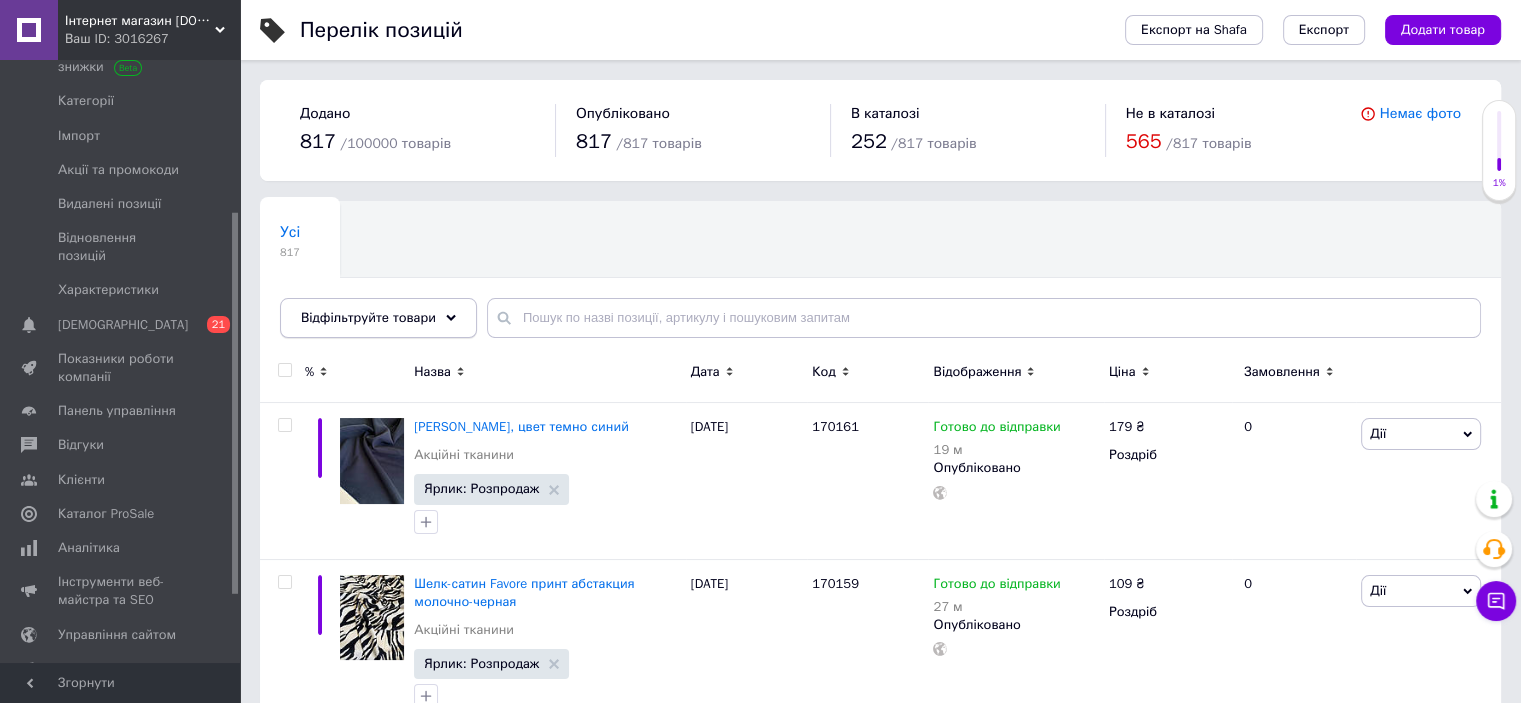 click 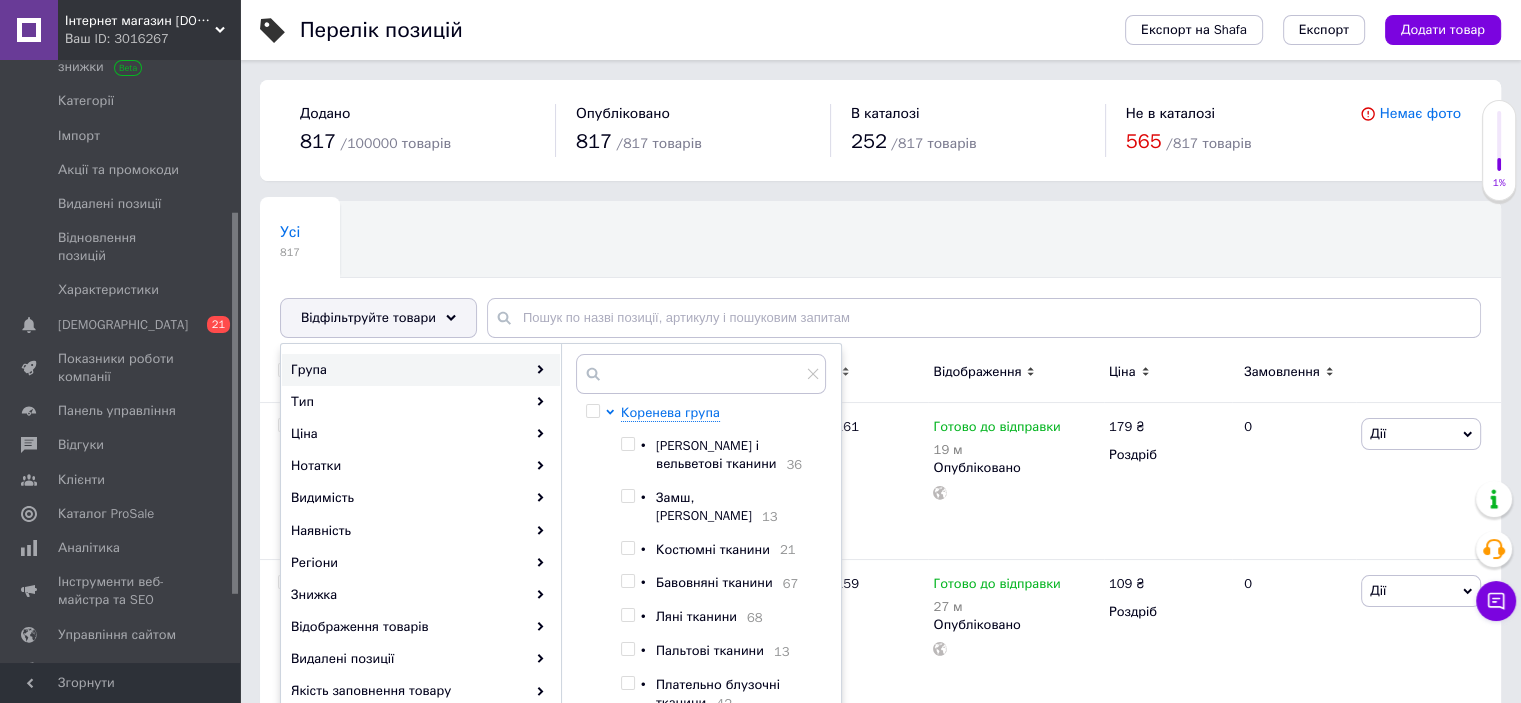 click at bounding box center (627, 444) 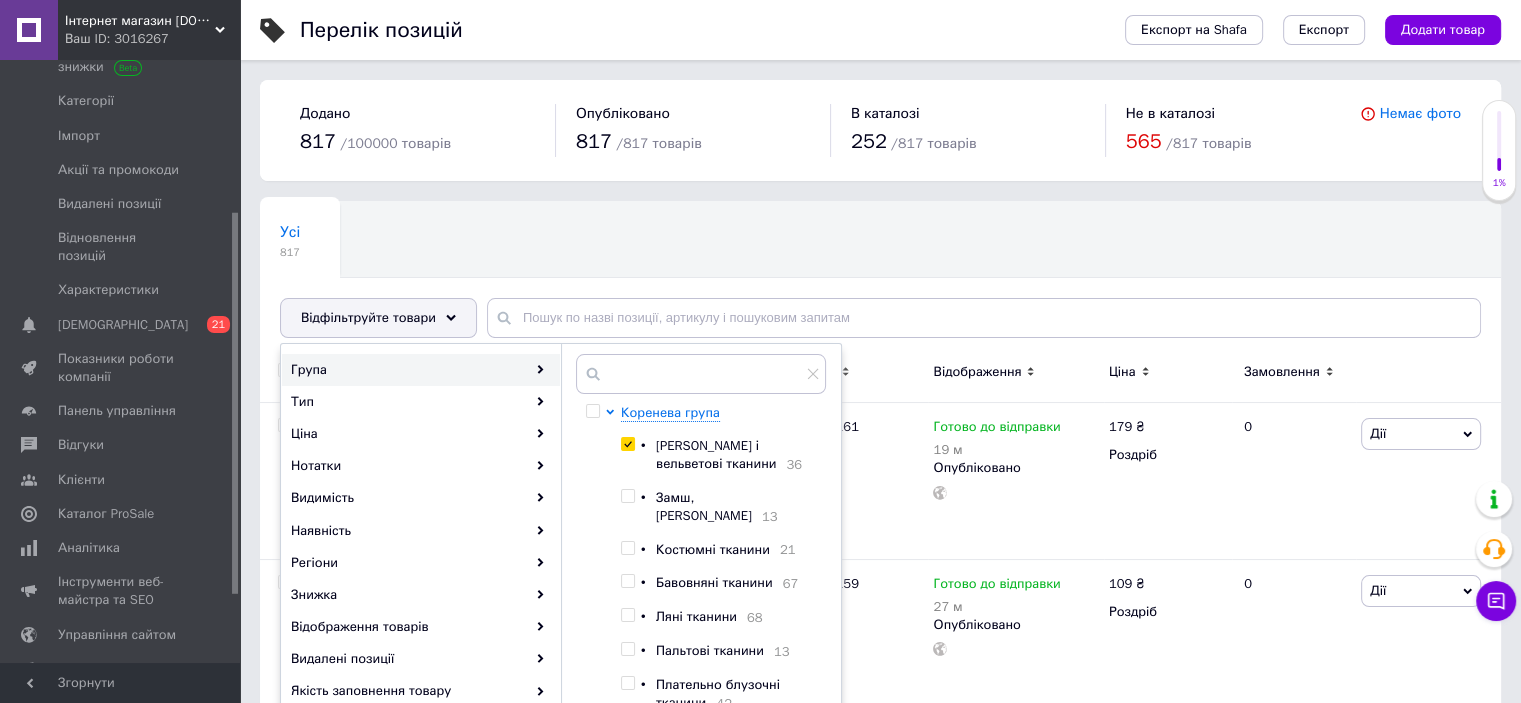 checkbox on "true" 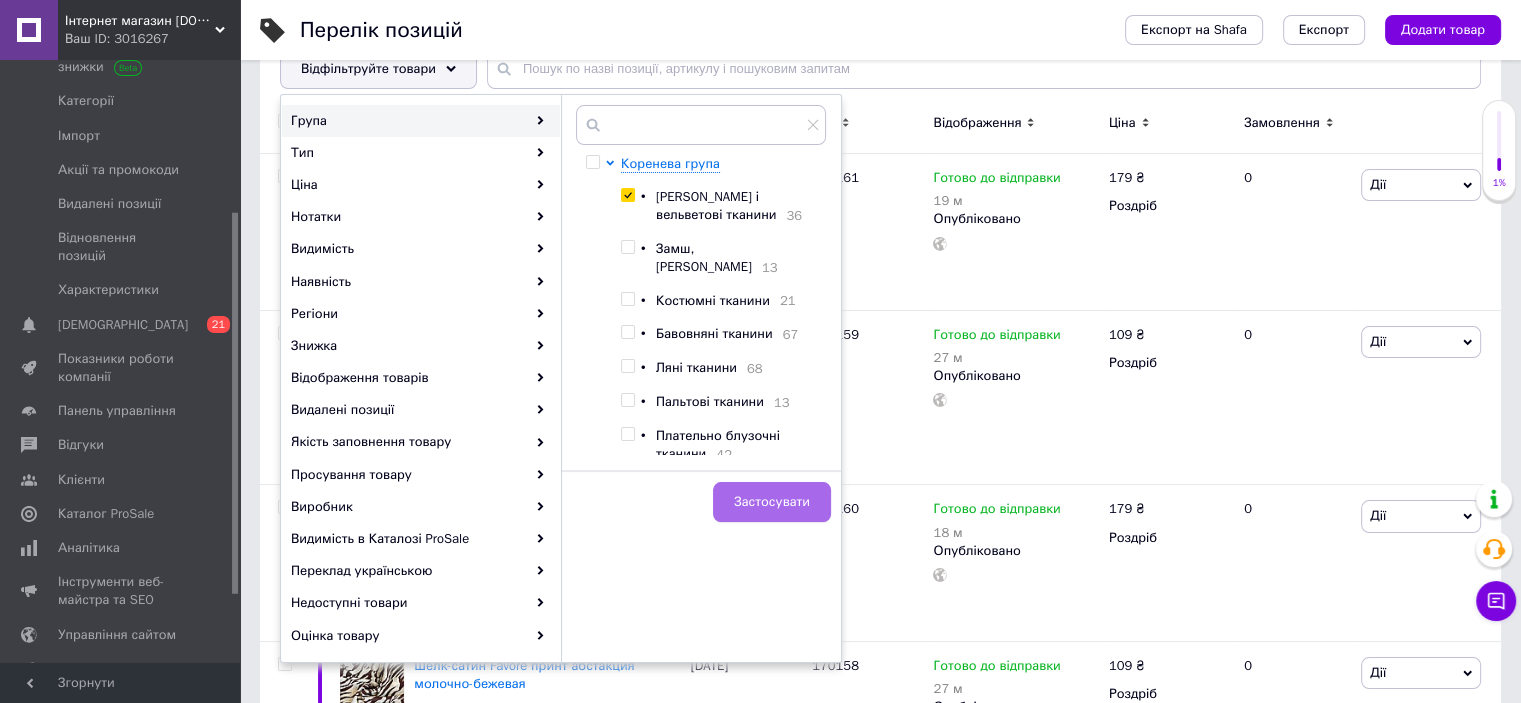 scroll, scrollTop: 300, scrollLeft: 0, axis: vertical 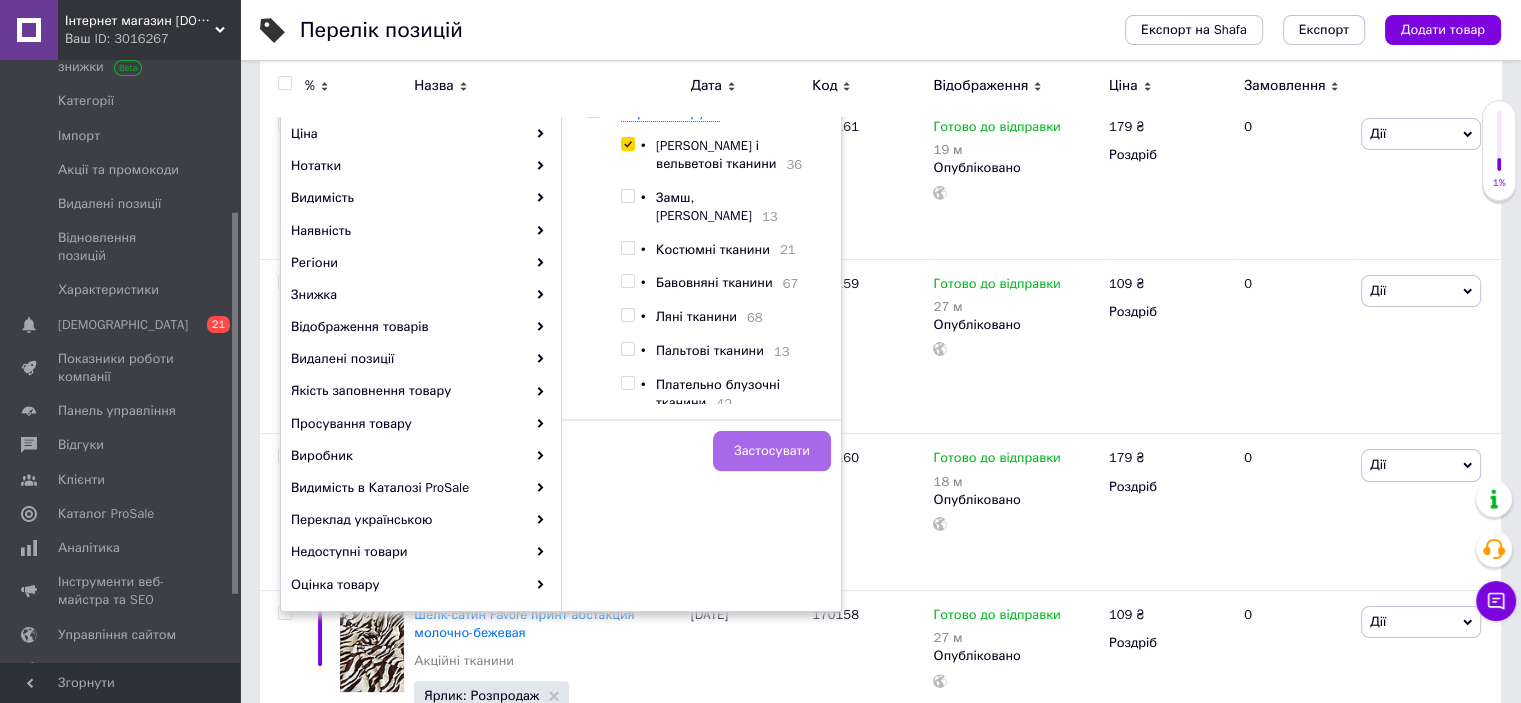 click on "Застосувати" at bounding box center [772, 451] 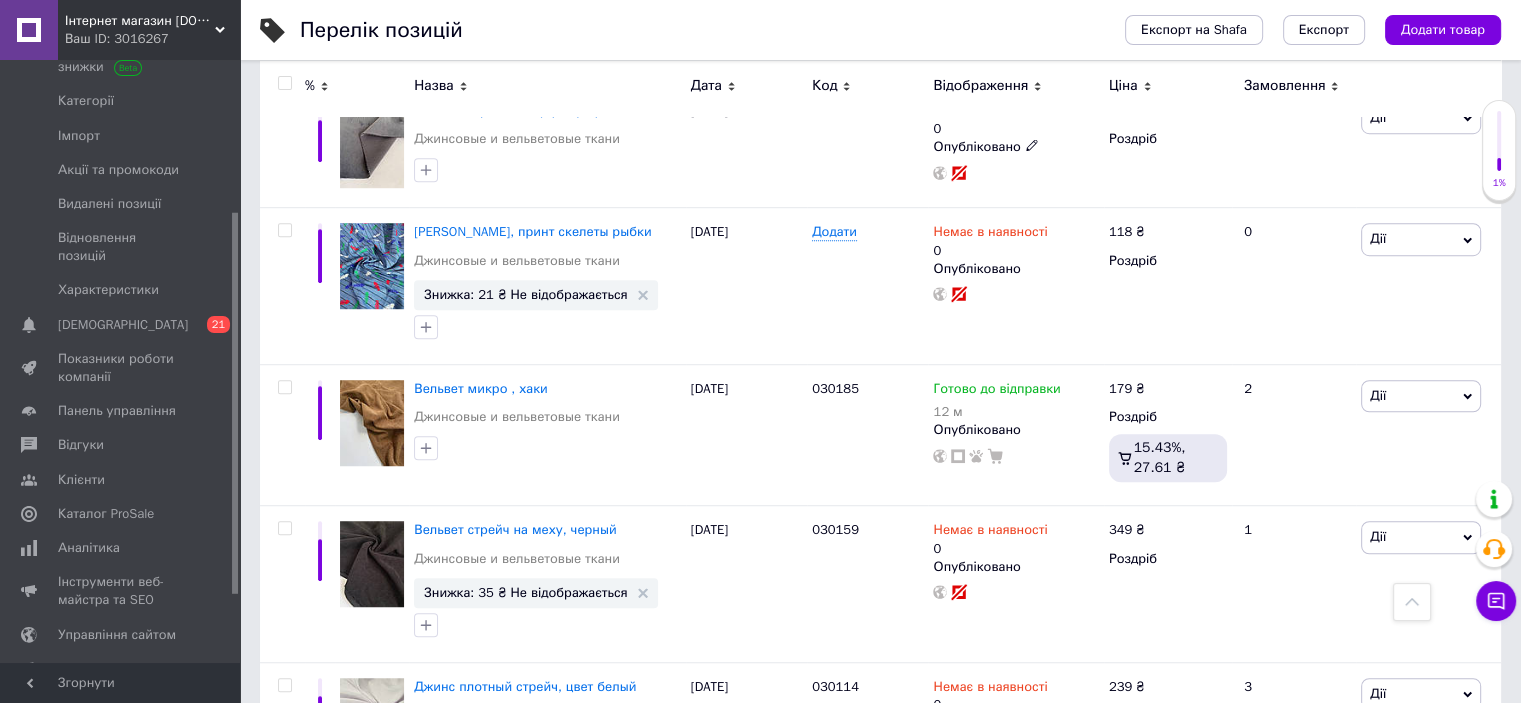 scroll, scrollTop: 1400, scrollLeft: 0, axis: vertical 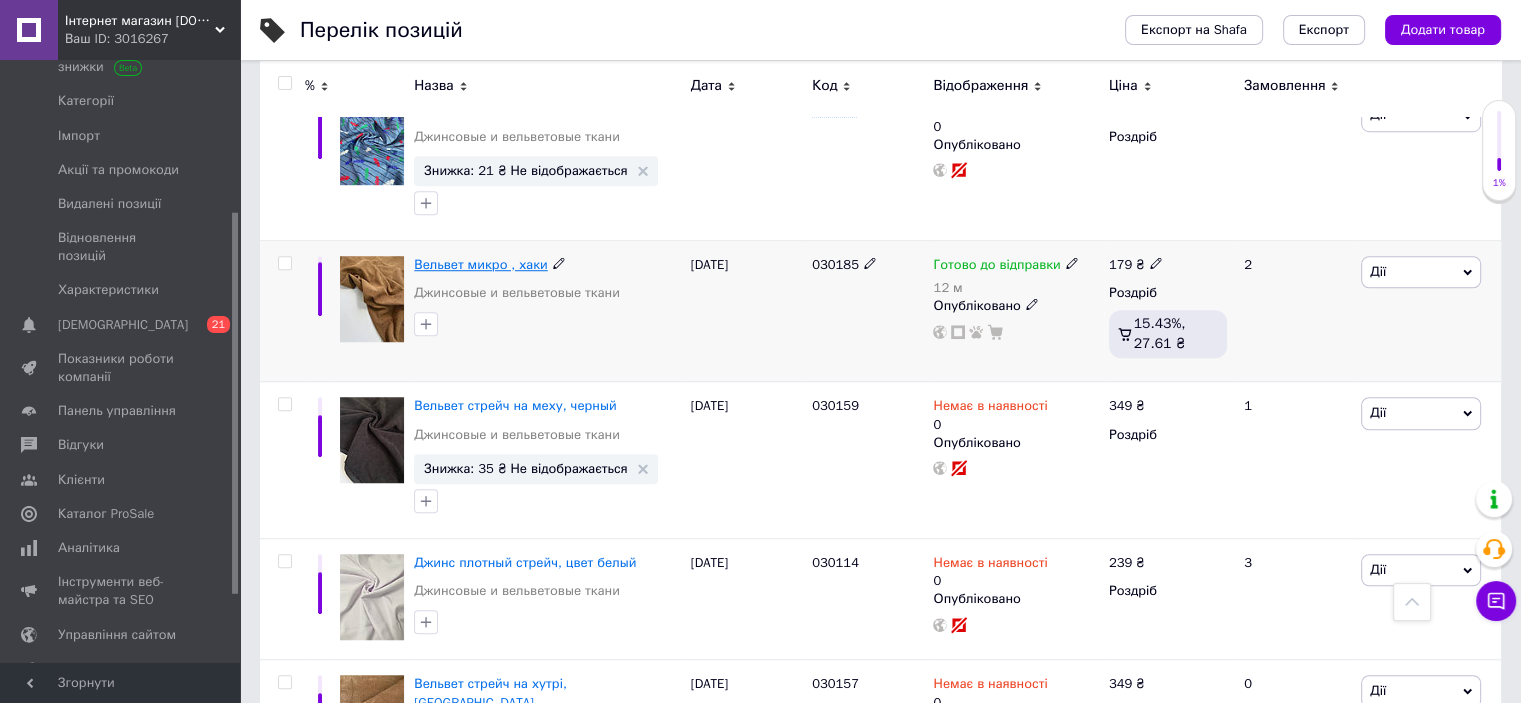 click on "Вельвет микро , хаки" at bounding box center [480, 264] 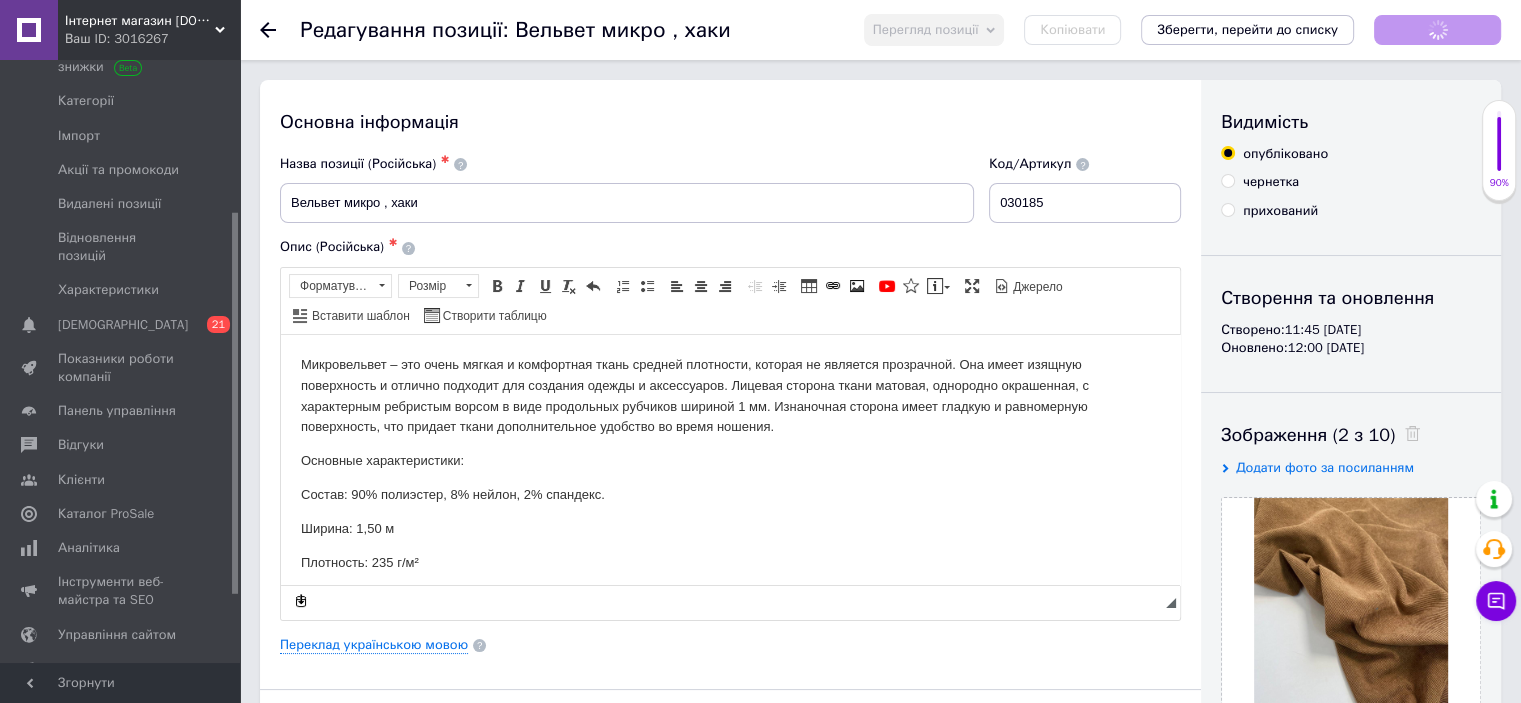 scroll, scrollTop: 0, scrollLeft: 0, axis: both 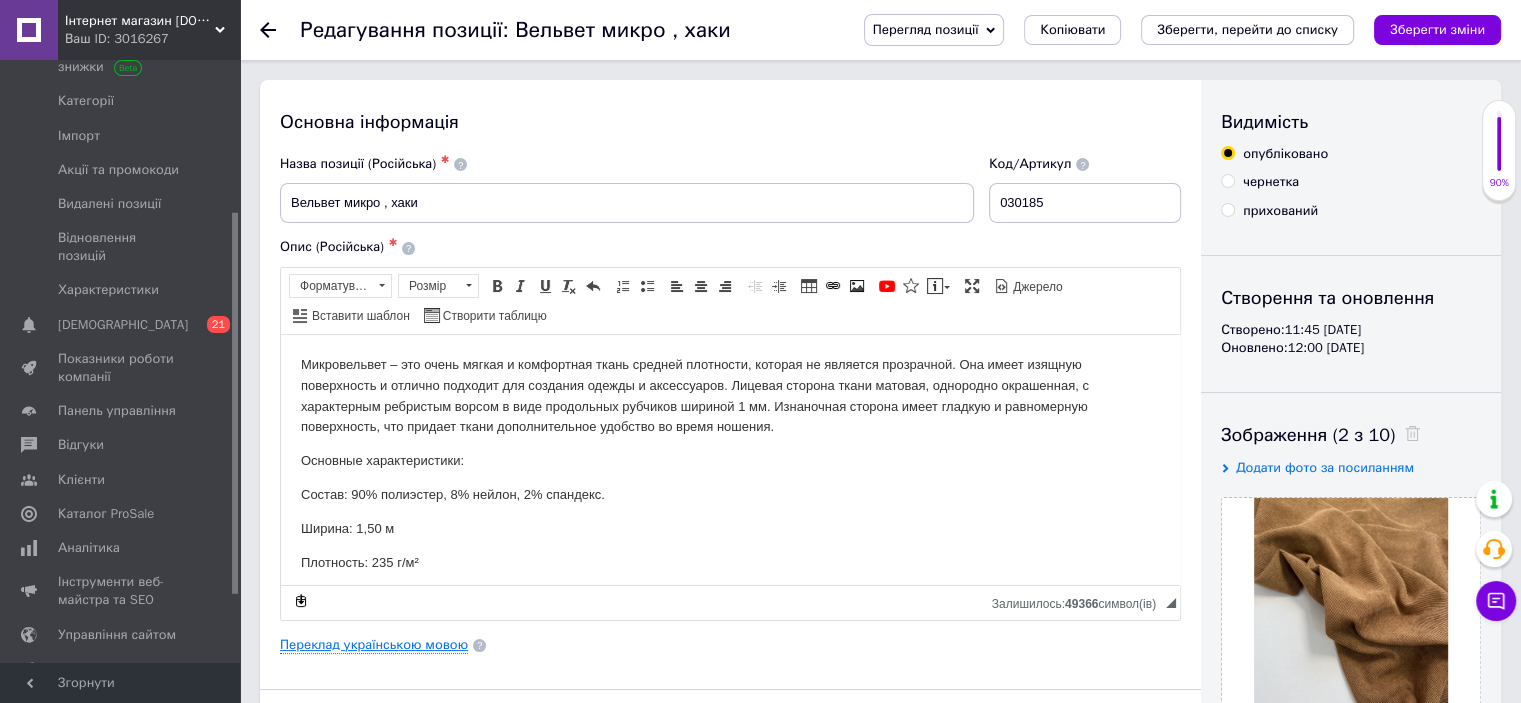 click on "Переклад українською мовою" at bounding box center [374, 645] 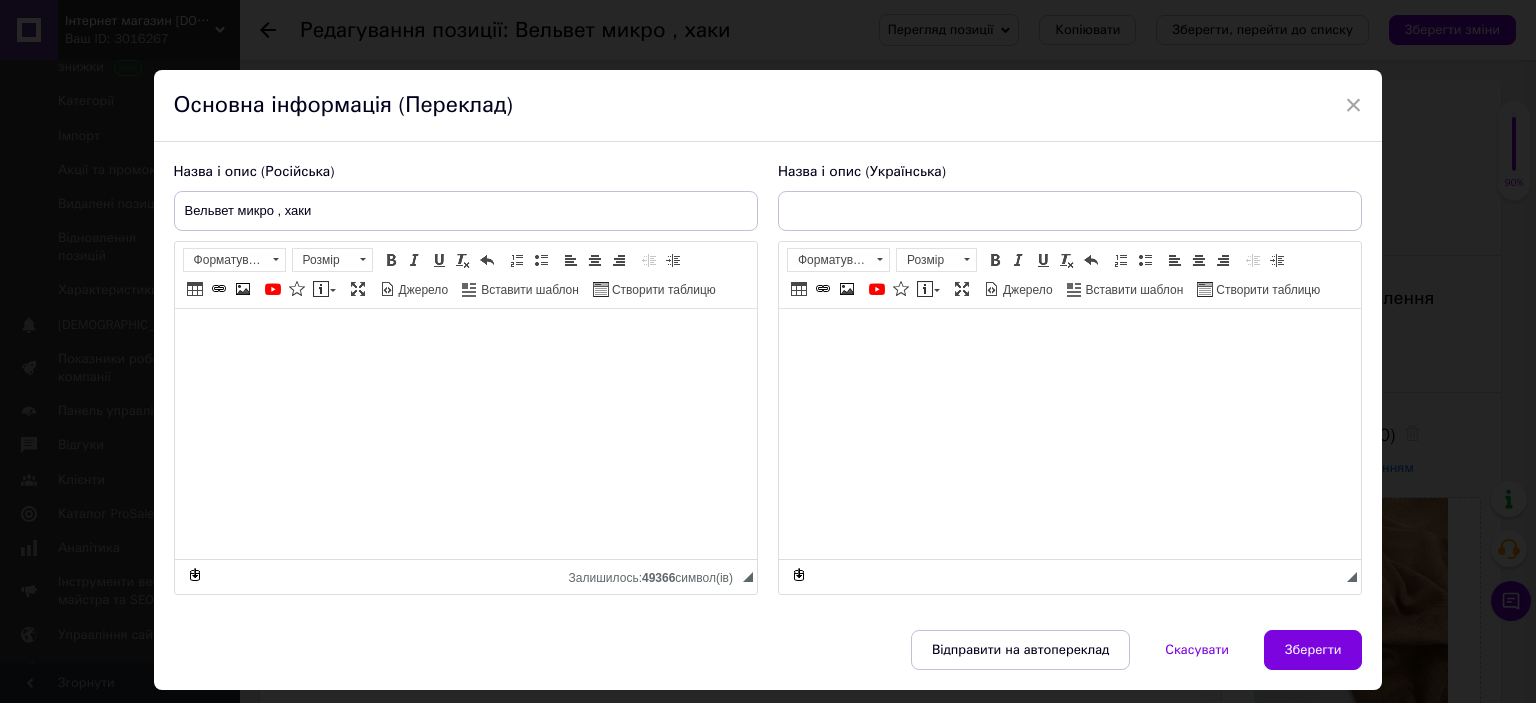type on "Мікровельвет, темно коричневий" 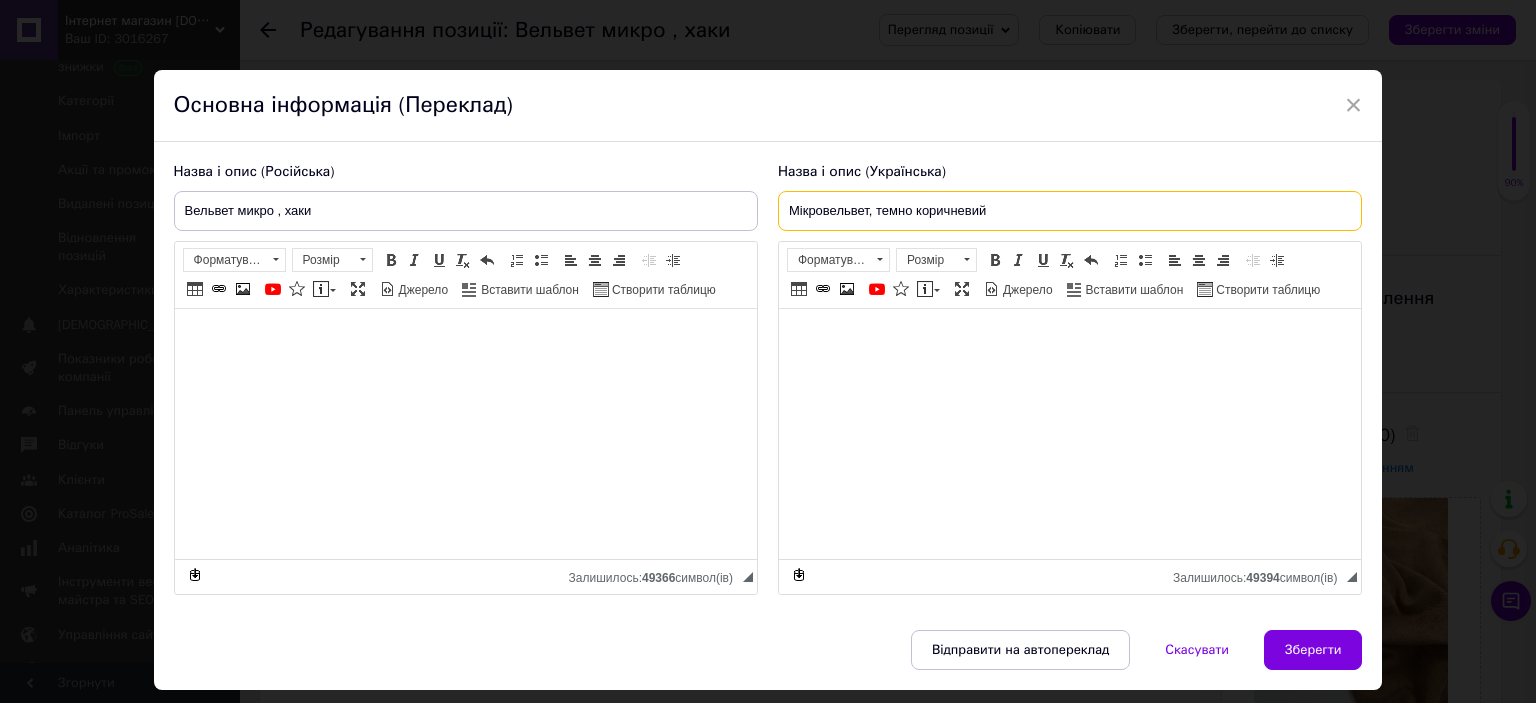 drag, startPoint x: 1024, startPoint y: 211, endPoint x: 773, endPoint y: 219, distance: 251.12746 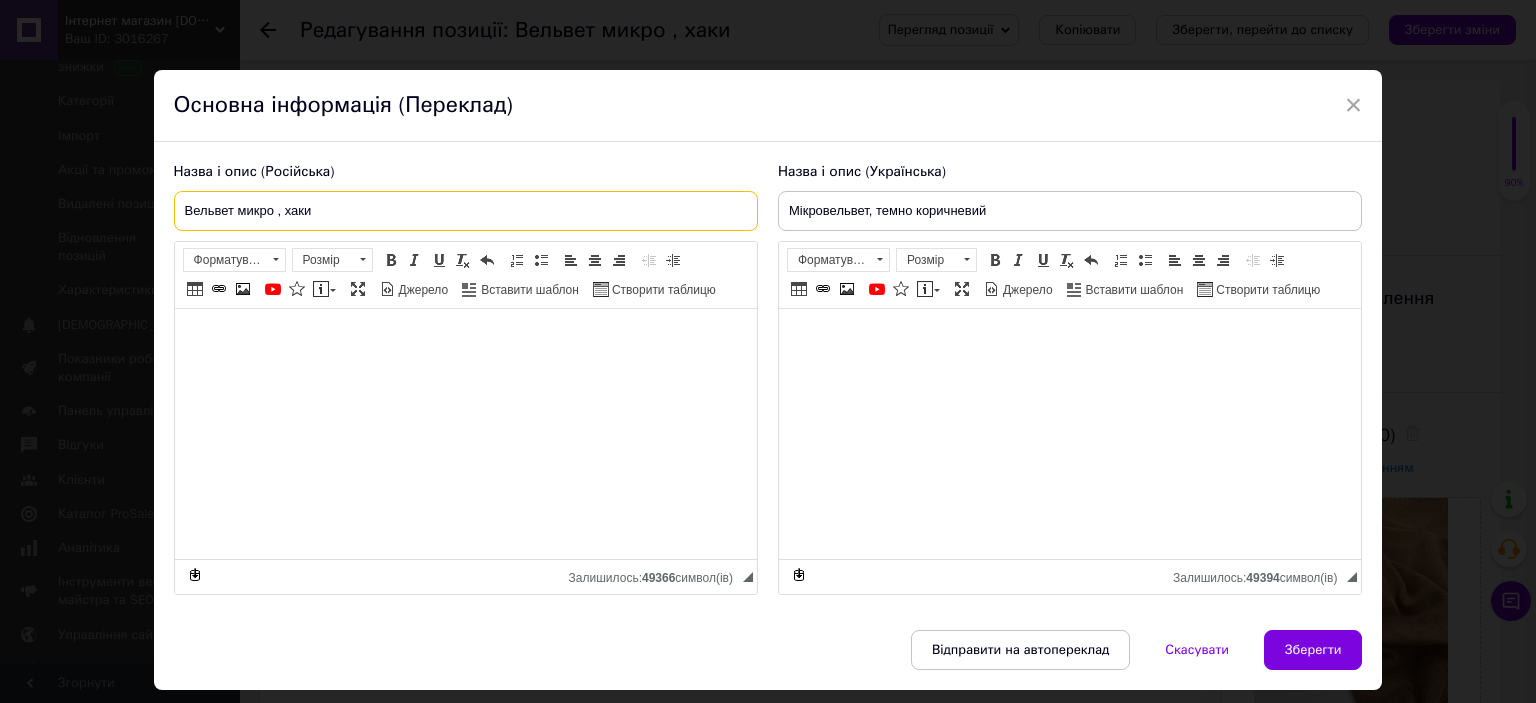 click on "Вельвет микро , хаки" at bounding box center (466, 211) 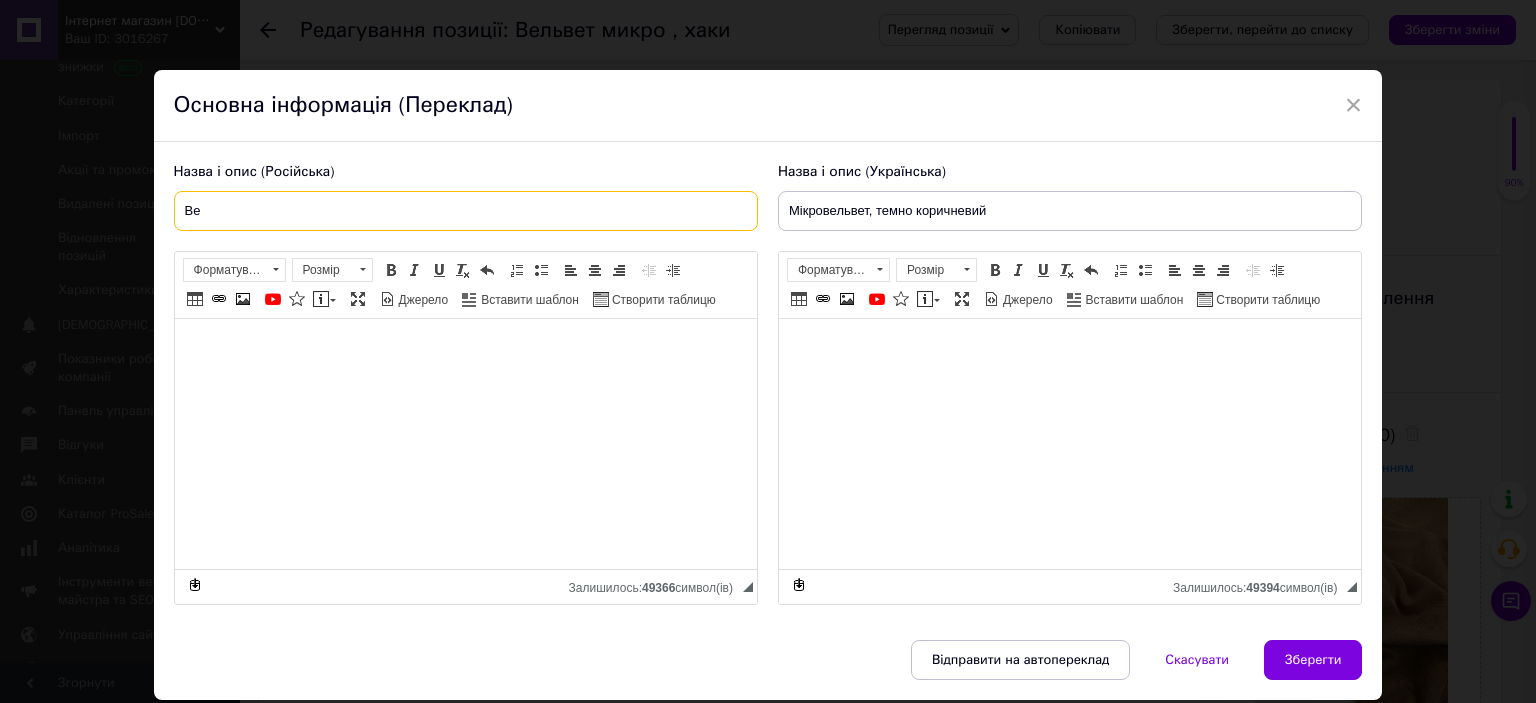 type on "В" 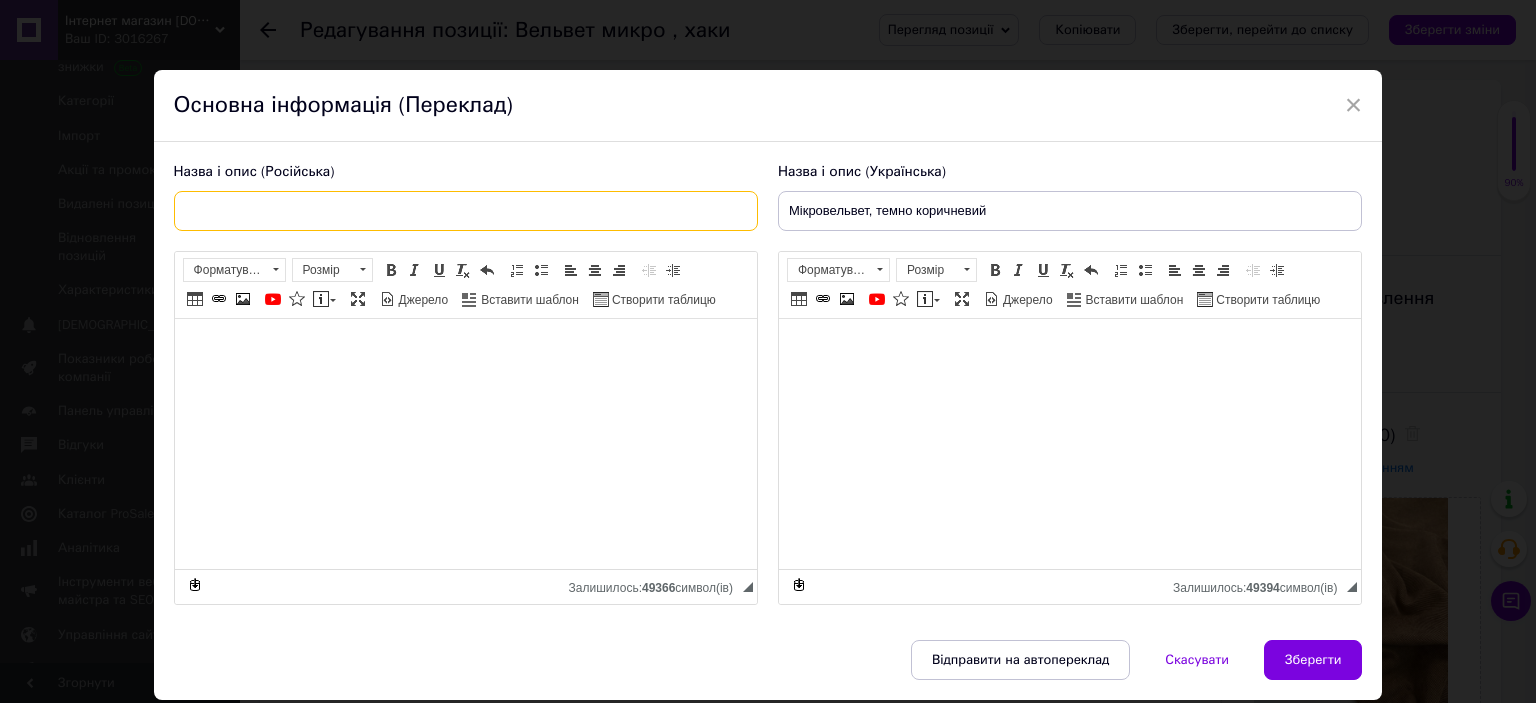 paste on "Микровельвет, темно коричневый" 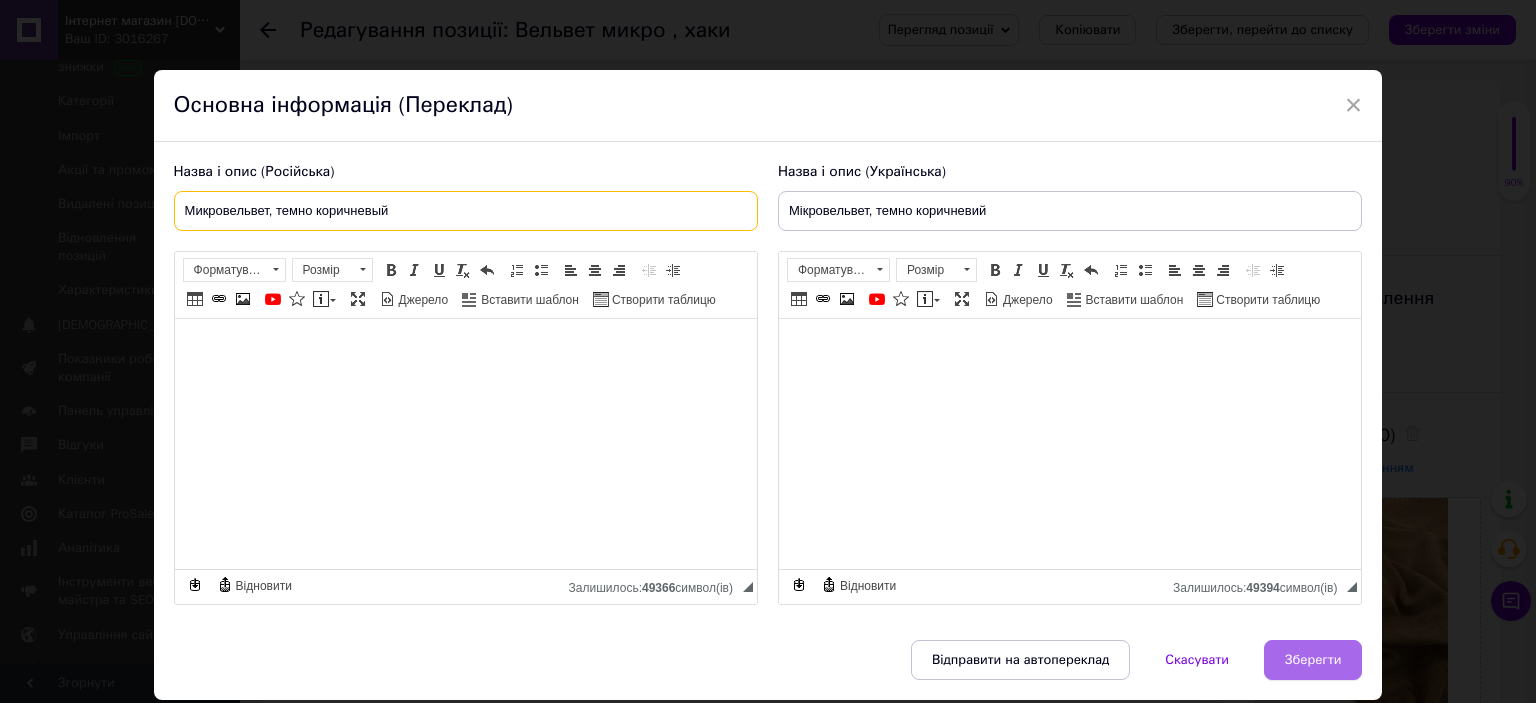 type on "Микровельвет, темно коричневый" 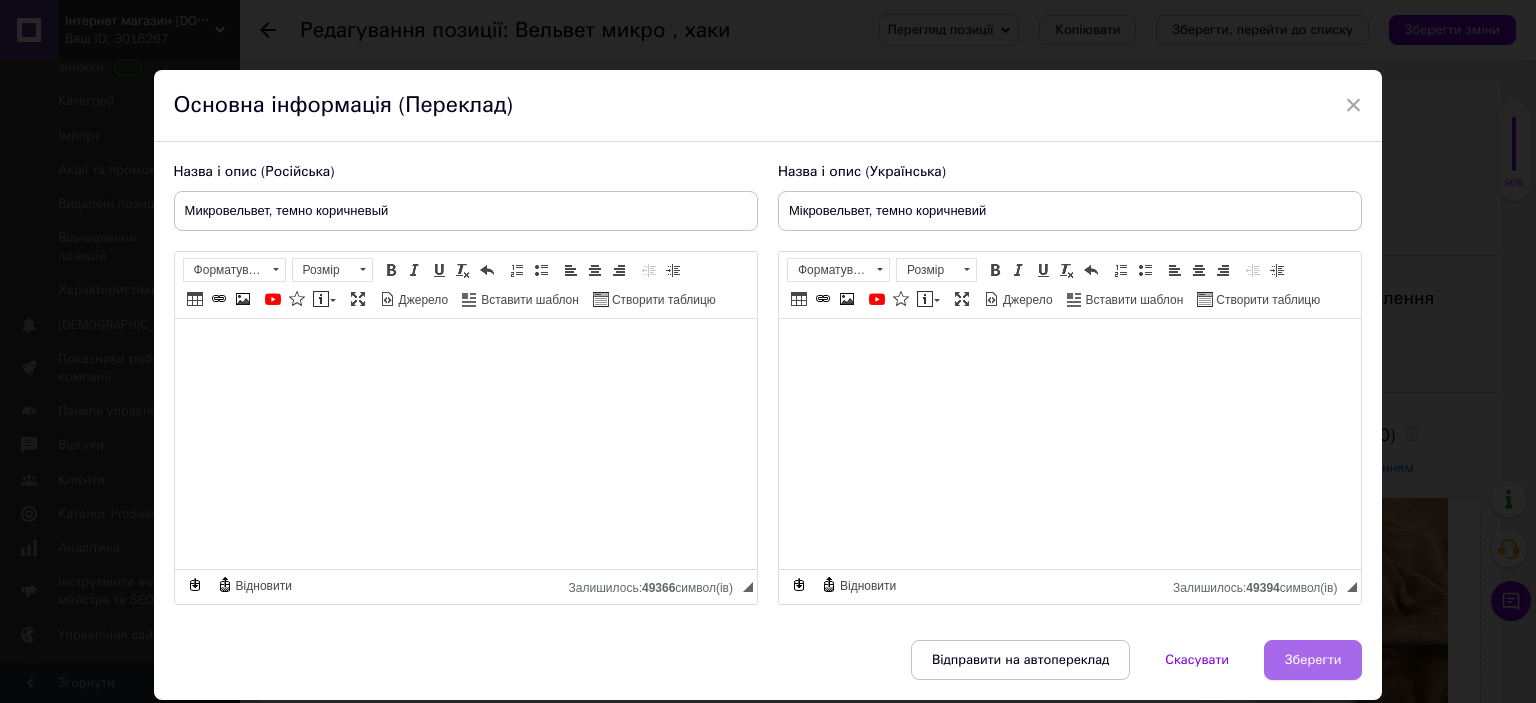 click on "Зберегти" at bounding box center (1313, 660) 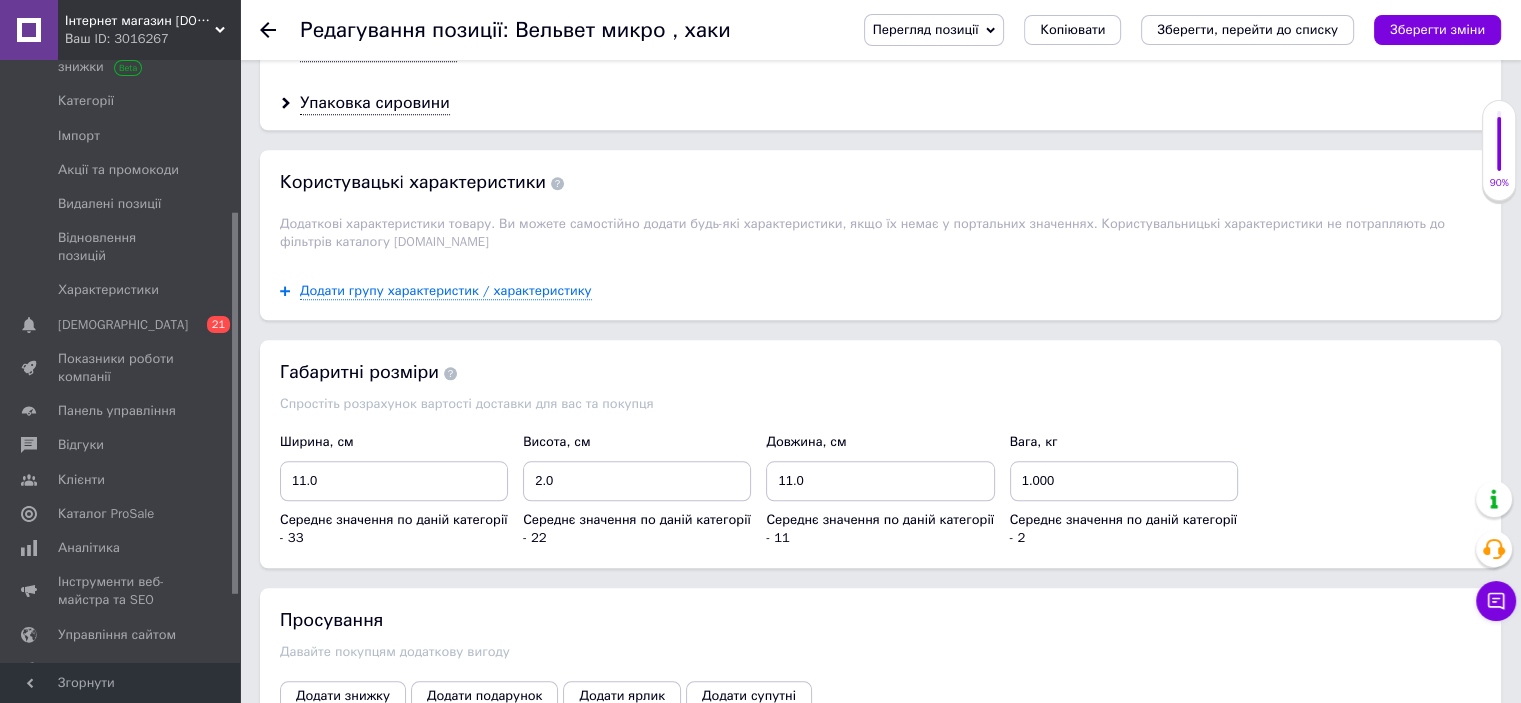 scroll, scrollTop: 1900, scrollLeft: 0, axis: vertical 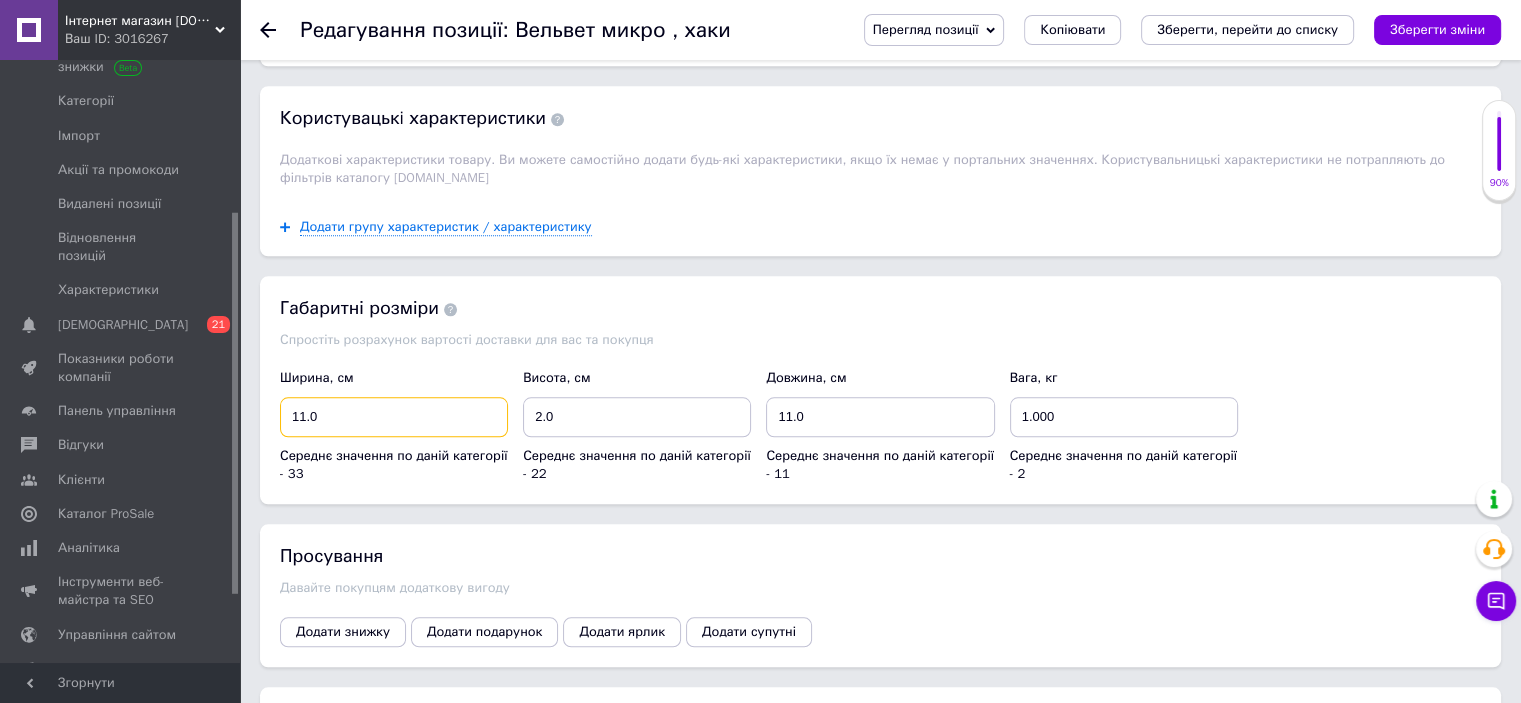 click on "11.0" at bounding box center (394, 417) 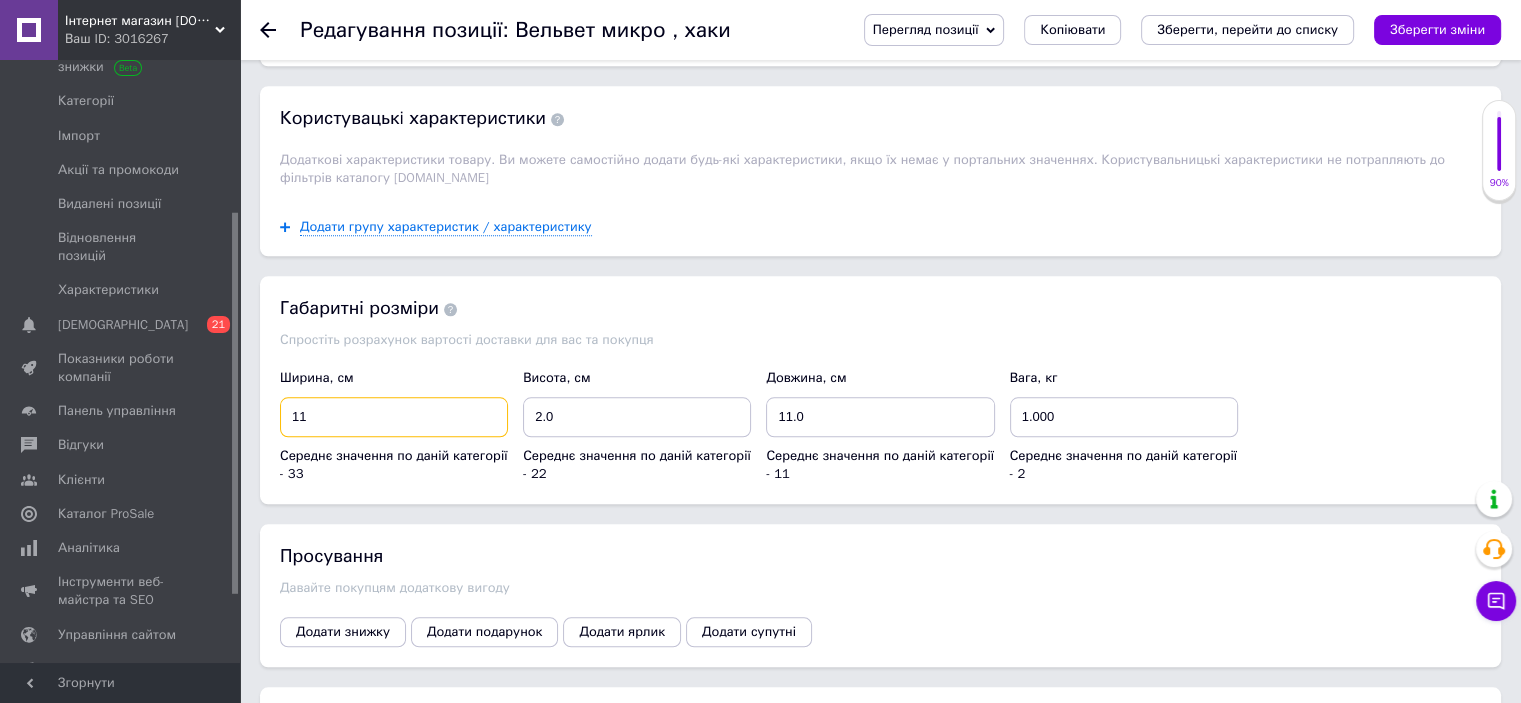 type on "1" 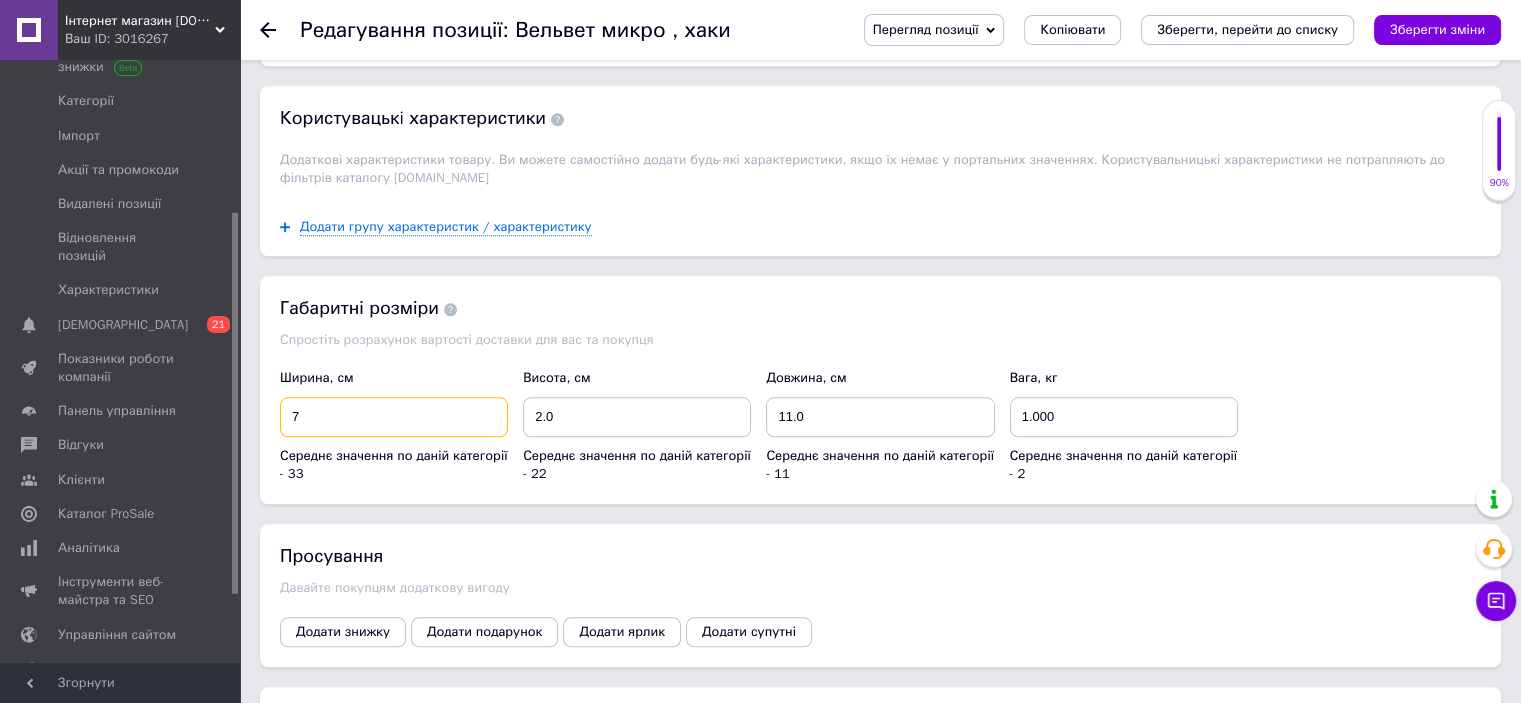 type on "7" 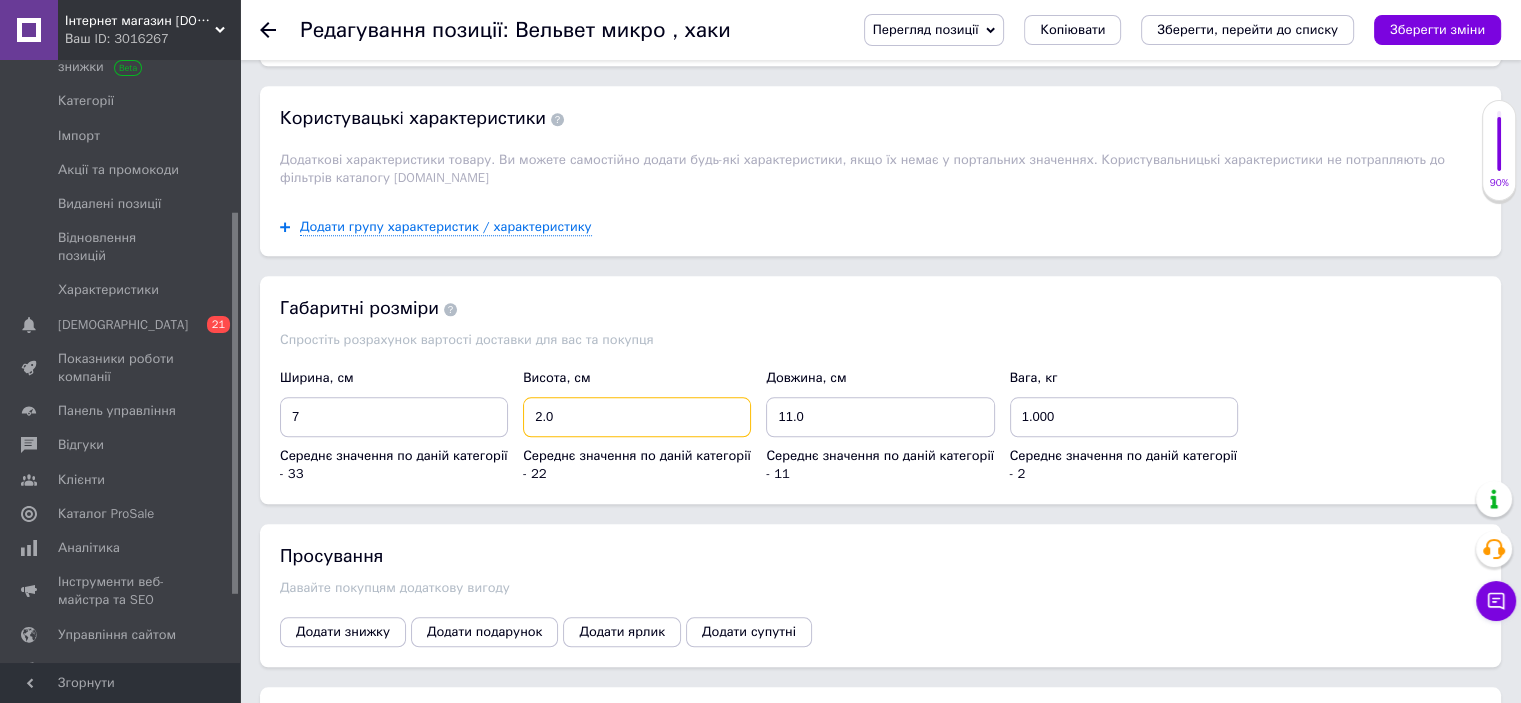 click on "2.0" at bounding box center [637, 417] 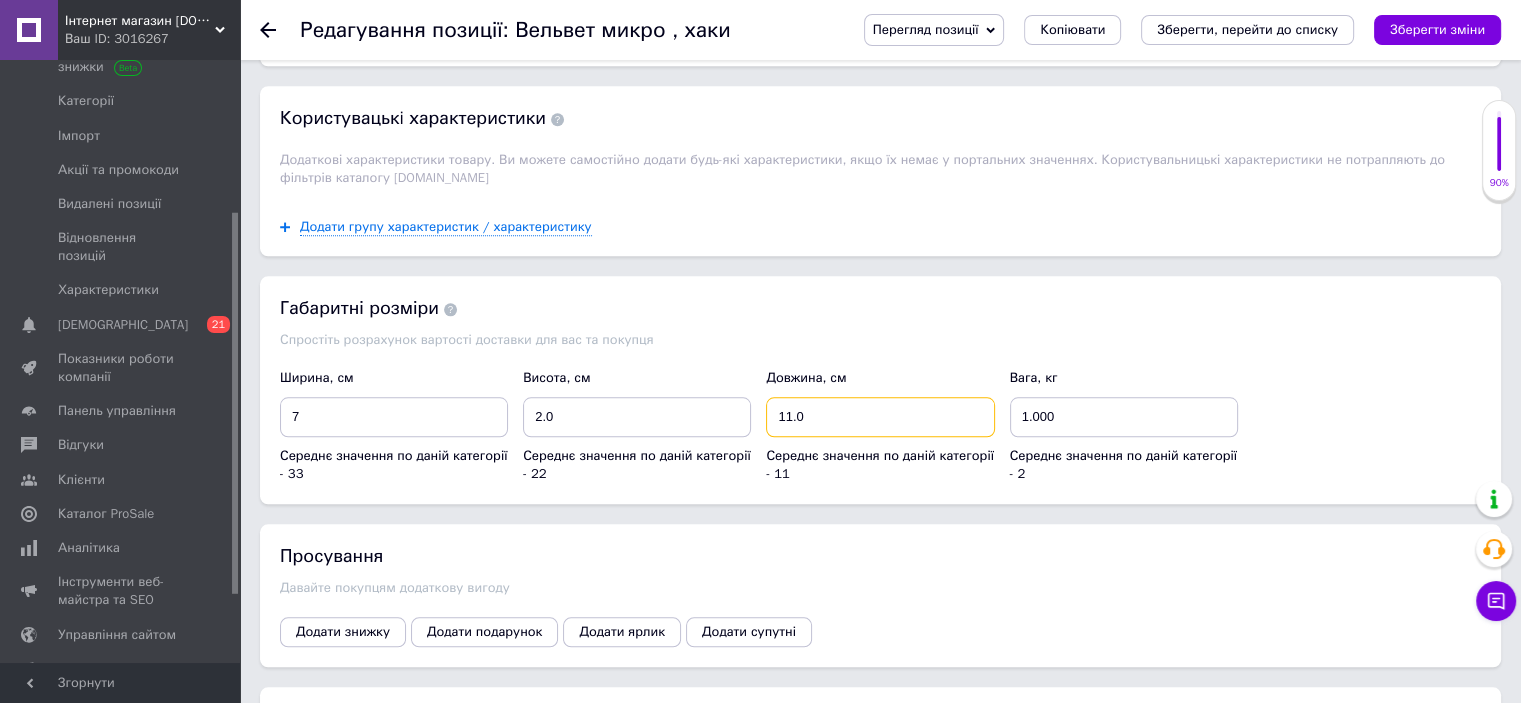 click on "11.0" at bounding box center [880, 417] 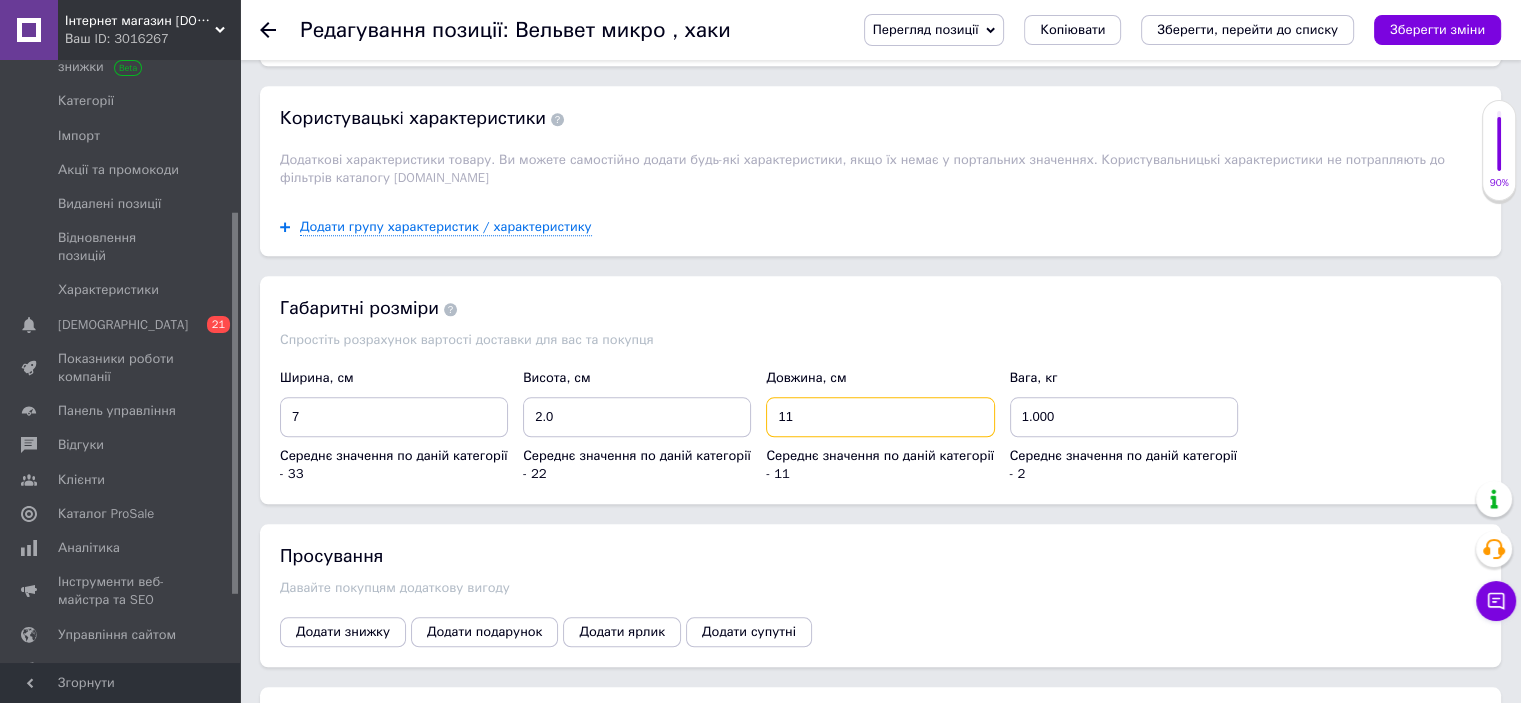 type on "1" 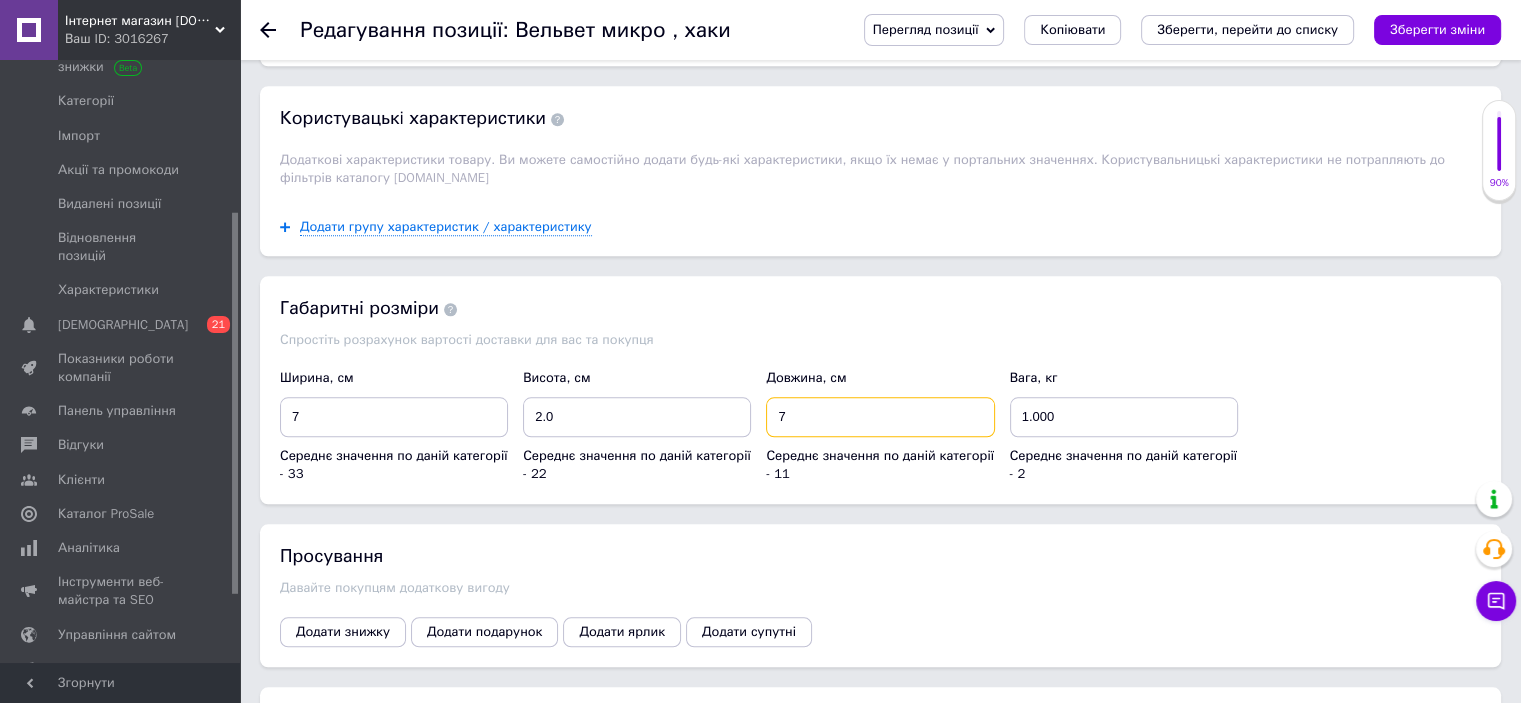 type on "7" 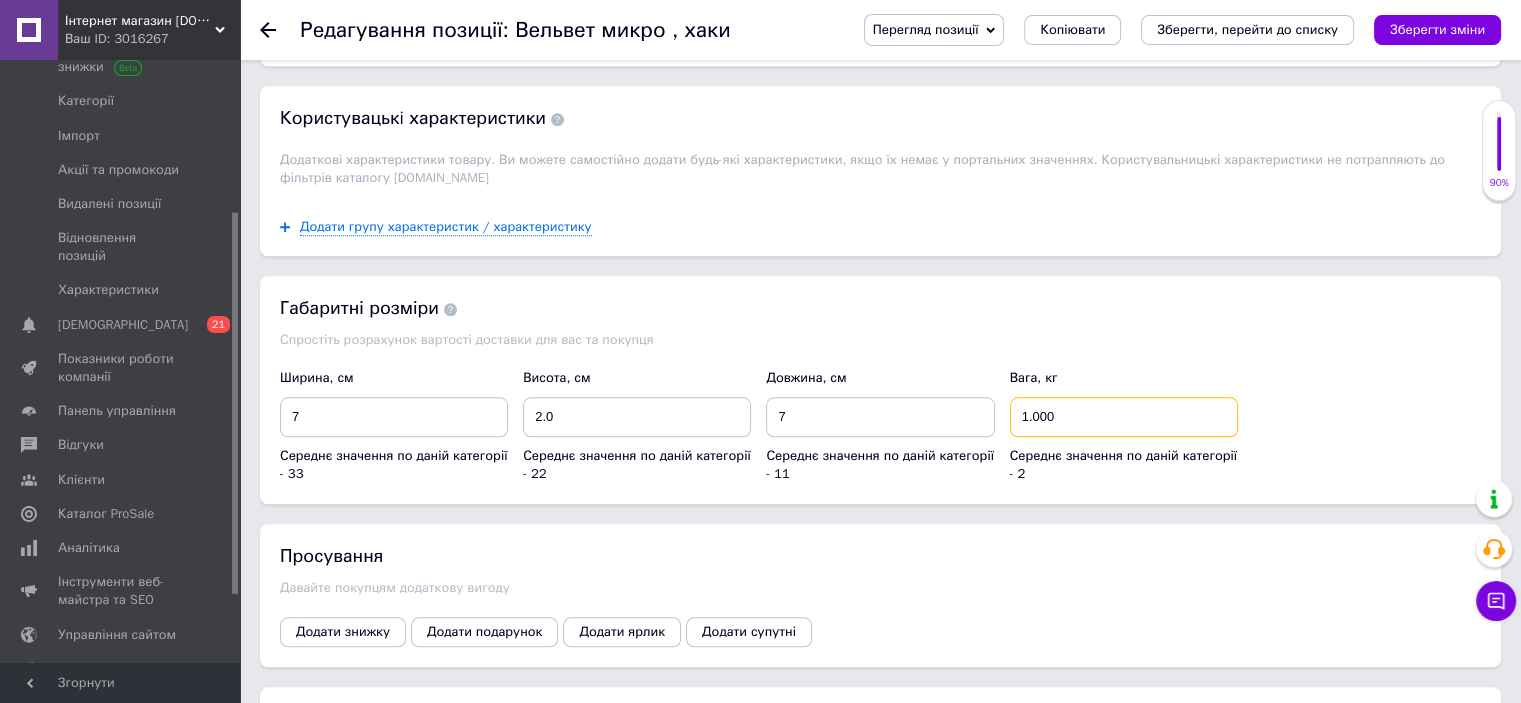 click on "1.000" at bounding box center (1124, 417) 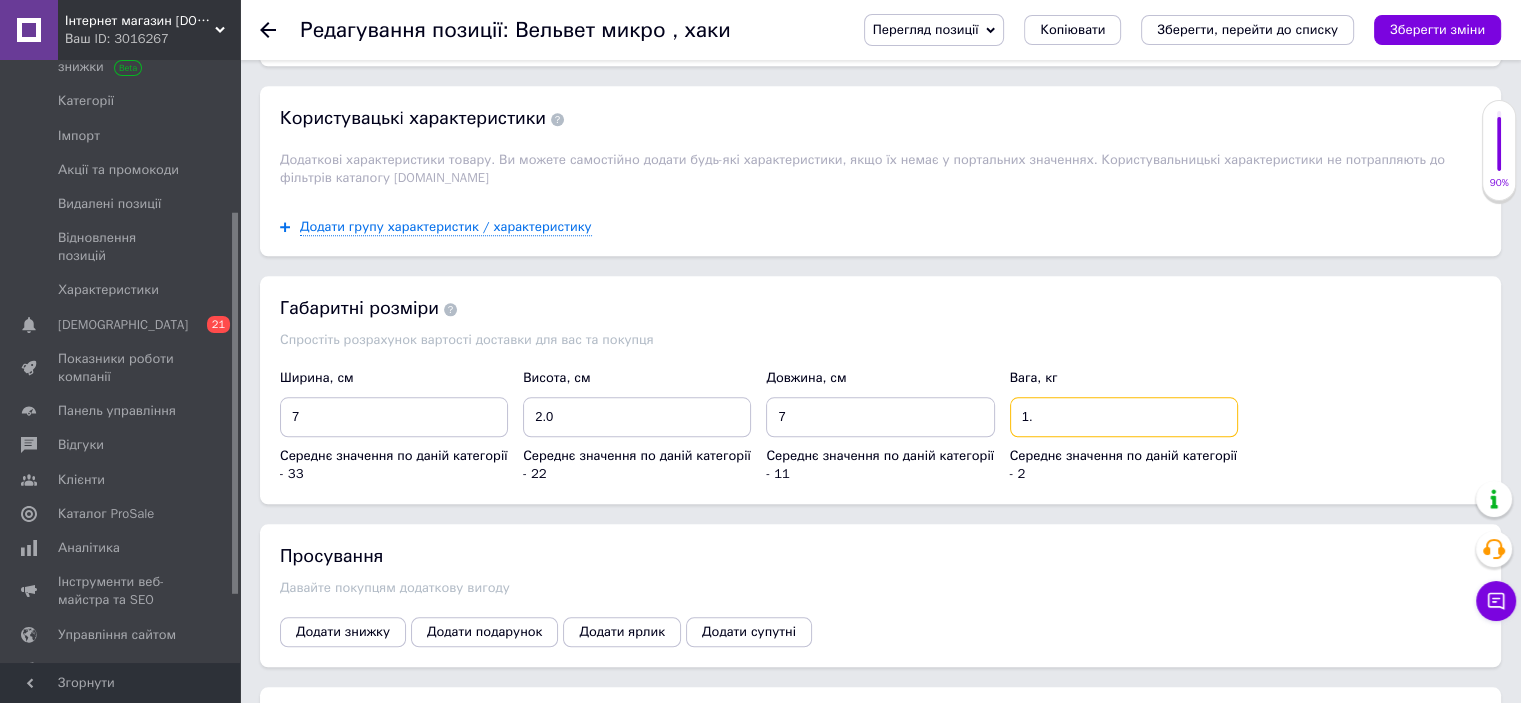 type on "1" 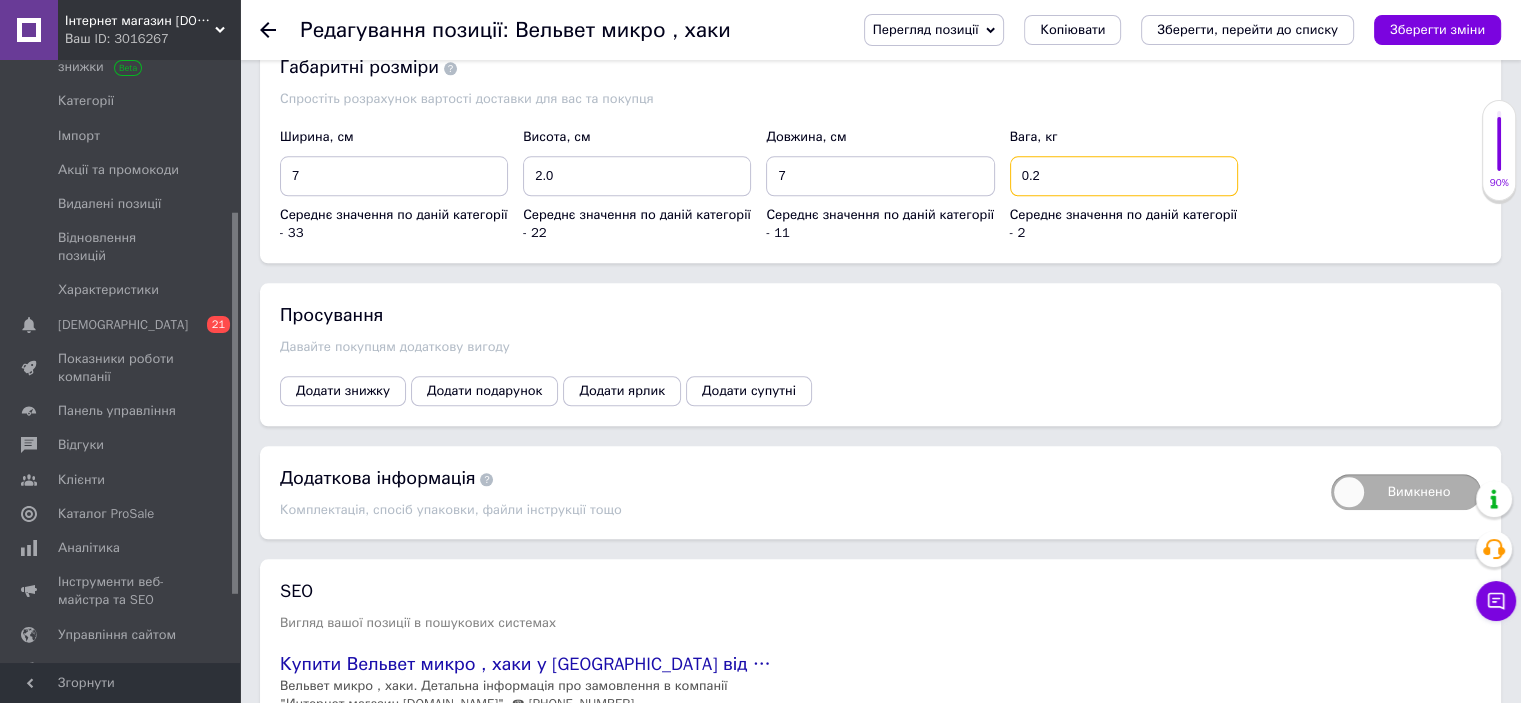 scroll, scrollTop: 2200, scrollLeft: 0, axis: vertical 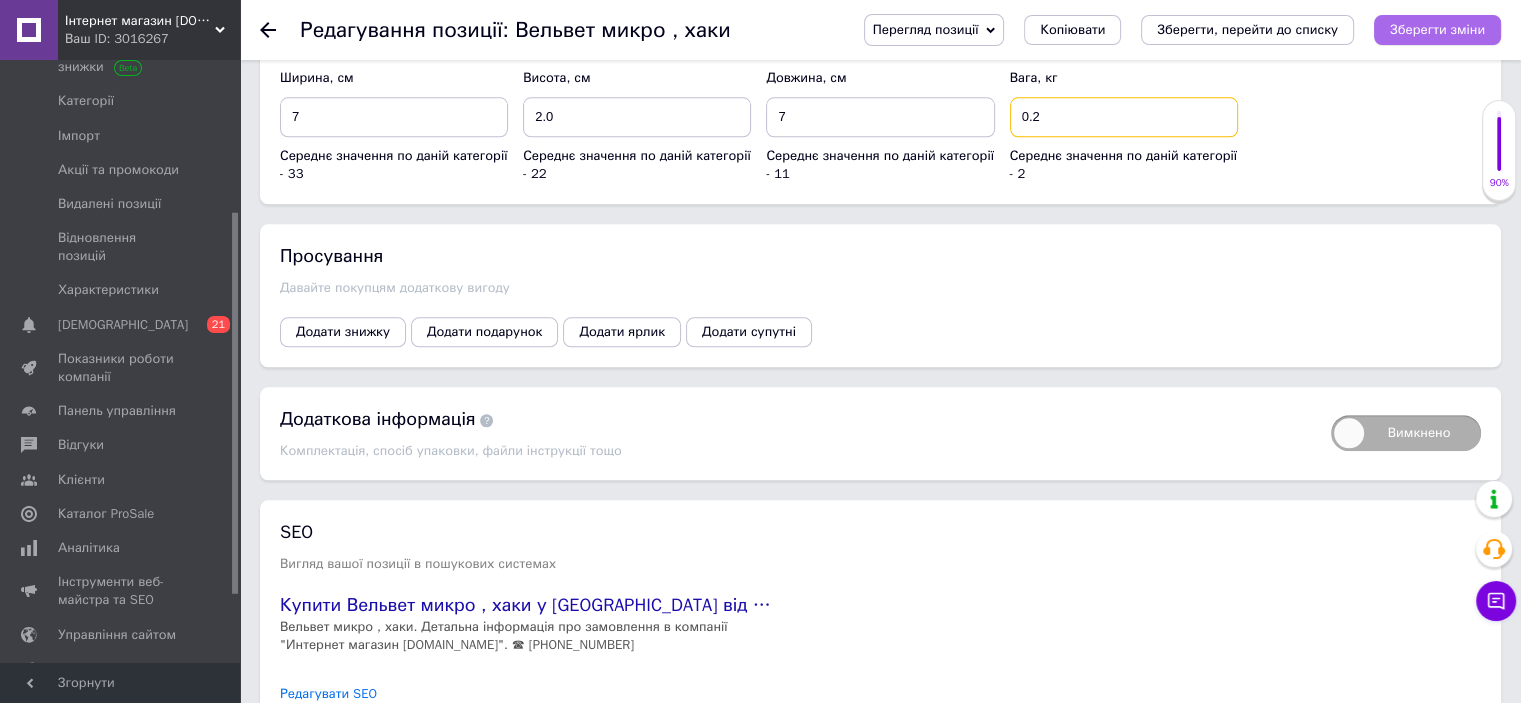 type on "0.2" 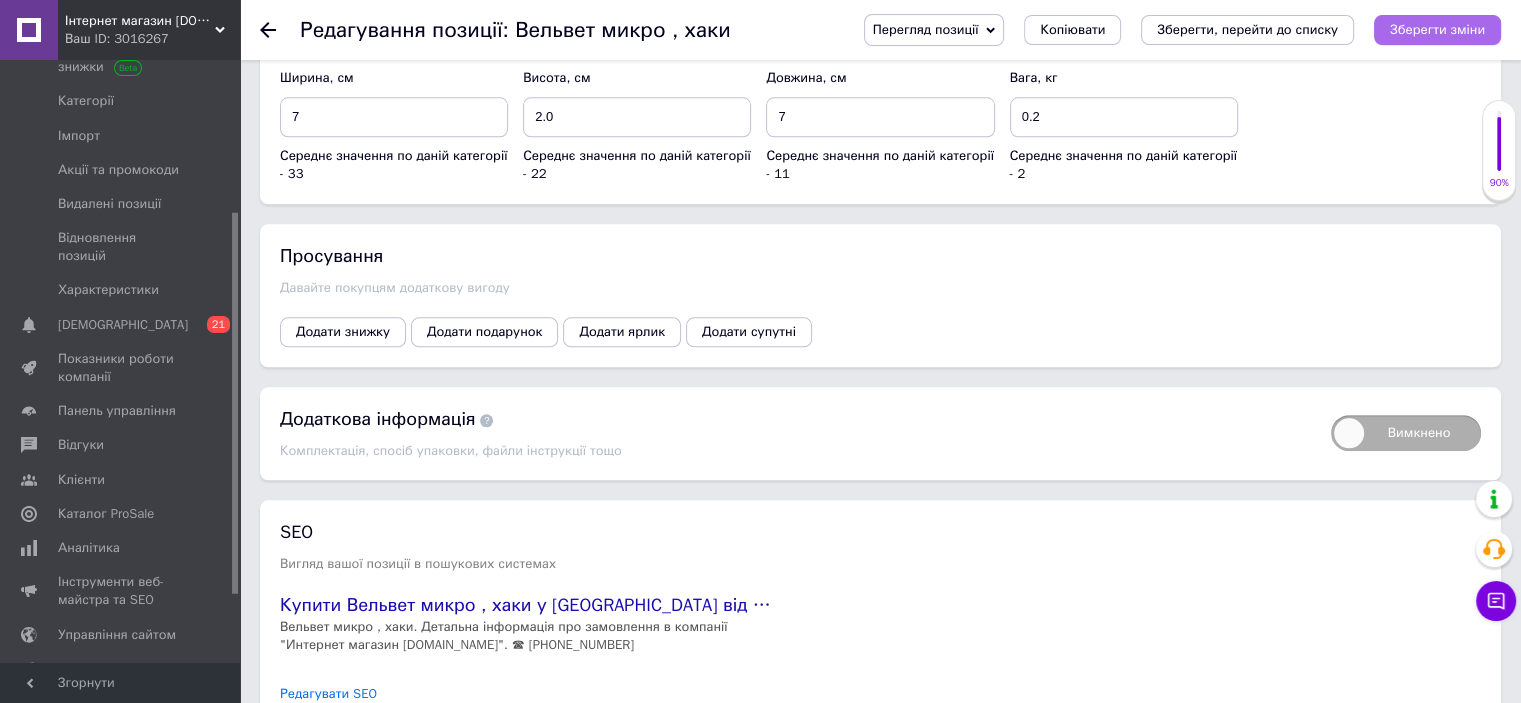 click on "Зберегти зміни" at bounding box center (1437, 29) 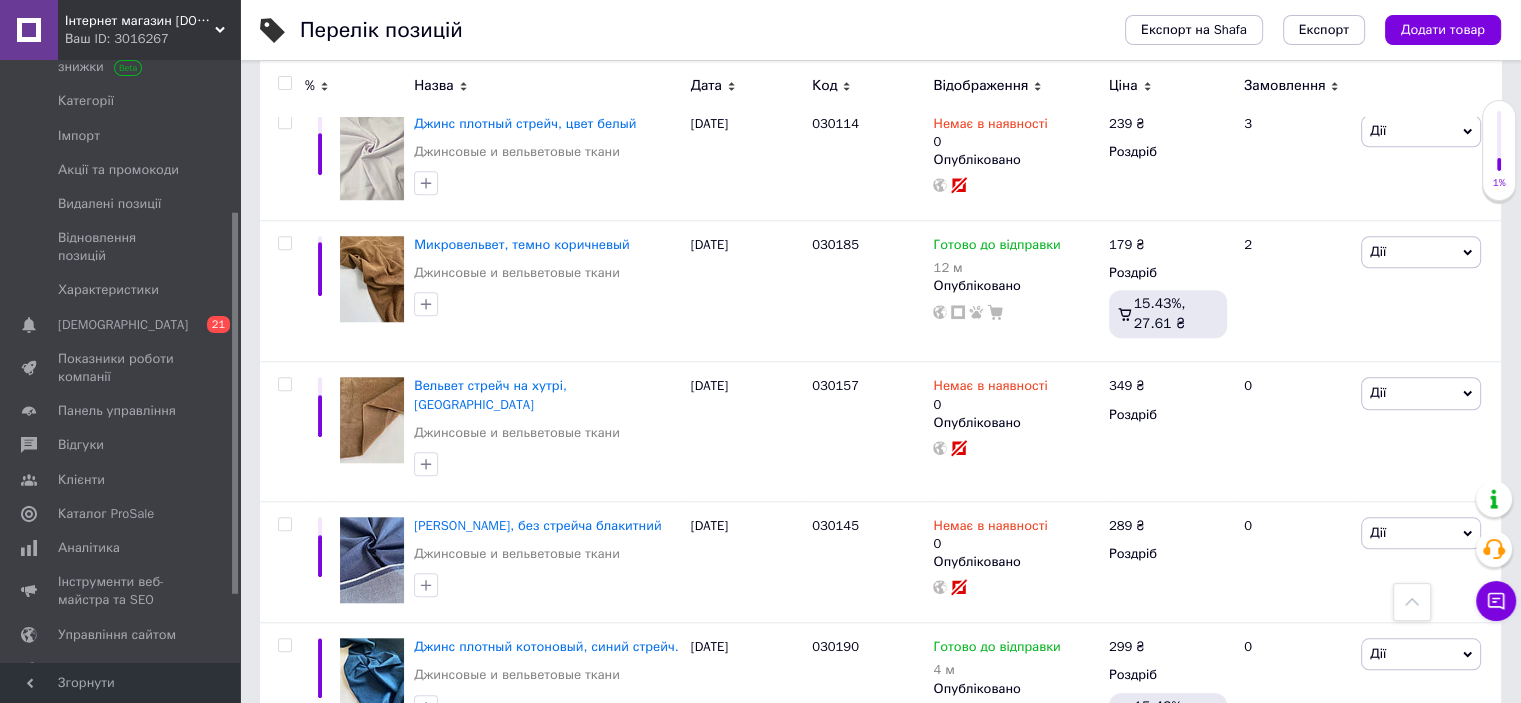 scroll, scrollTop: 1700, scrollLeft: 0, axis: vertical 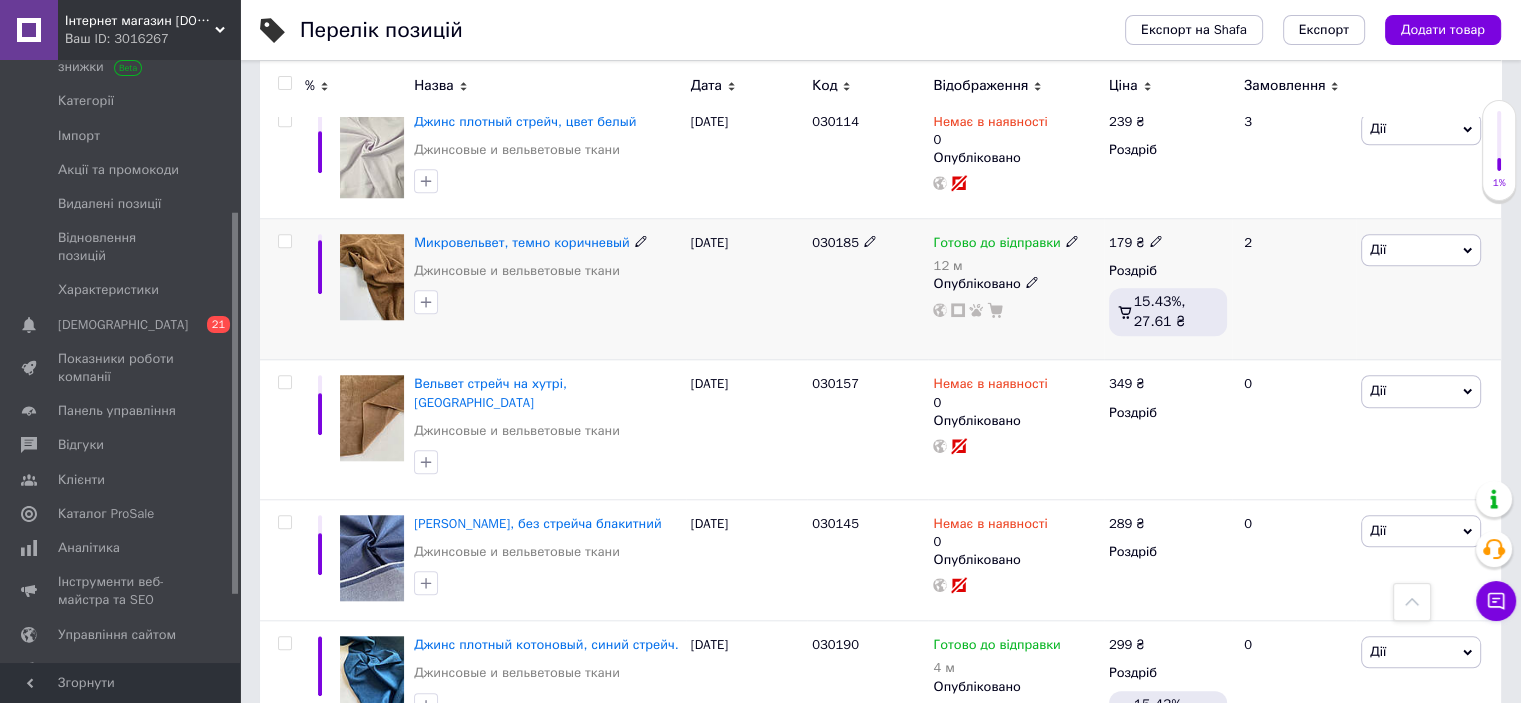 click at bounding box center [284, 241] 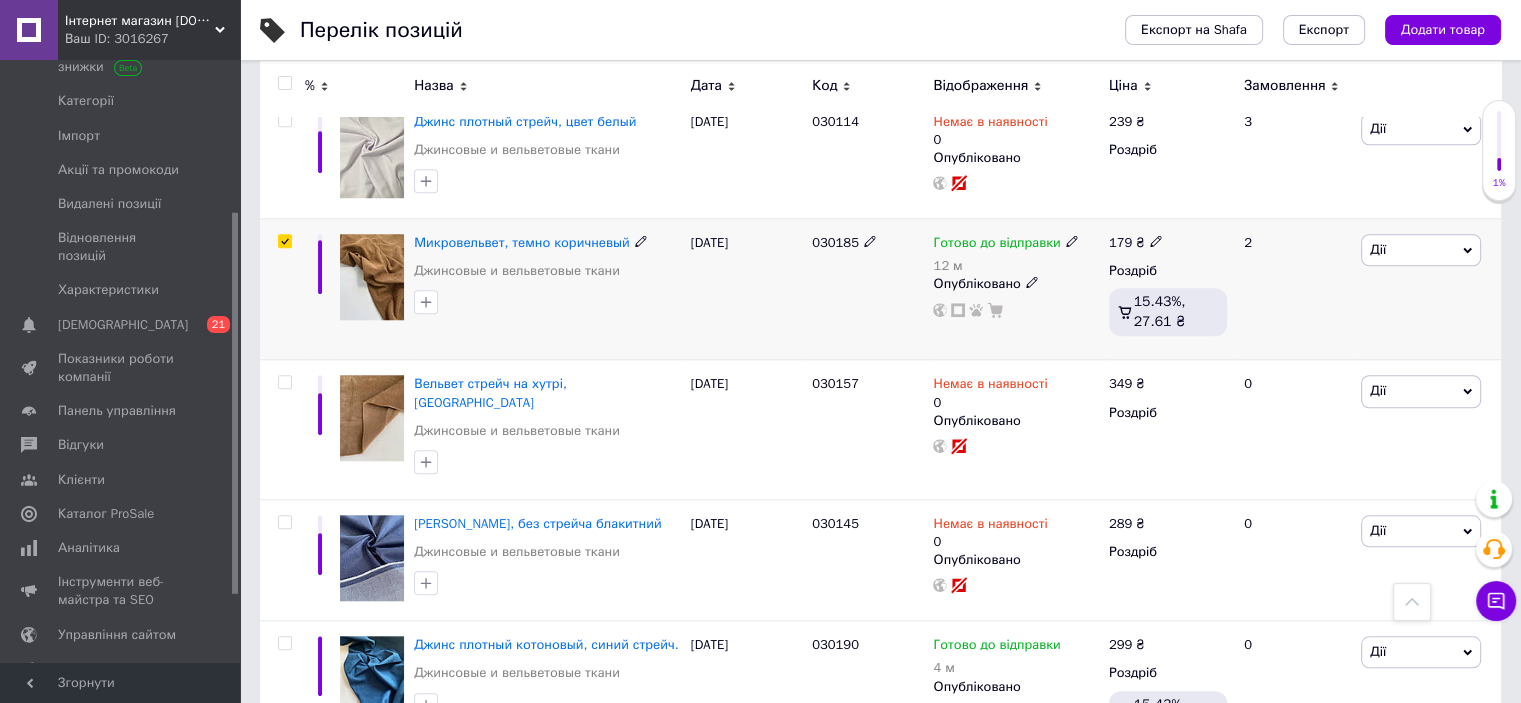 checkbox on "true" 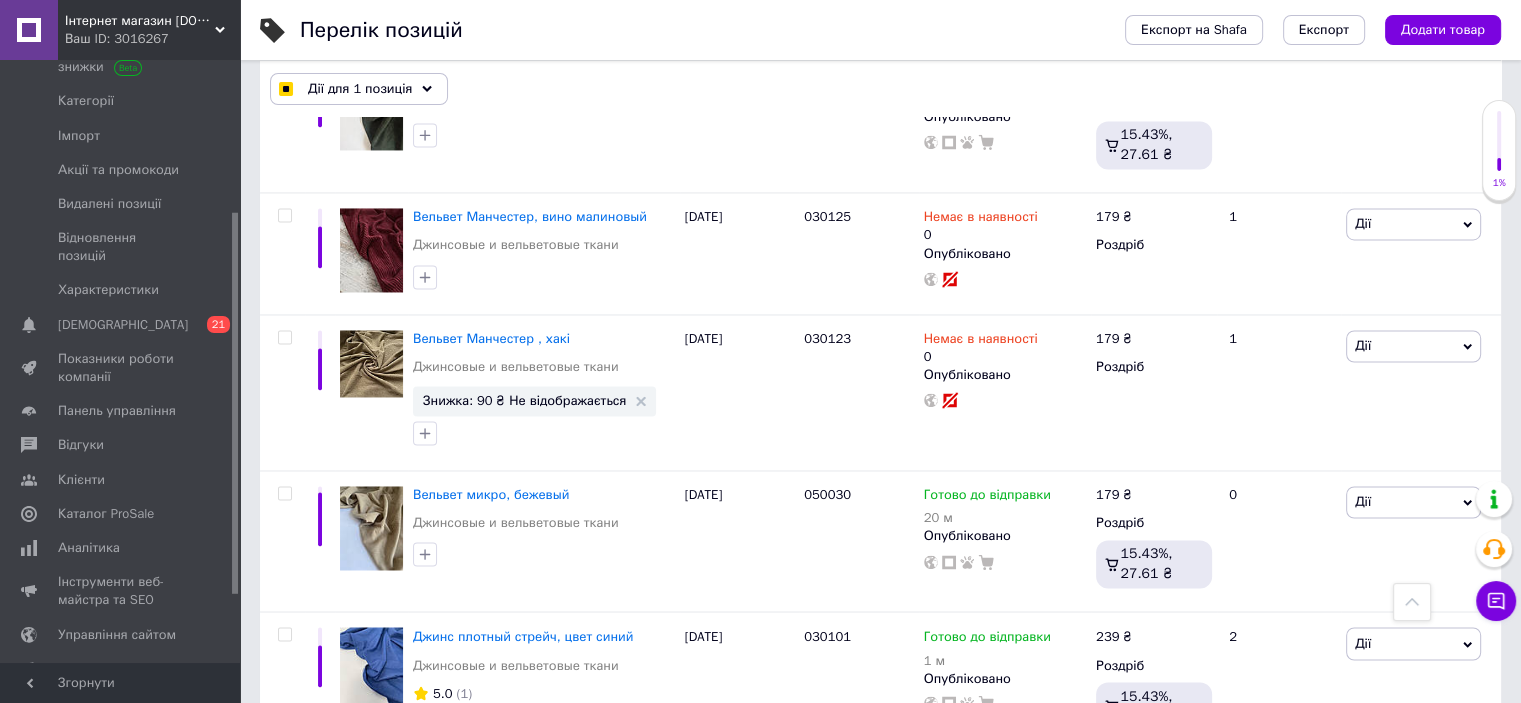 scroll, scrollTop: 3399, scrollLeft: 0, axis: vertical 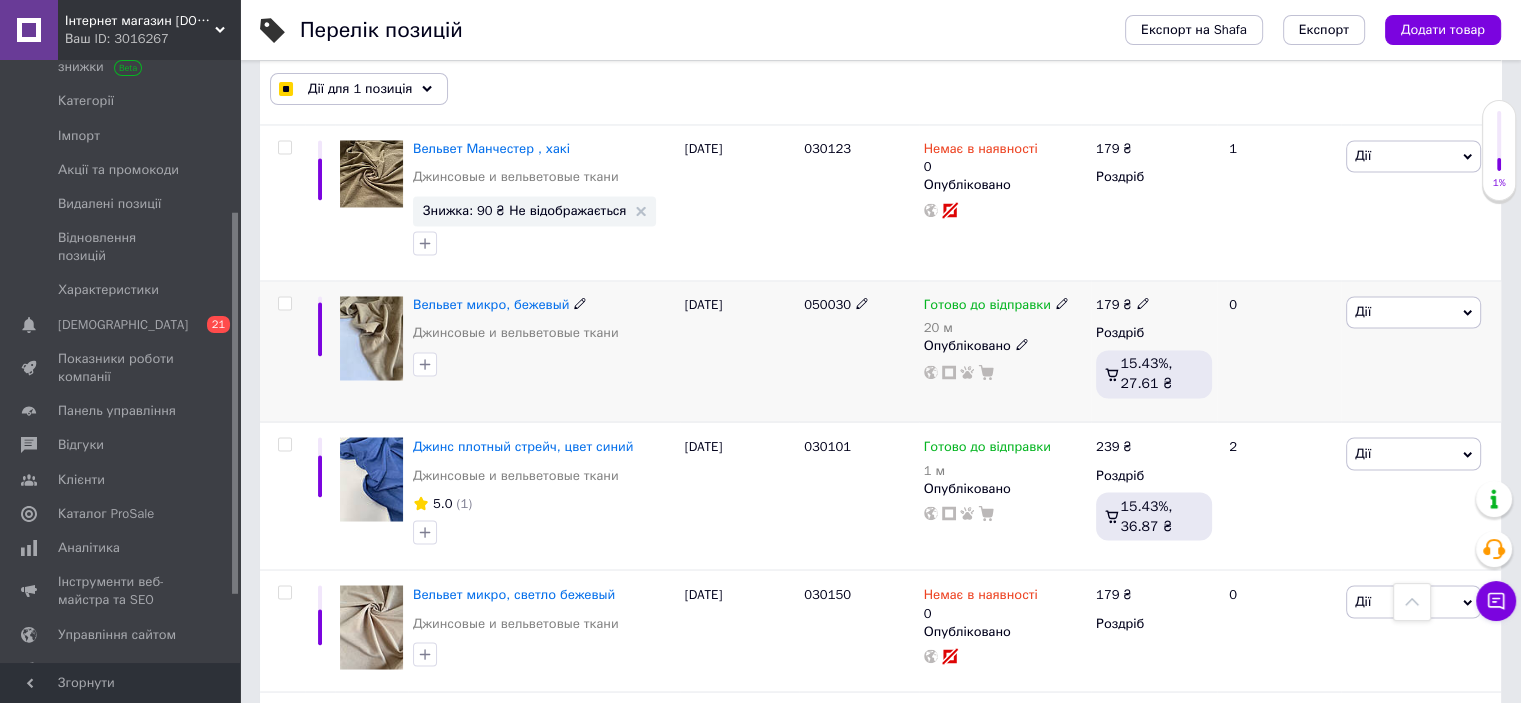 click at bounding box center [284, 303] 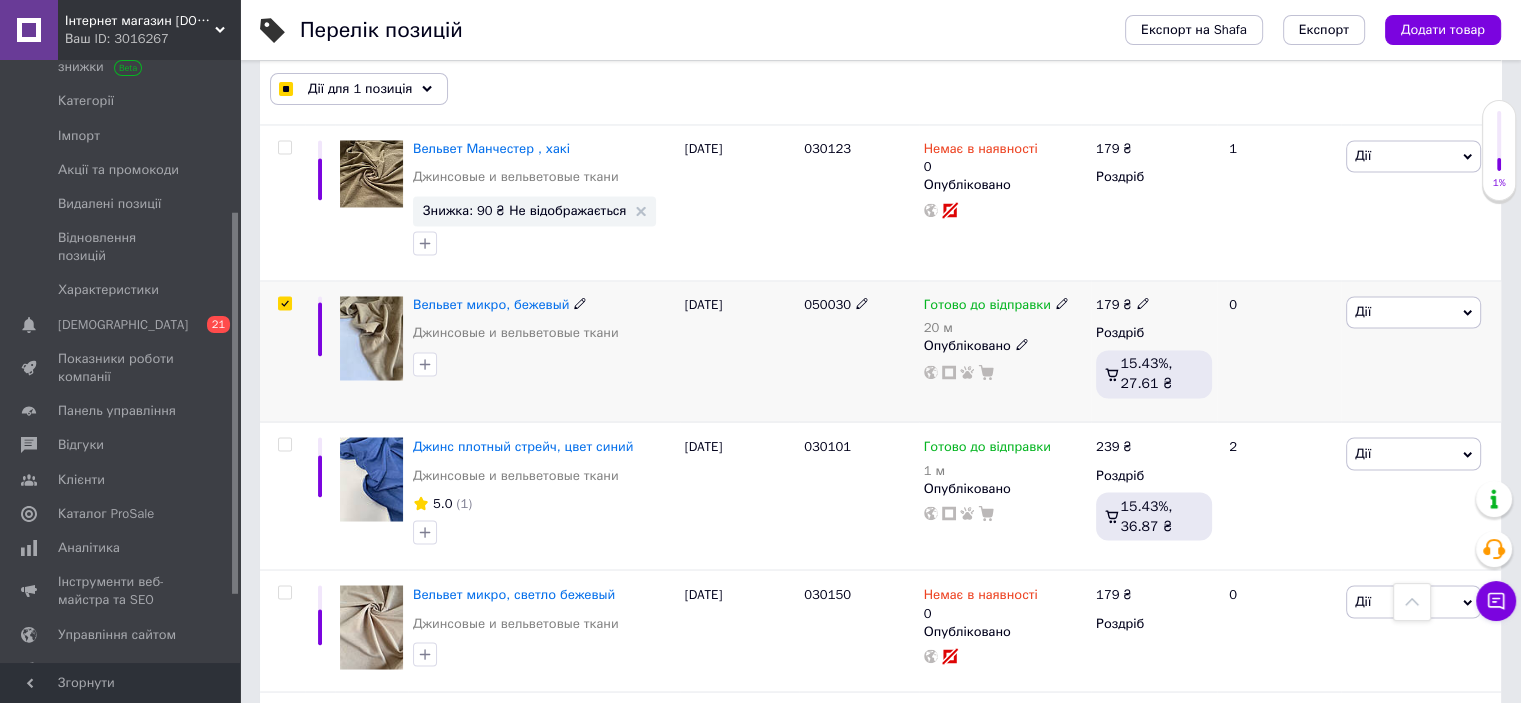 checkbox on "true" 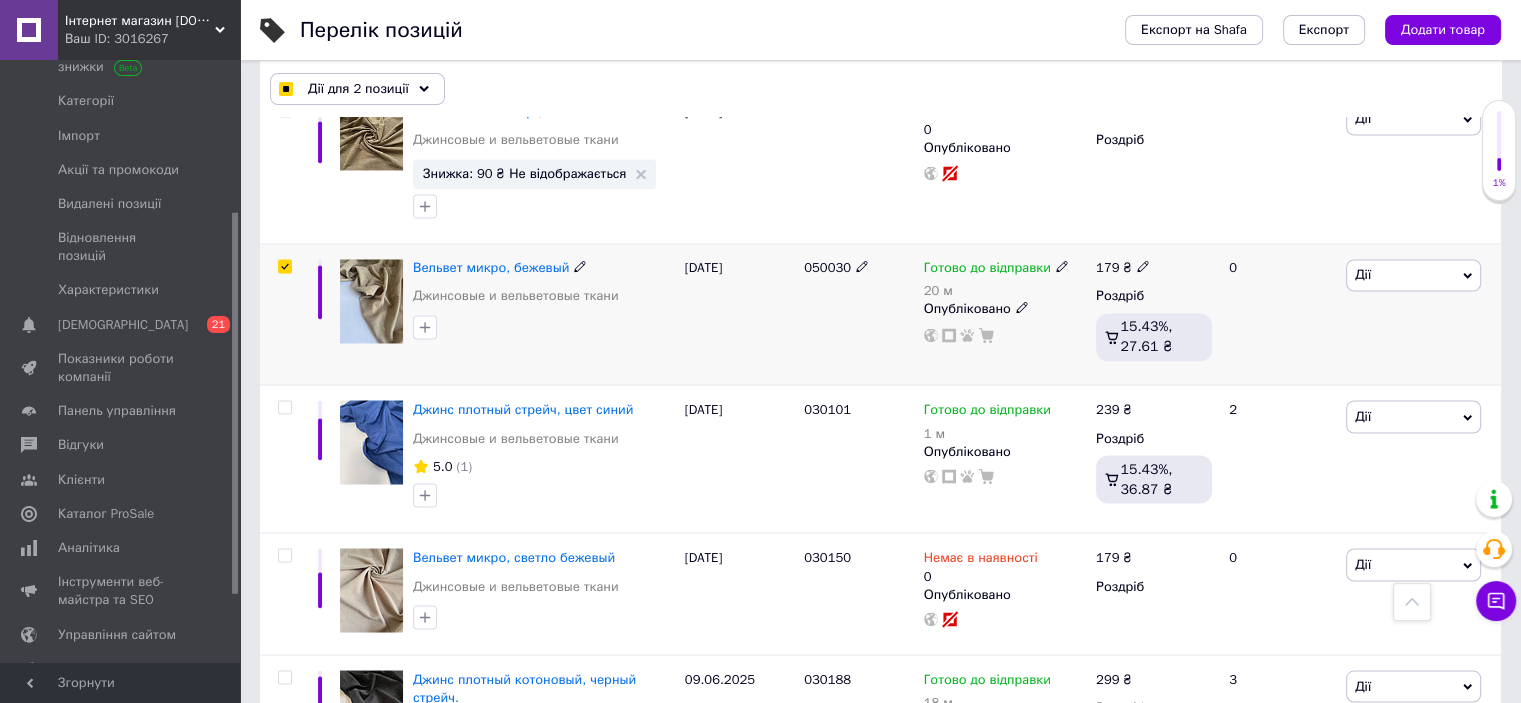 scroll, scrollTop: 3499, scrollLeft: 0, axis: vertical 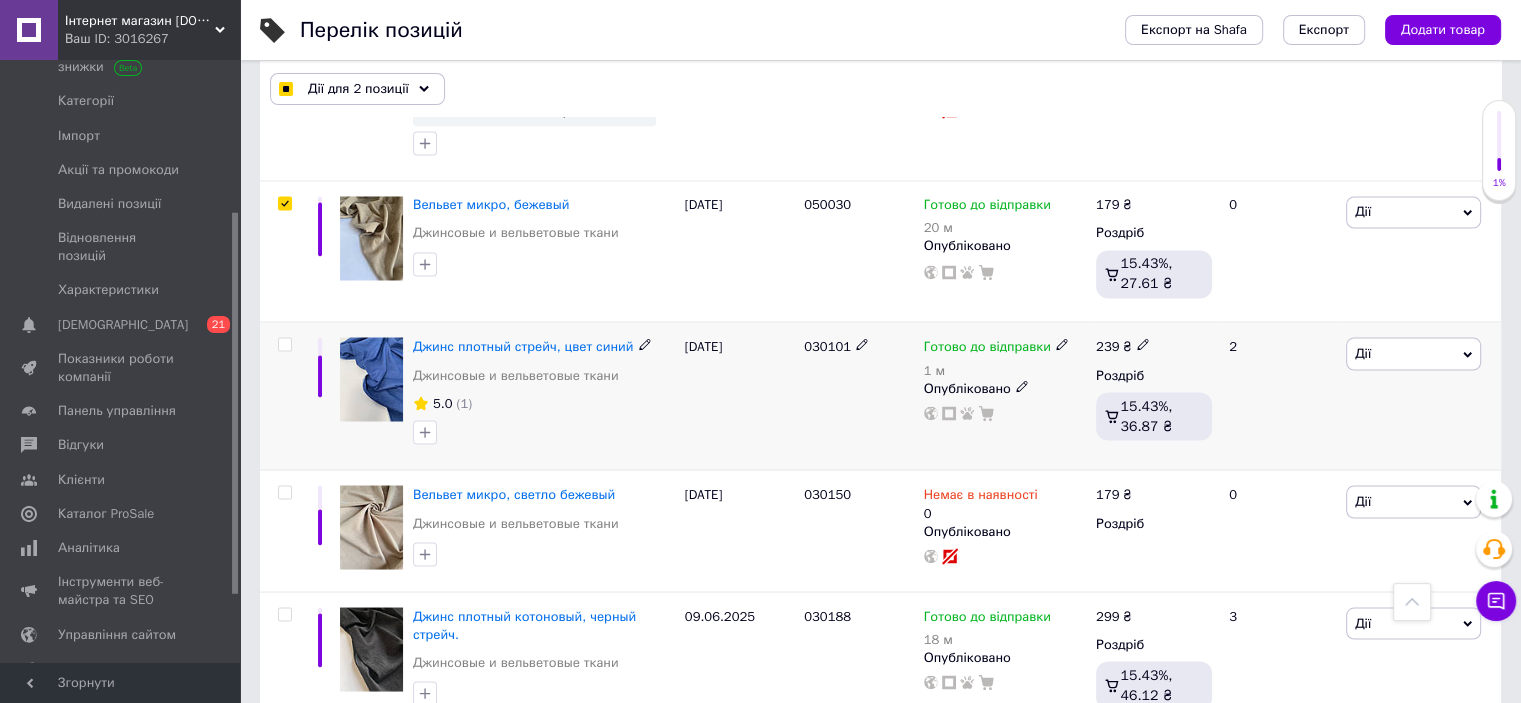 click at bounding box center (284, 344) 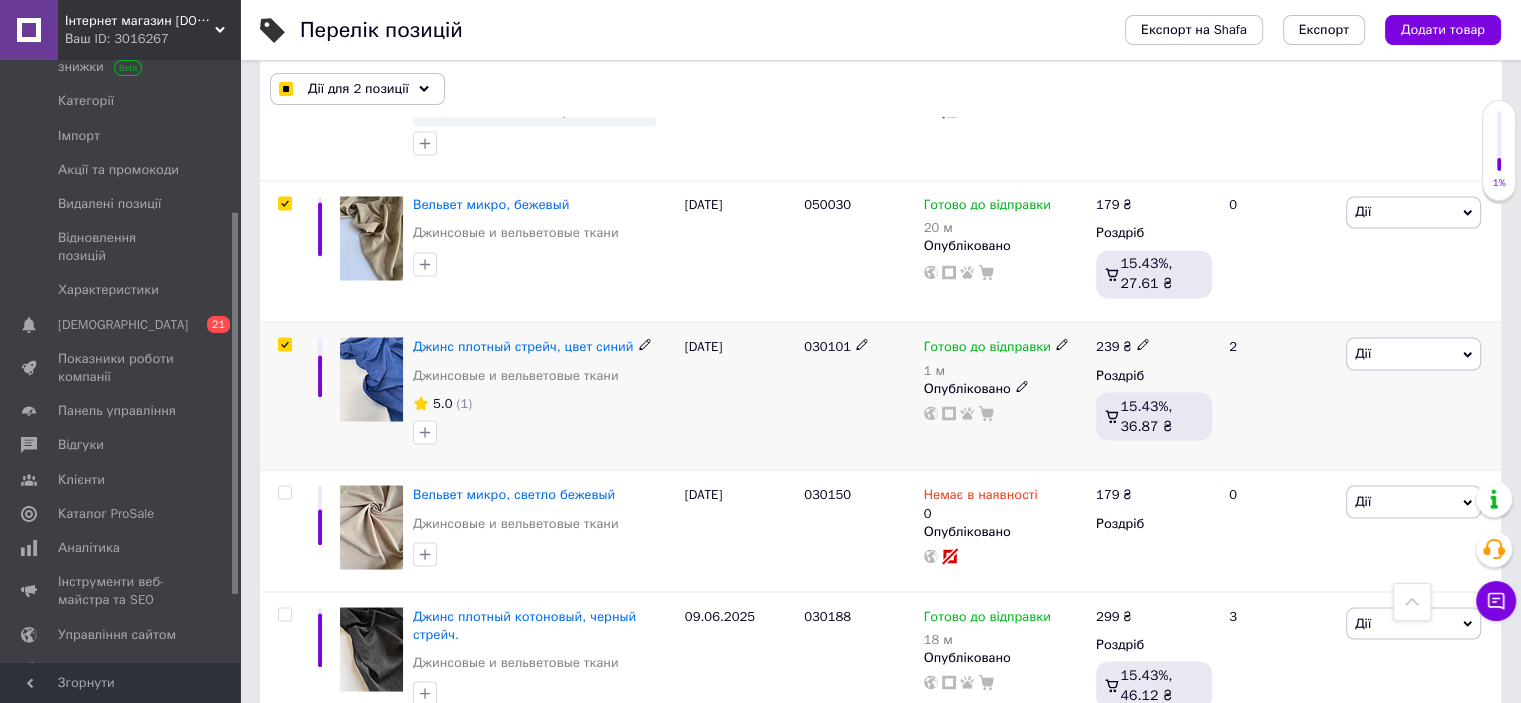 checkbox on "true" 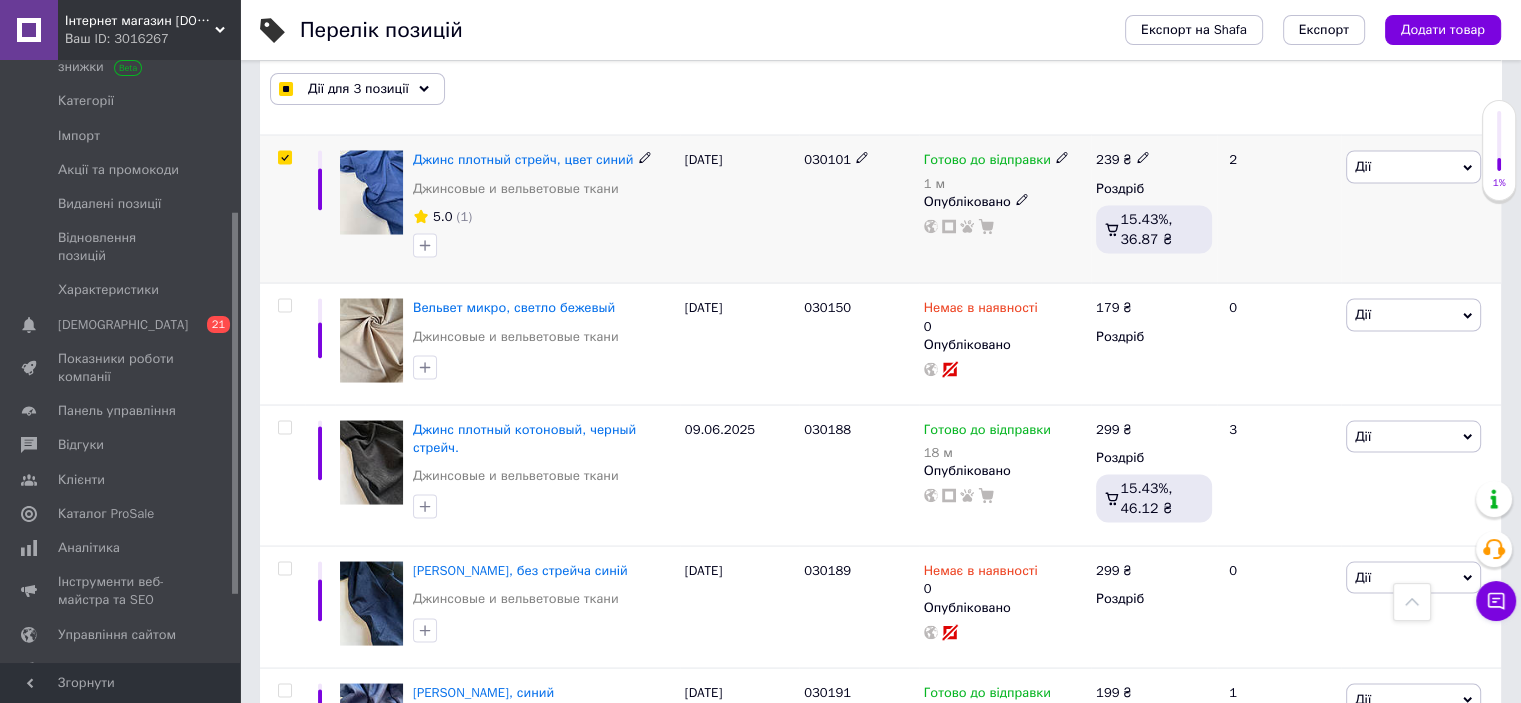 scroll, scrollTop: 3699, scrollLeft: 0, axis: vertical 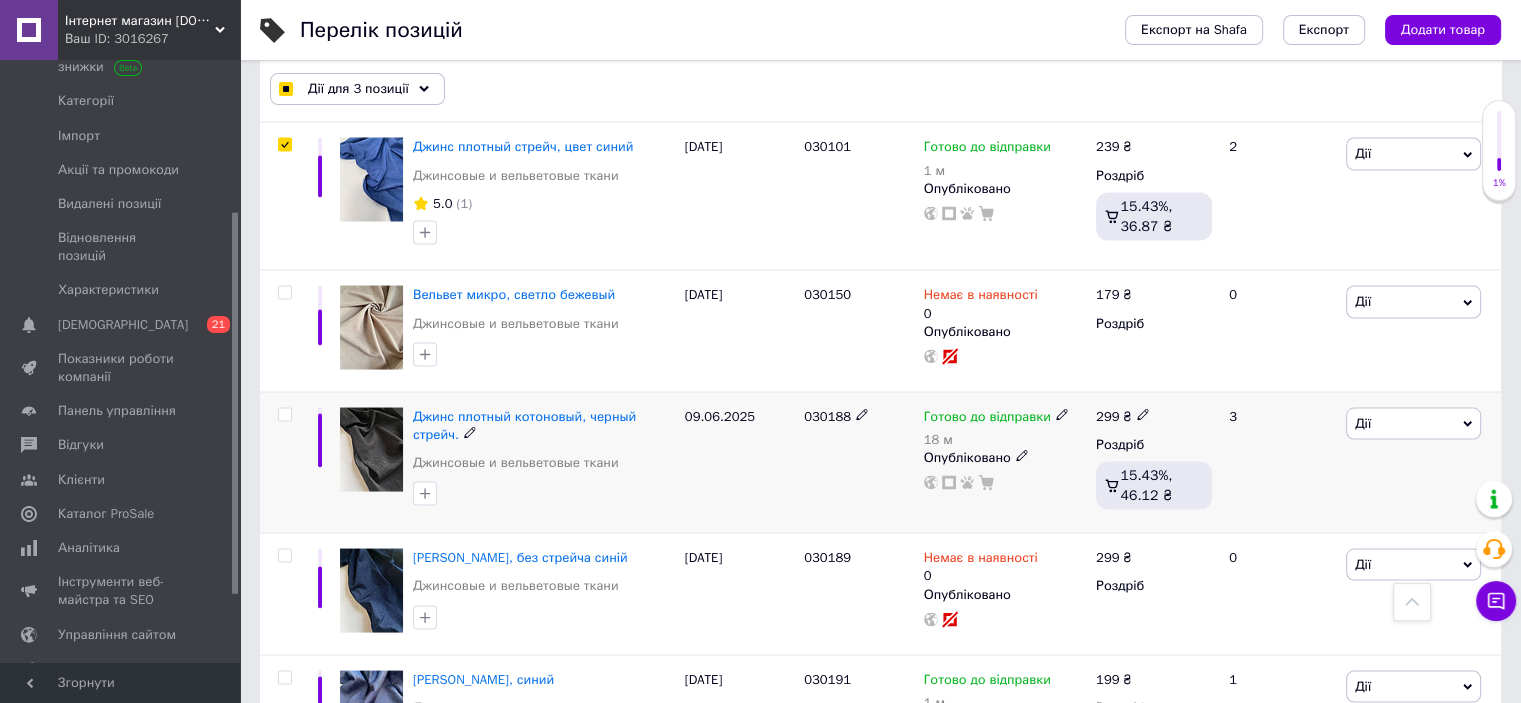click at bounding box center (284, 414) 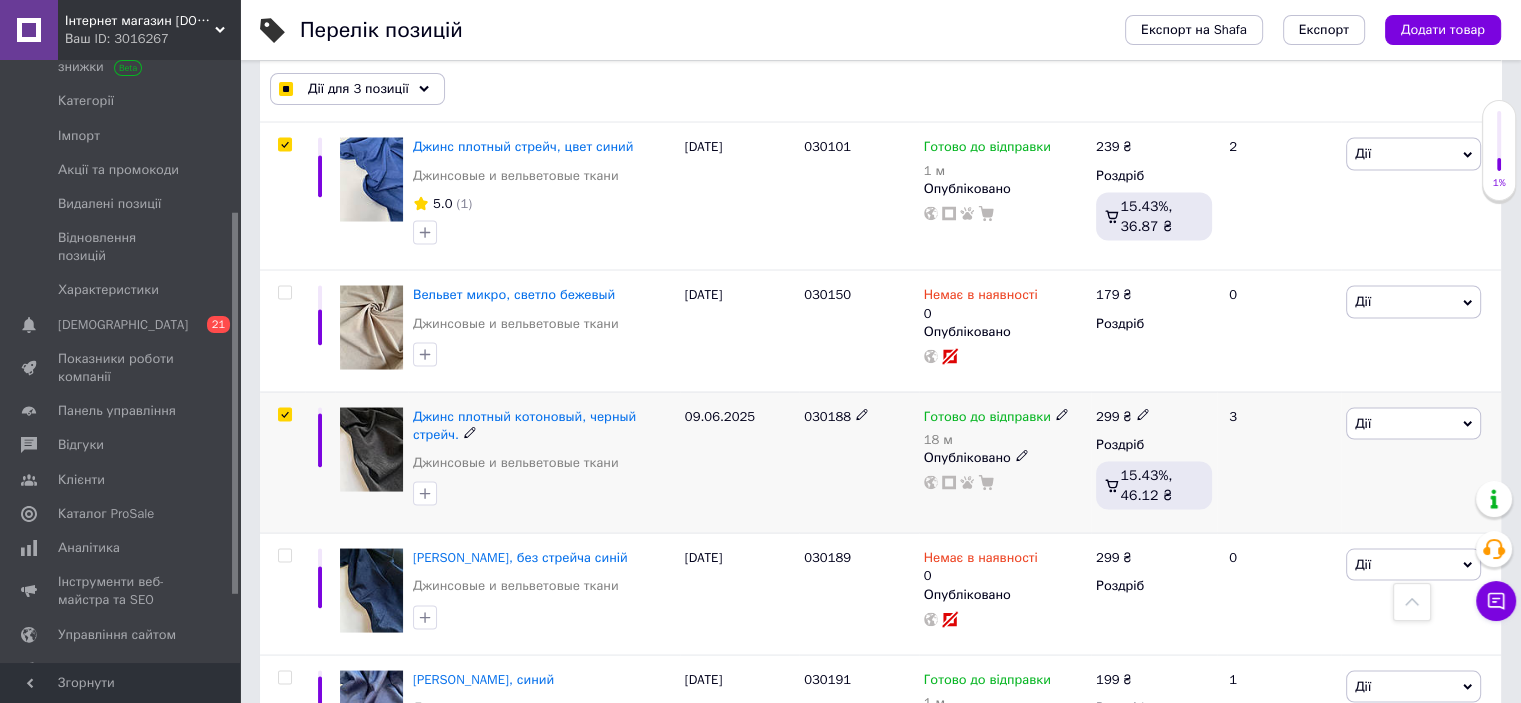 checkbox on "true" 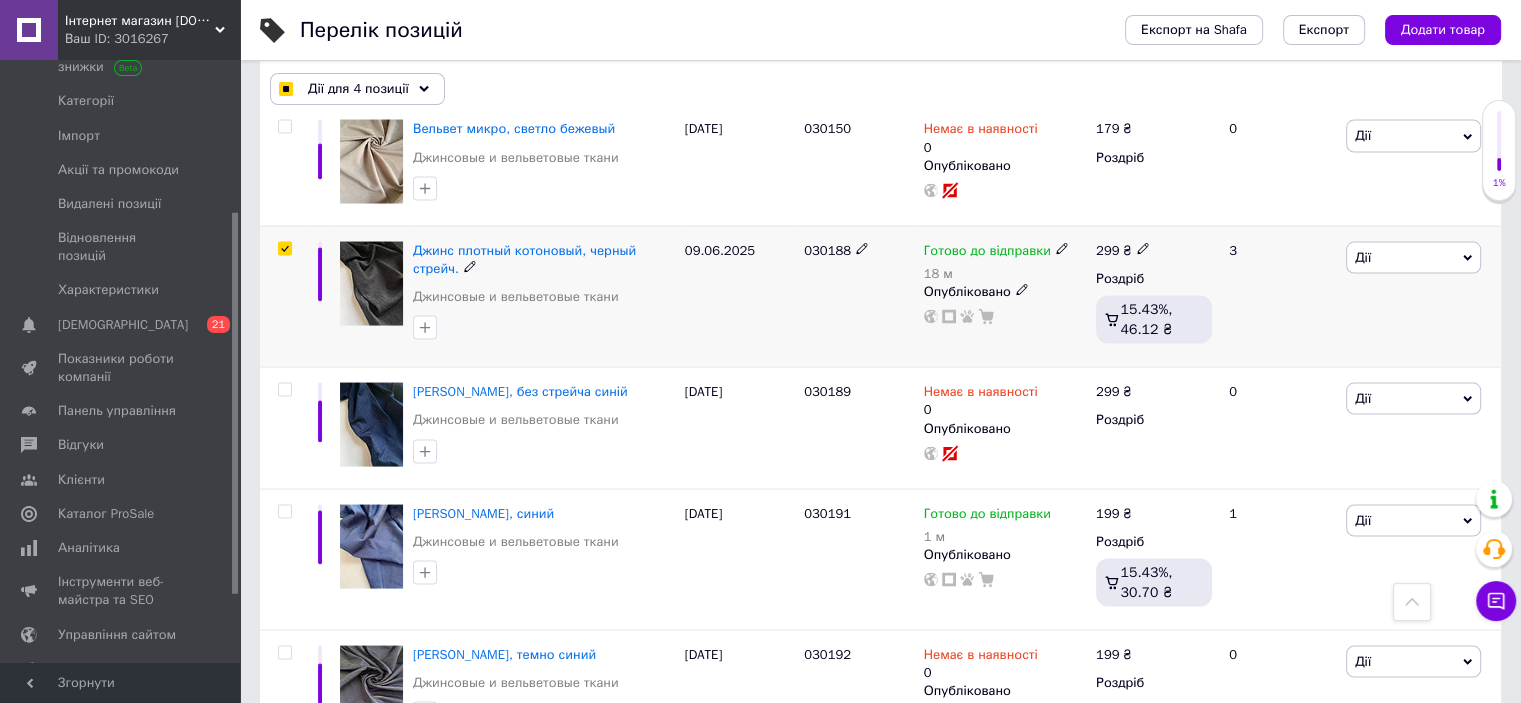 scroll, scrollTop: 3899, scrollLeft: 0, axis: vertical 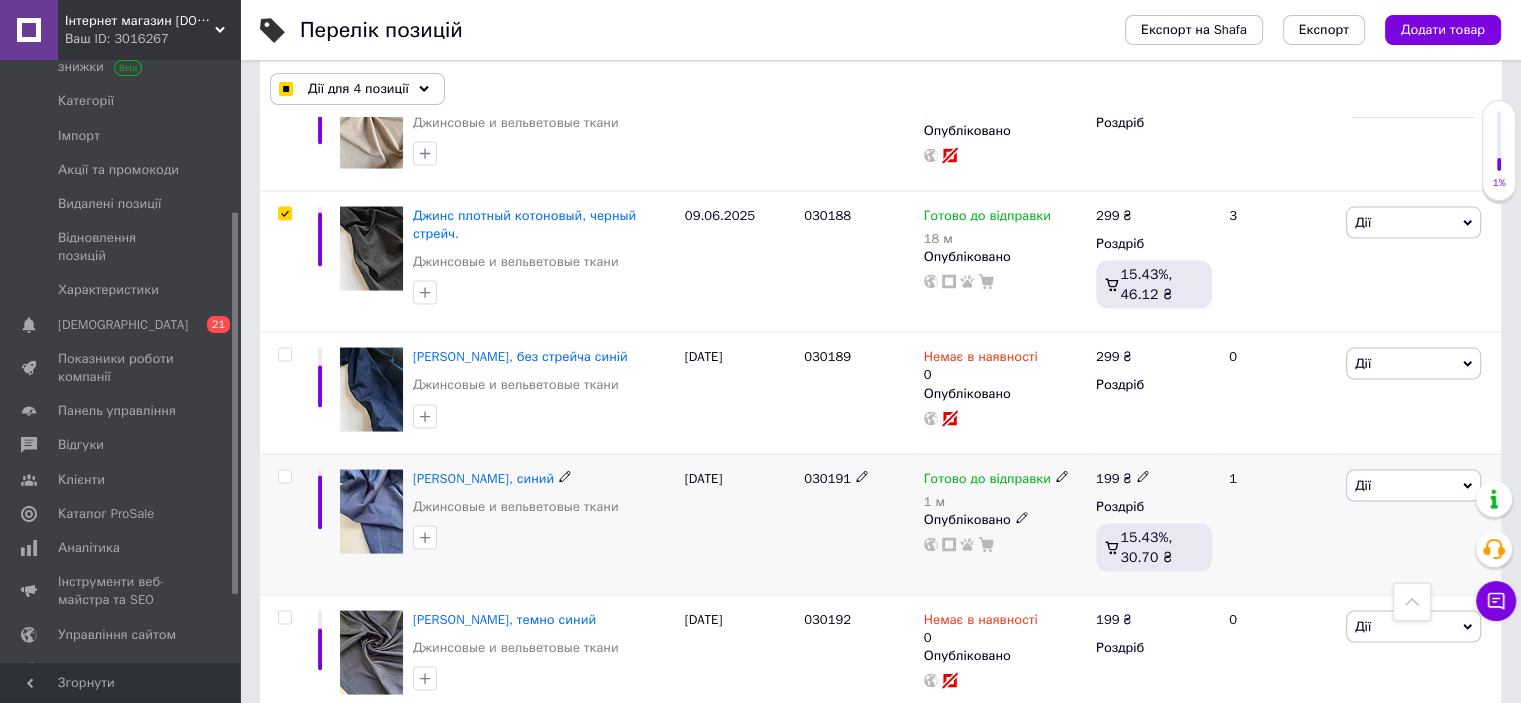 click at bounding box center (284, 477) 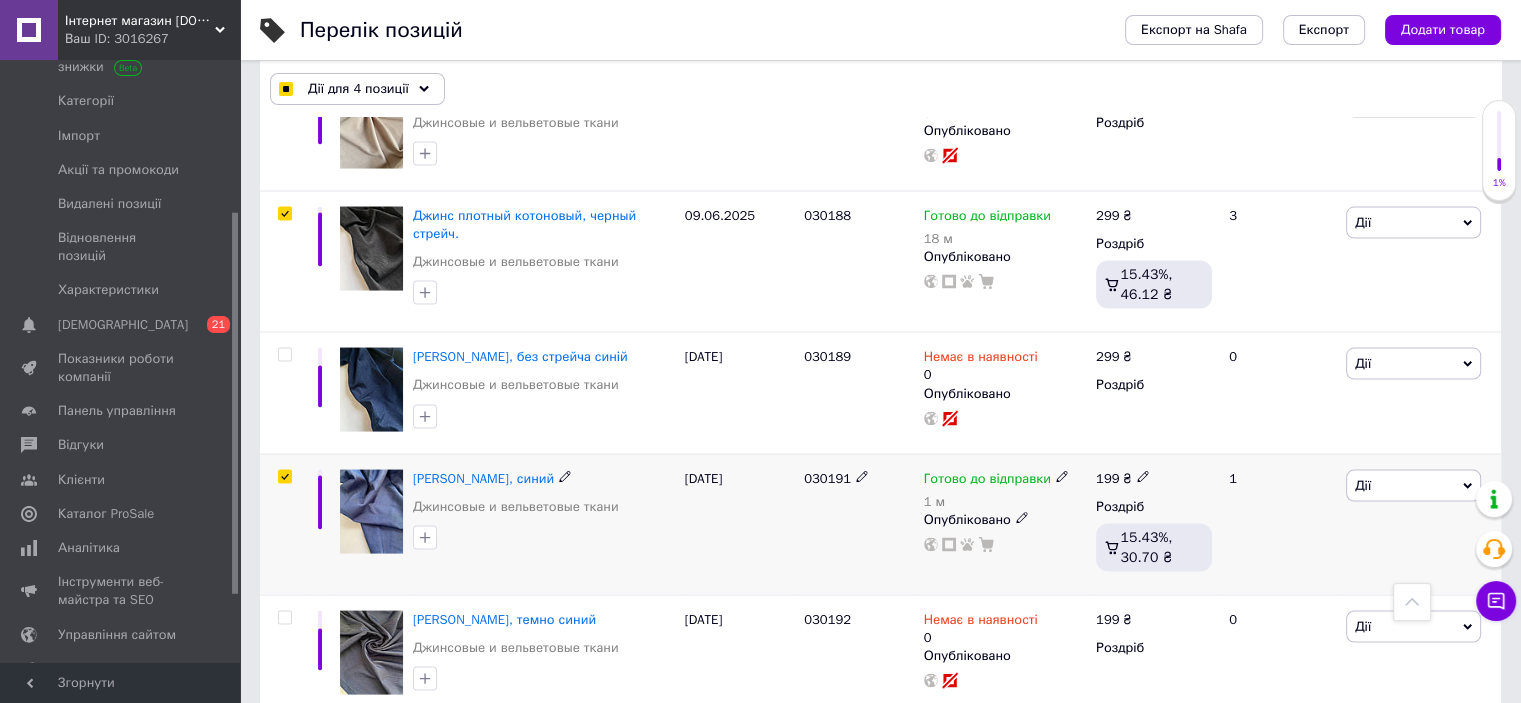 checkbox on "true" 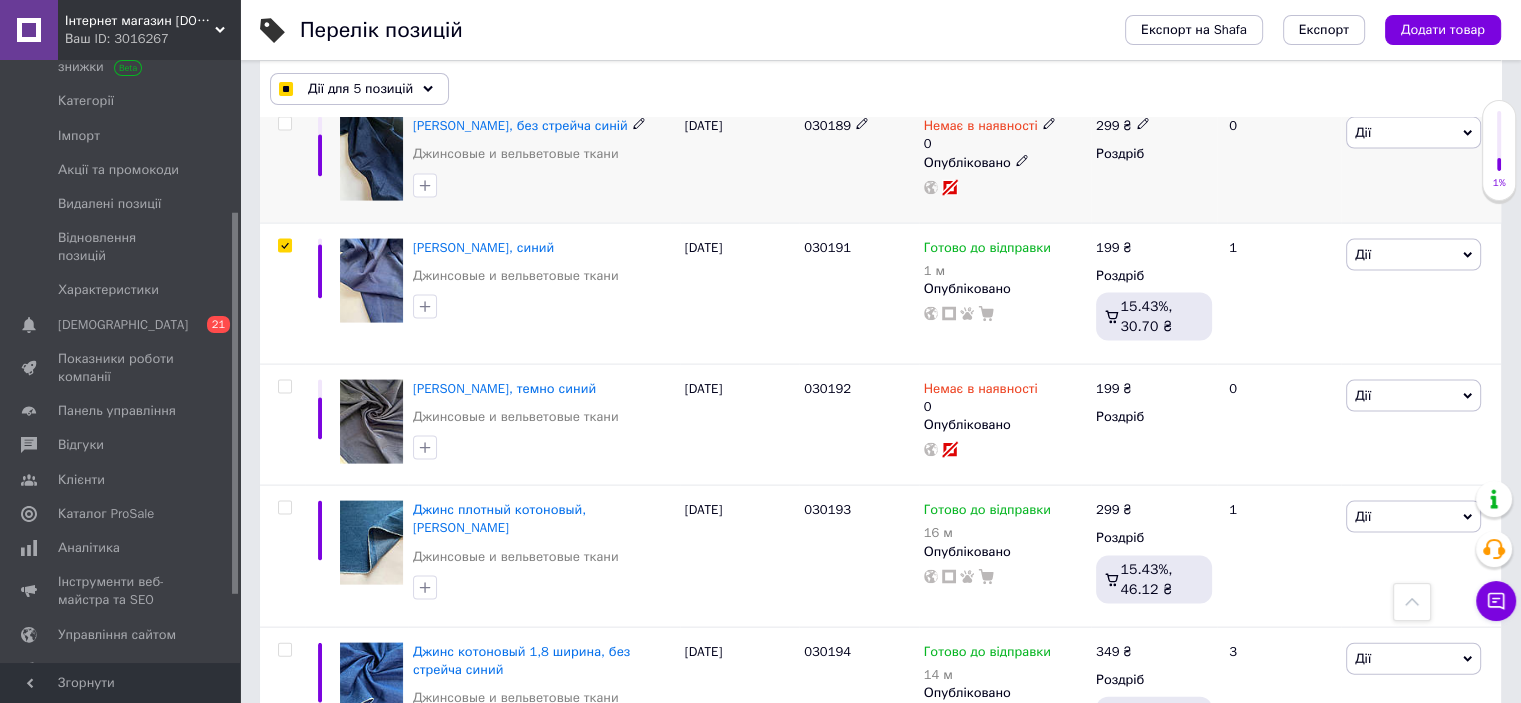 scroll, scrollTop: 4199, scrollLeft: 0, axis: vertical 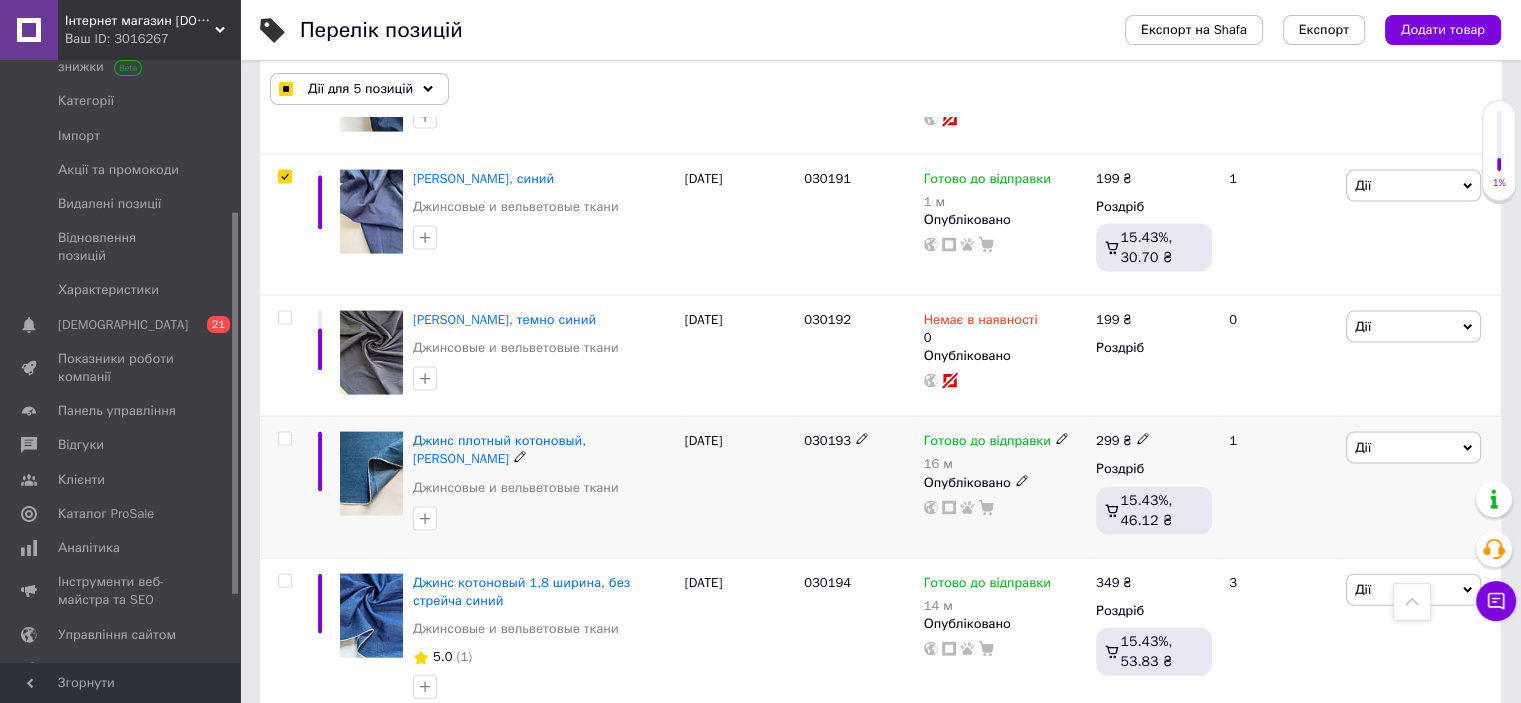 click at bounding box center (284, 439) 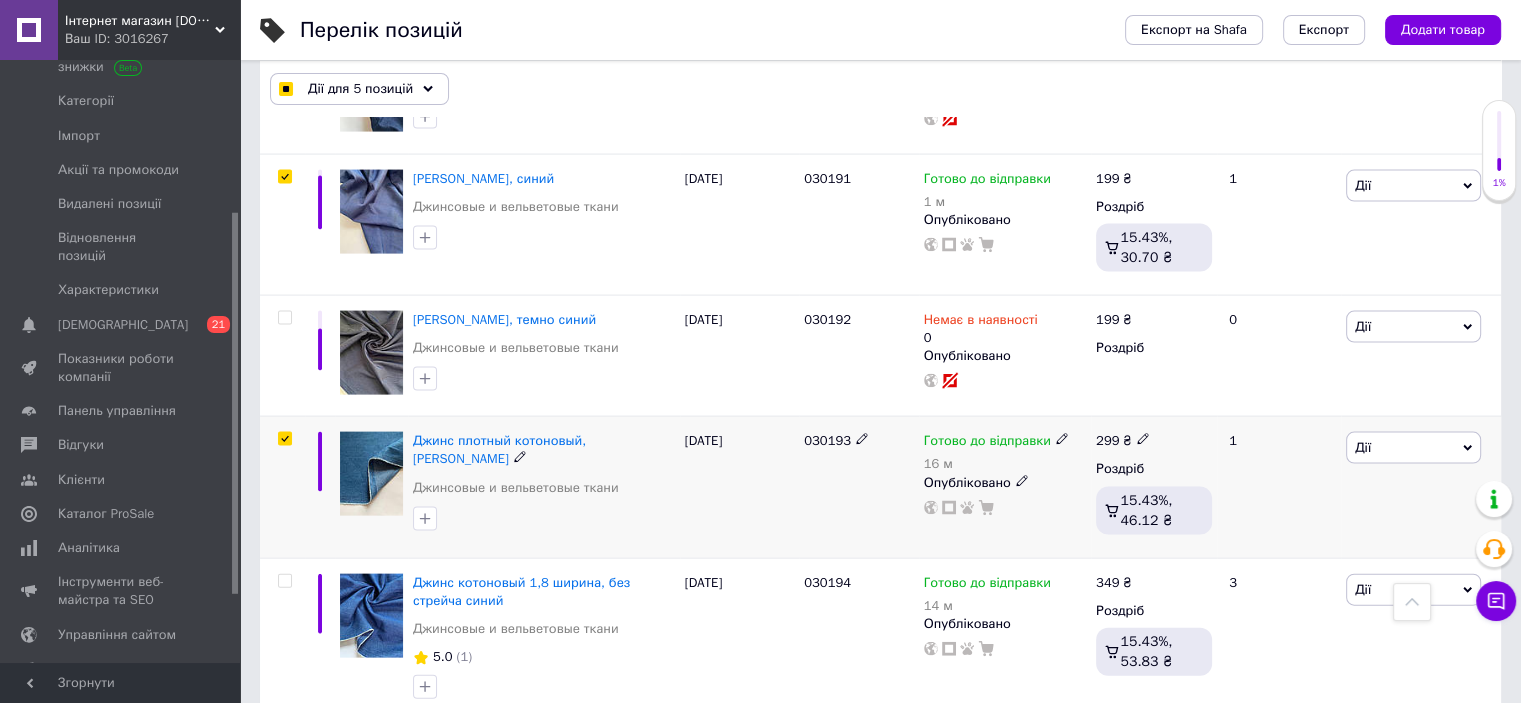 checkbox on "true" 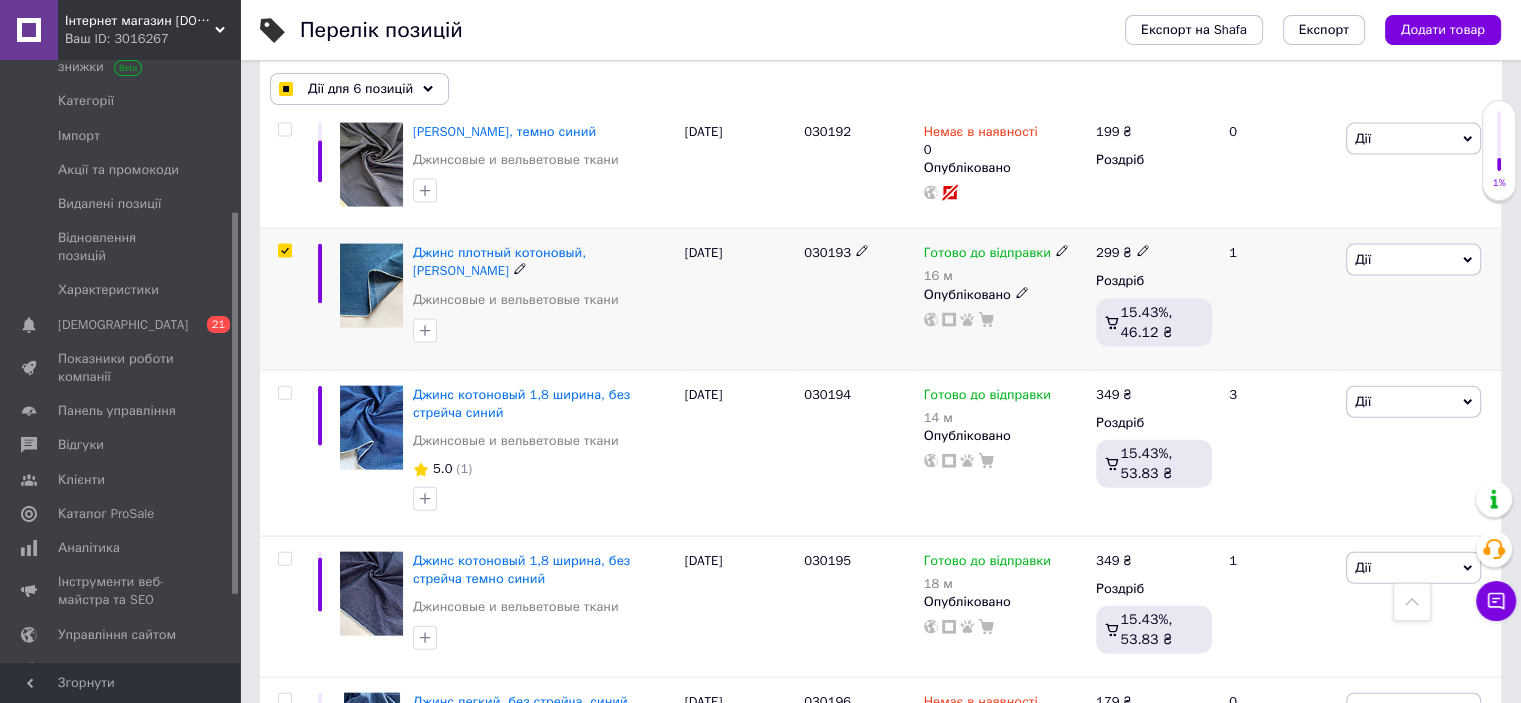 scroll, scrollTop: 4399, scrollLeft: 0, axis: vertical 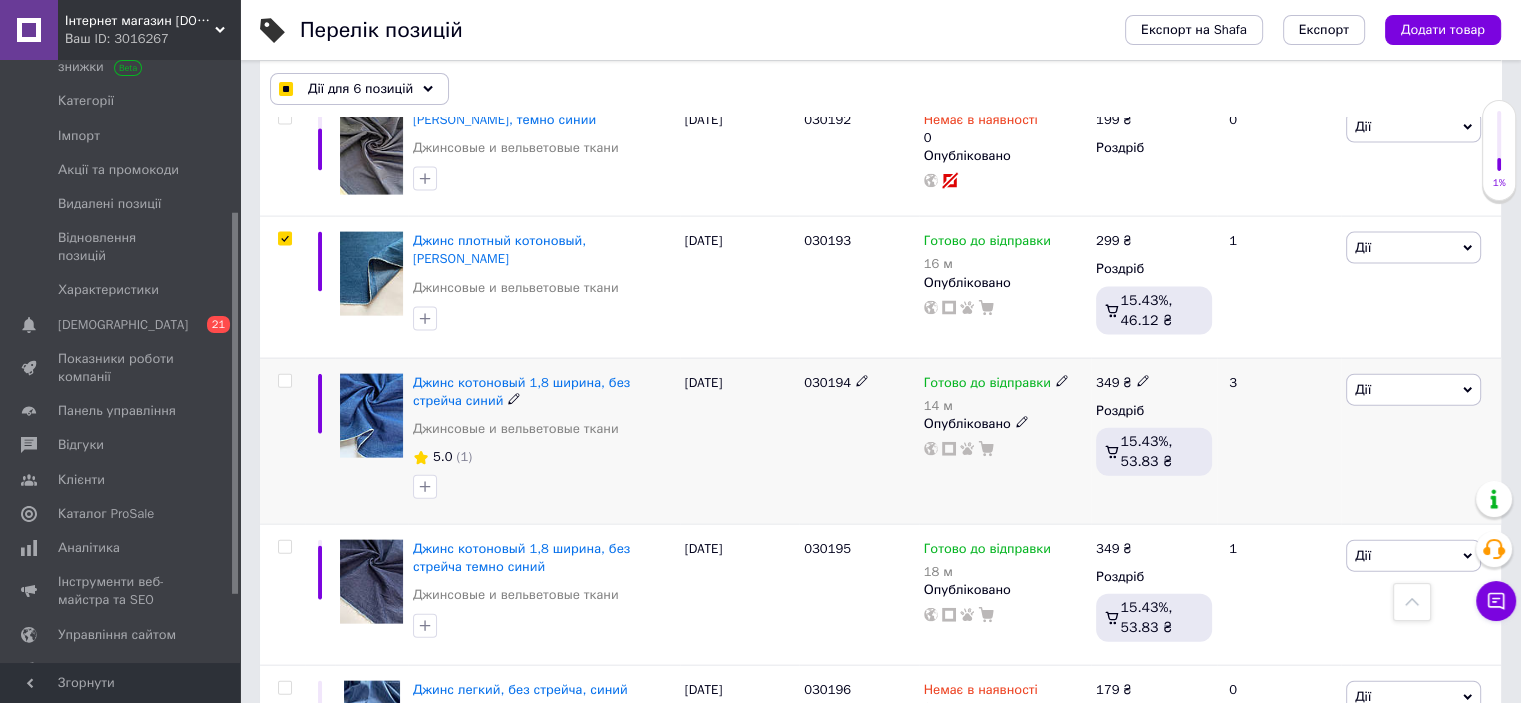 click at bounding box center (284, 381) 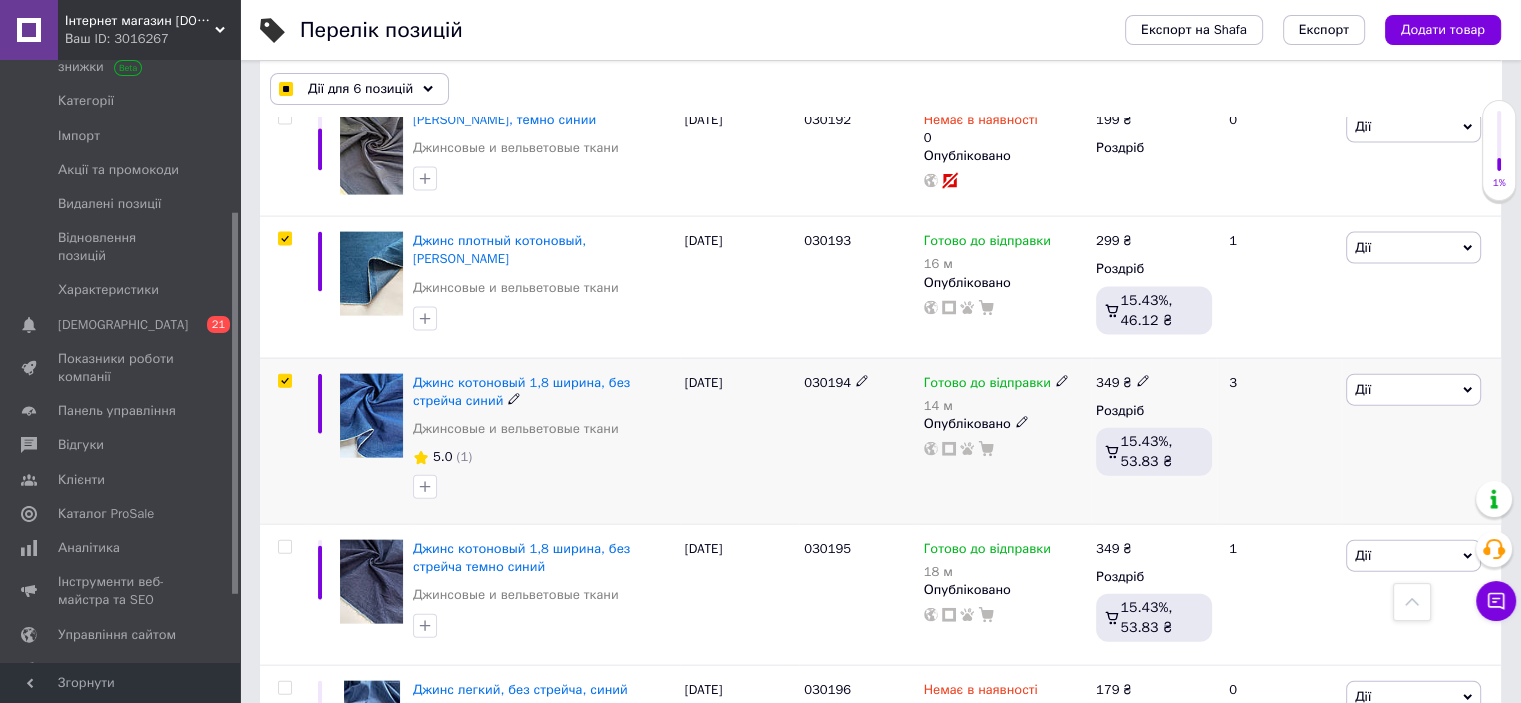 checkbox on "true" 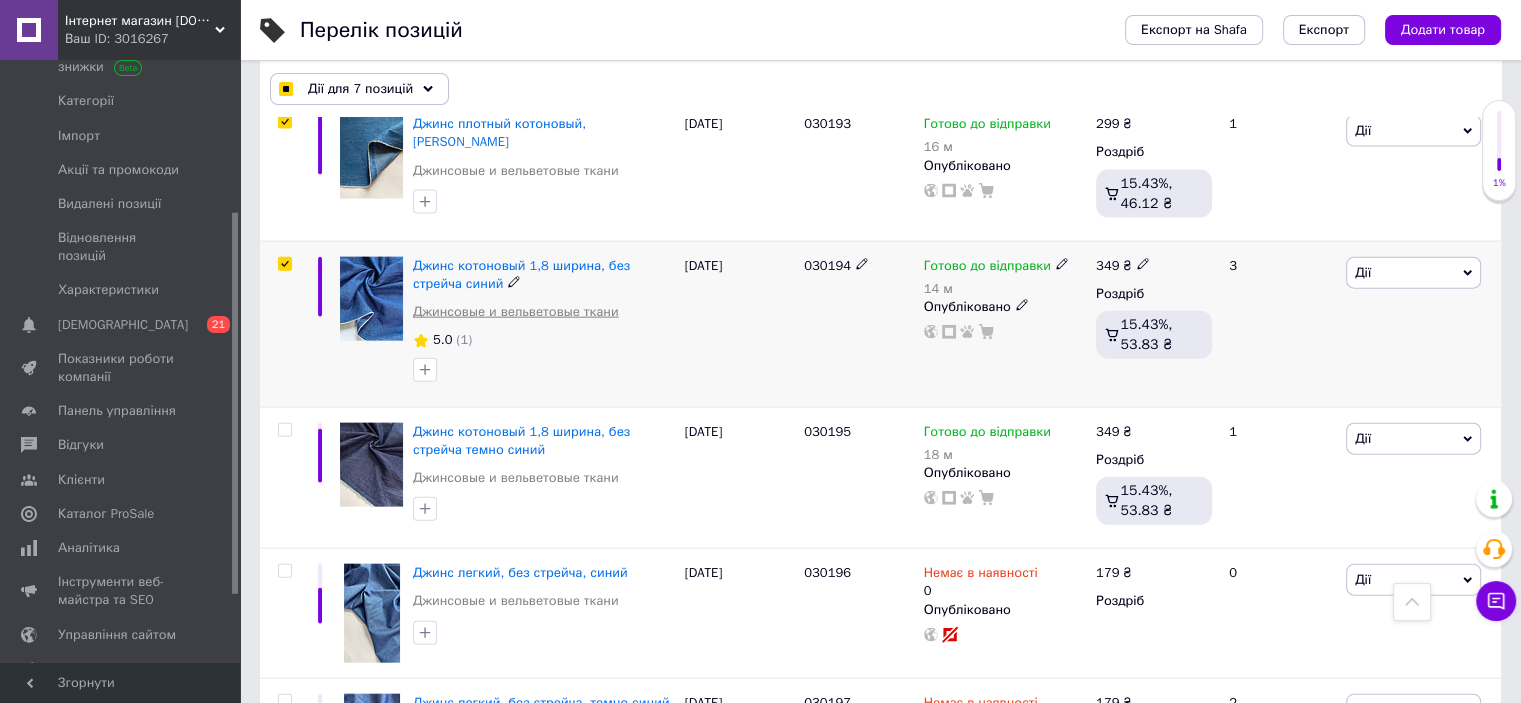 scroll, scrollTop: 4599, scrollLeft: 0, axis: vertical 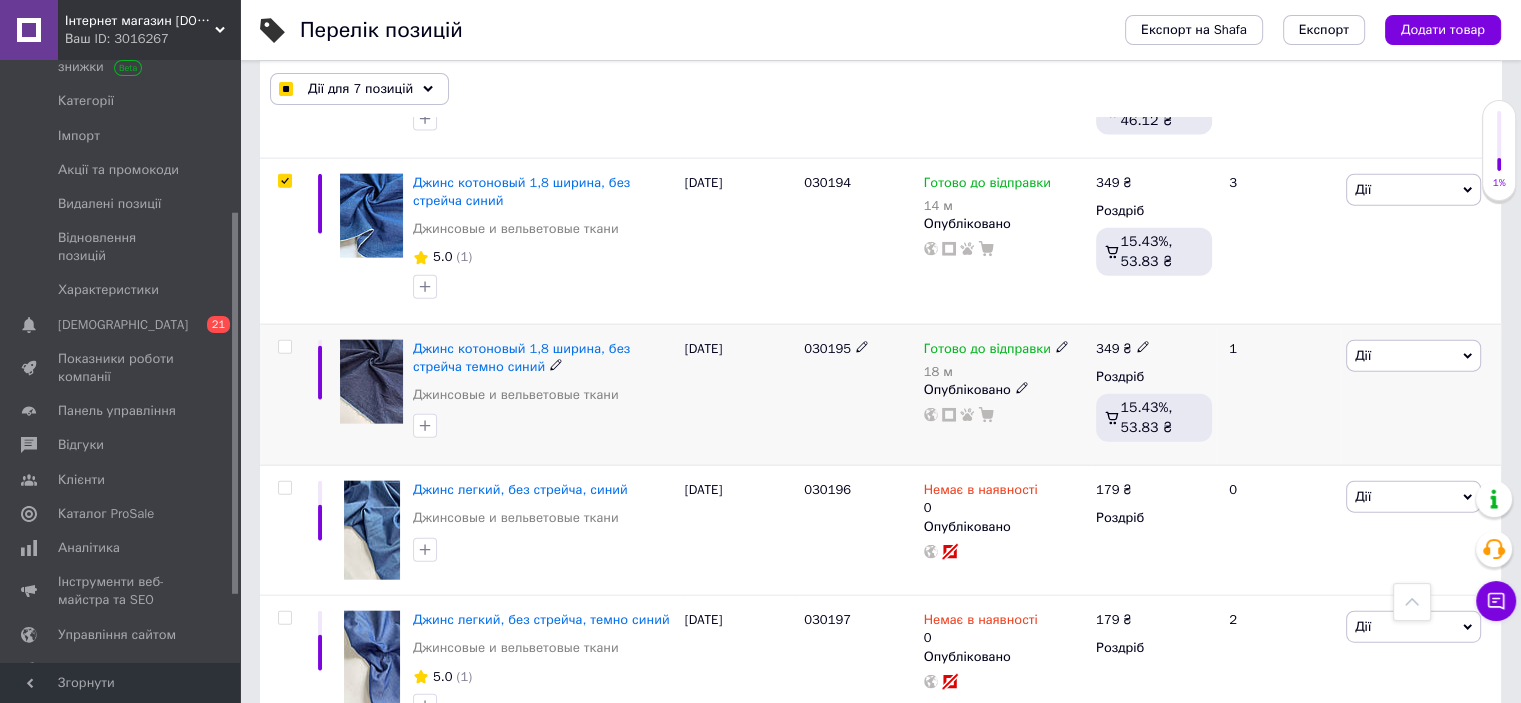 click at bounding box center (284, 347) 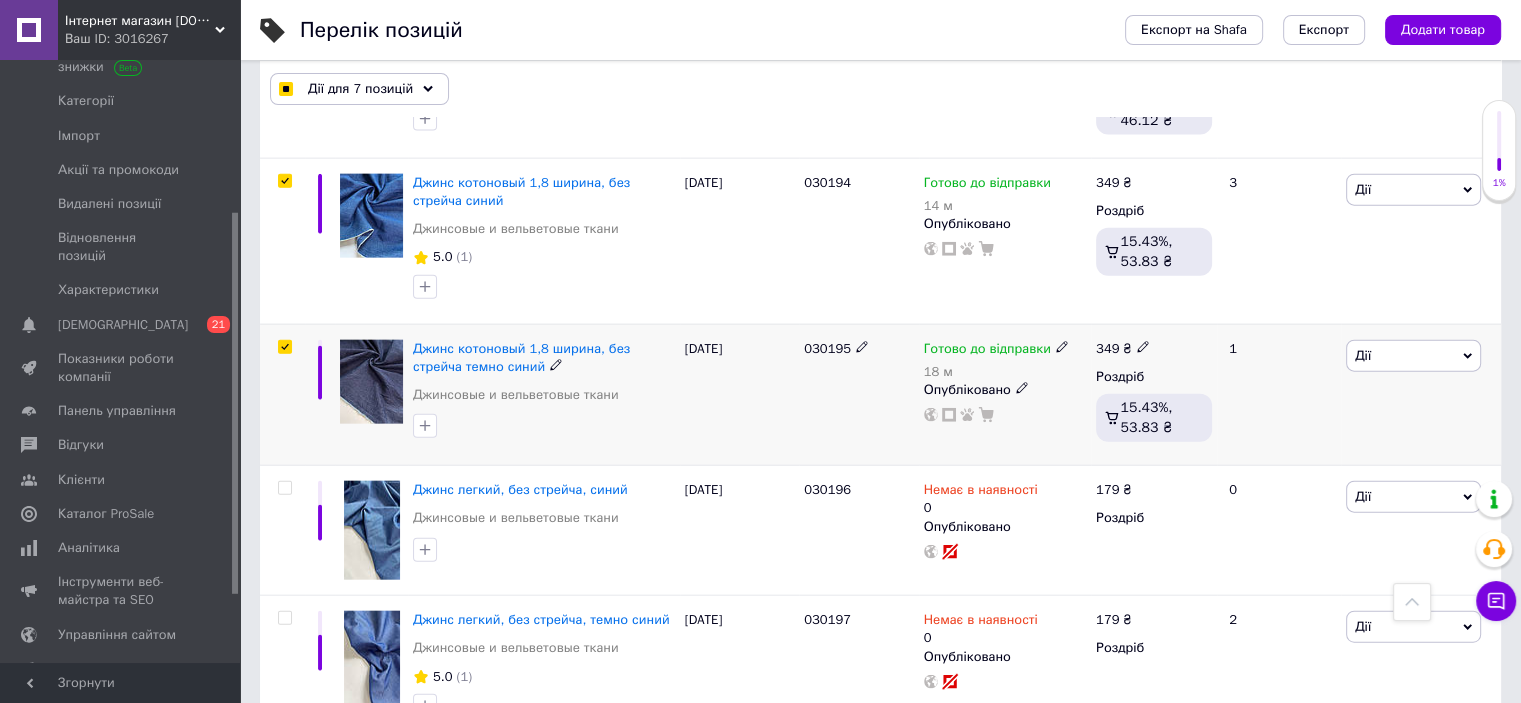 checkbox on "true" 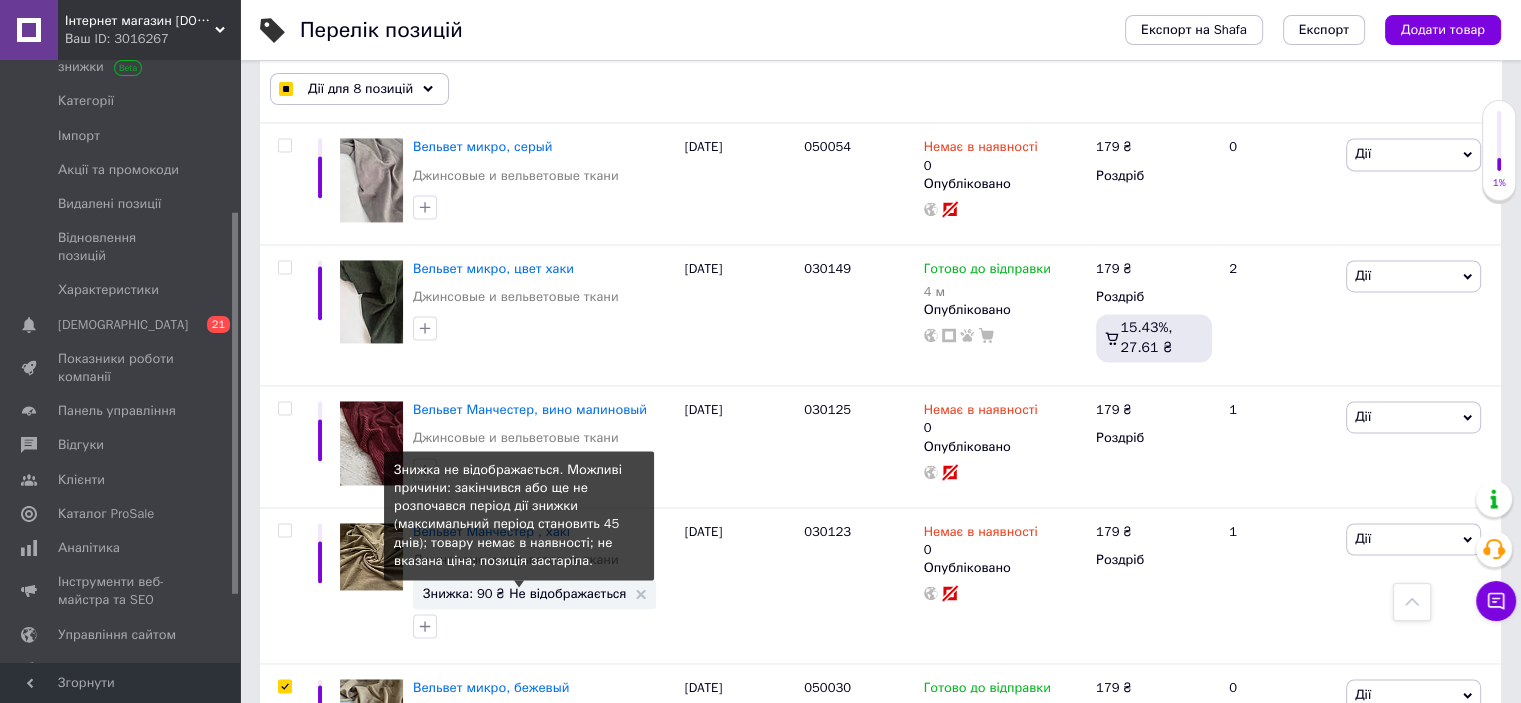 scroll, scrollTop: 2993, scrollLeft: 0, axis: vertical 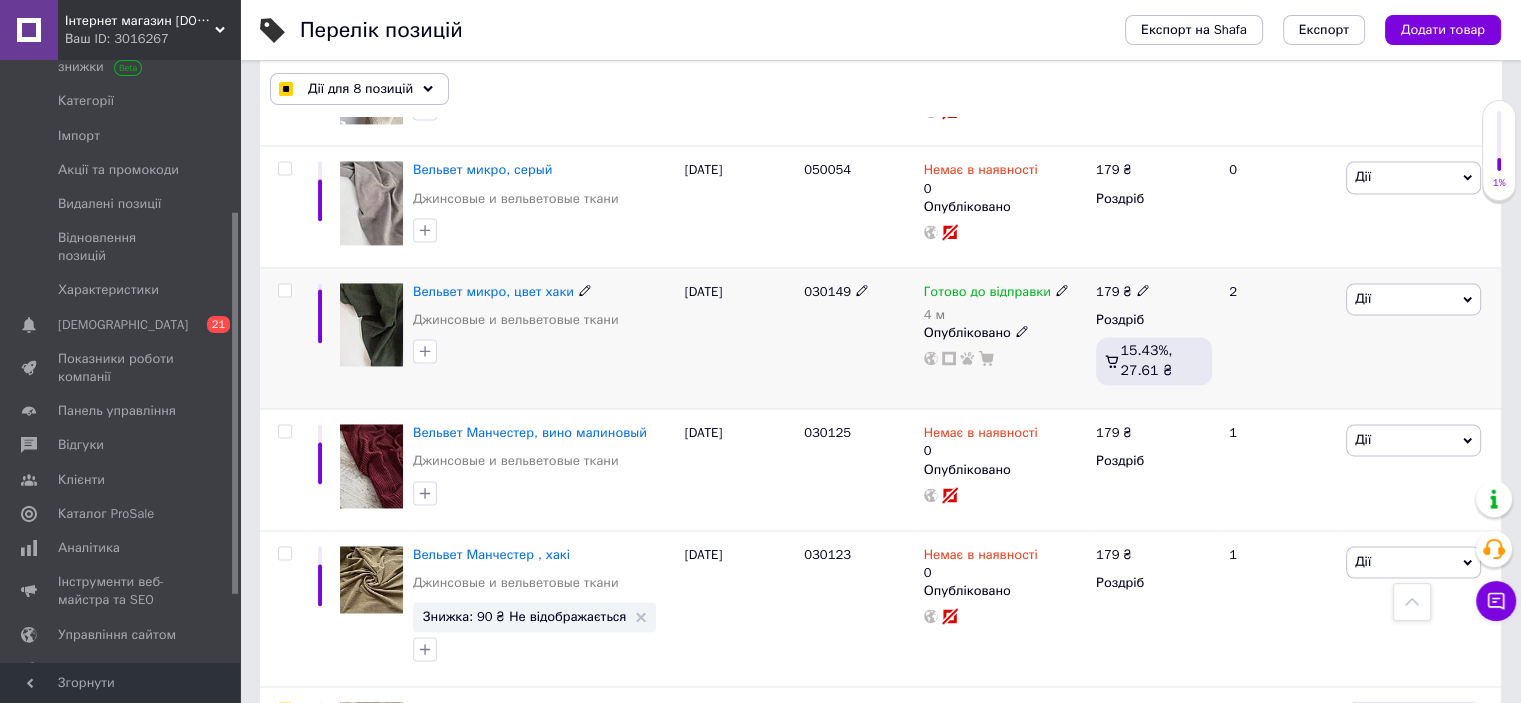 click at bounding box center (284, 290) 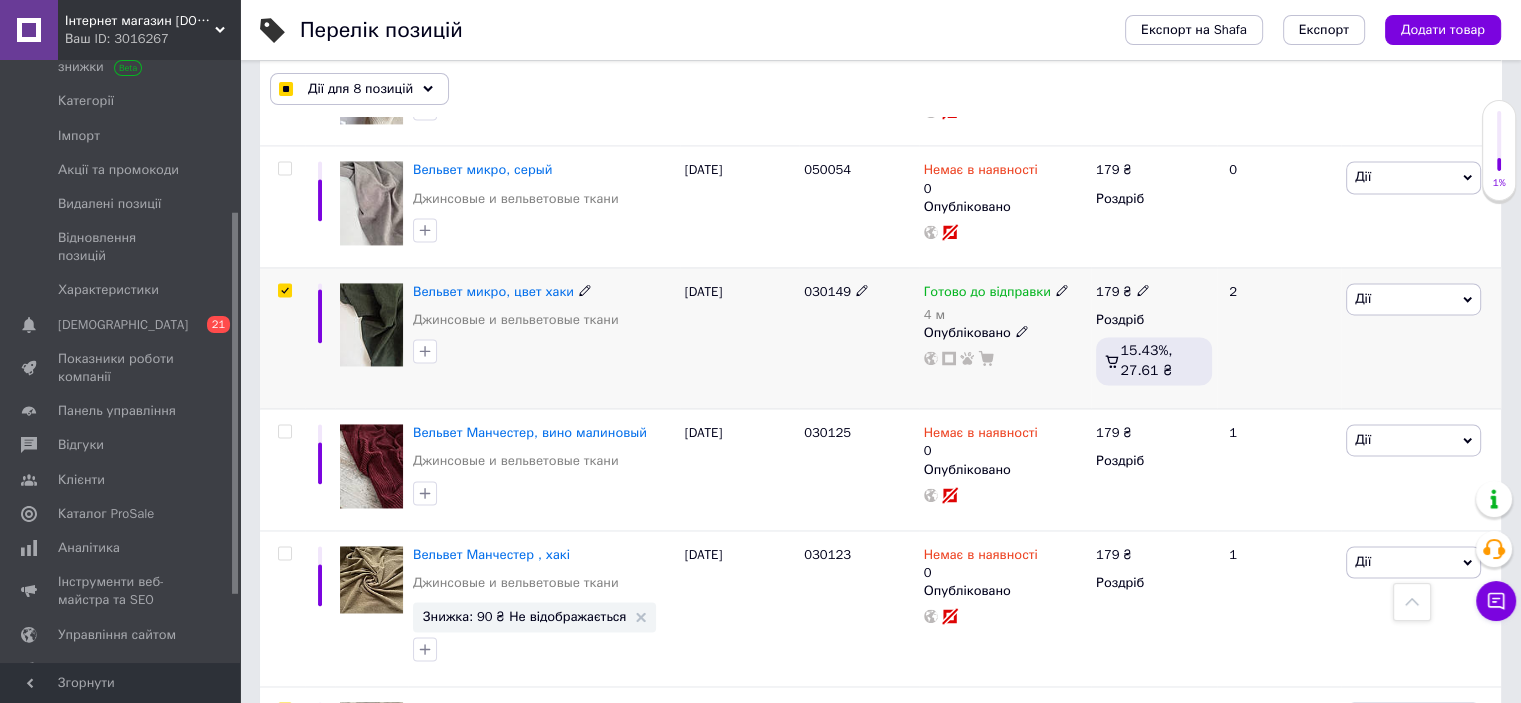checkbox on "true" 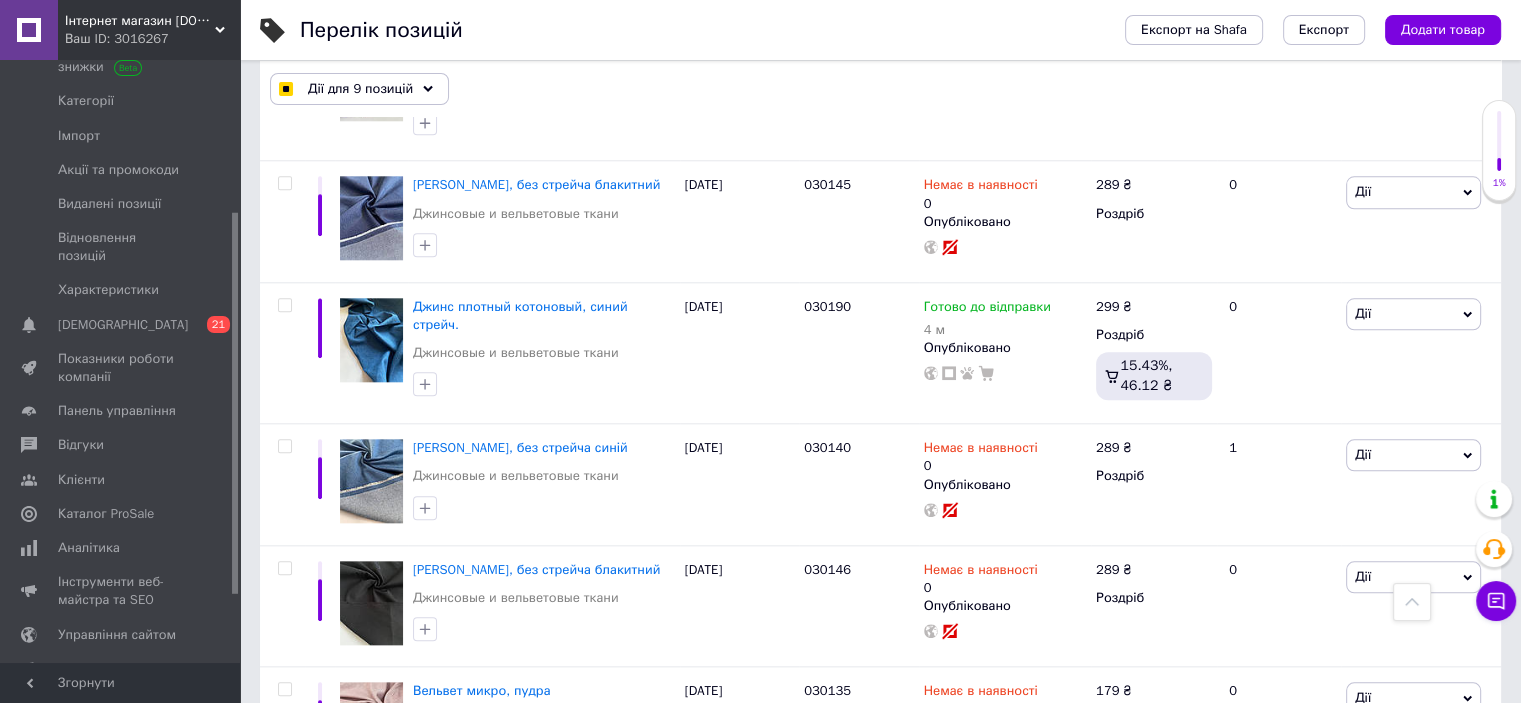 scroll, scrollTop: 1993, scrollLeft: 0, axis: vertical 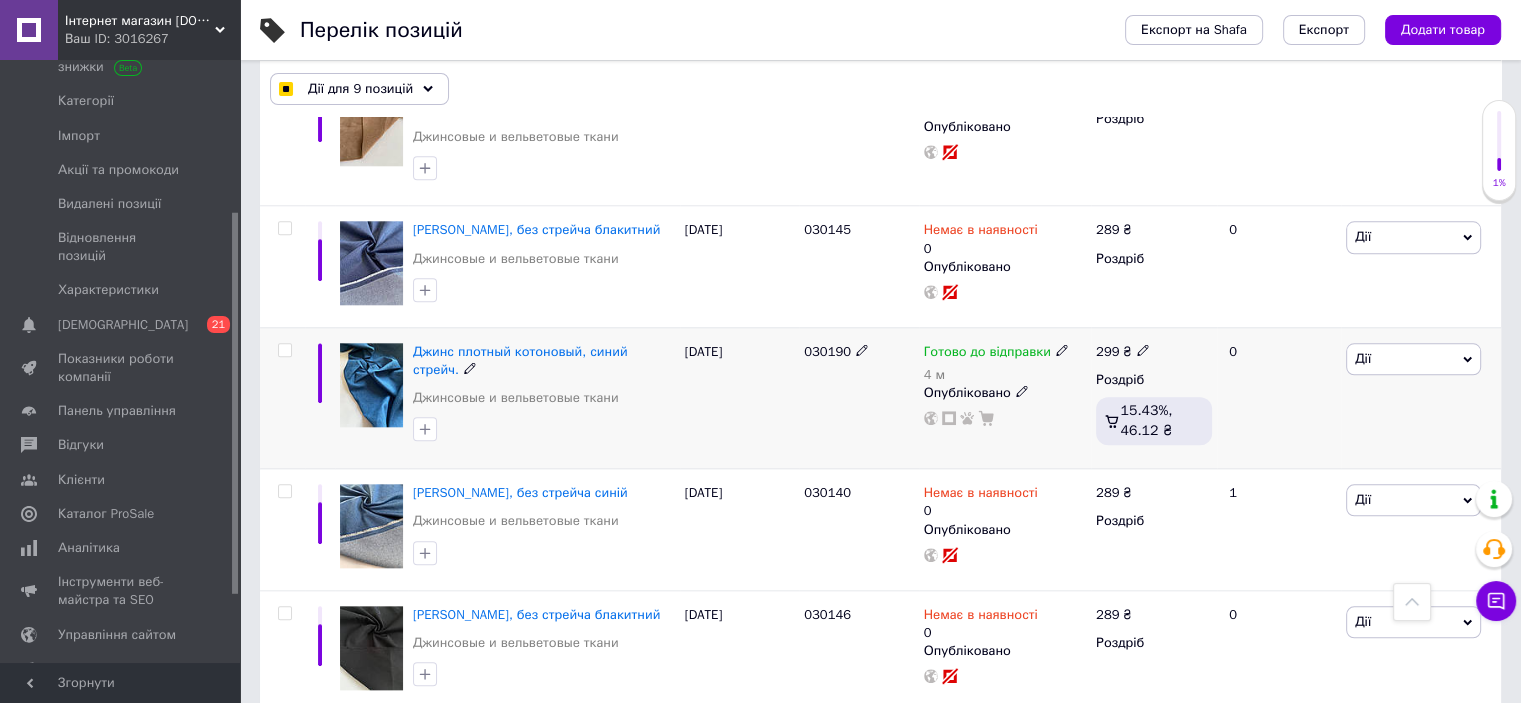 click at bounding box center [284, 350] 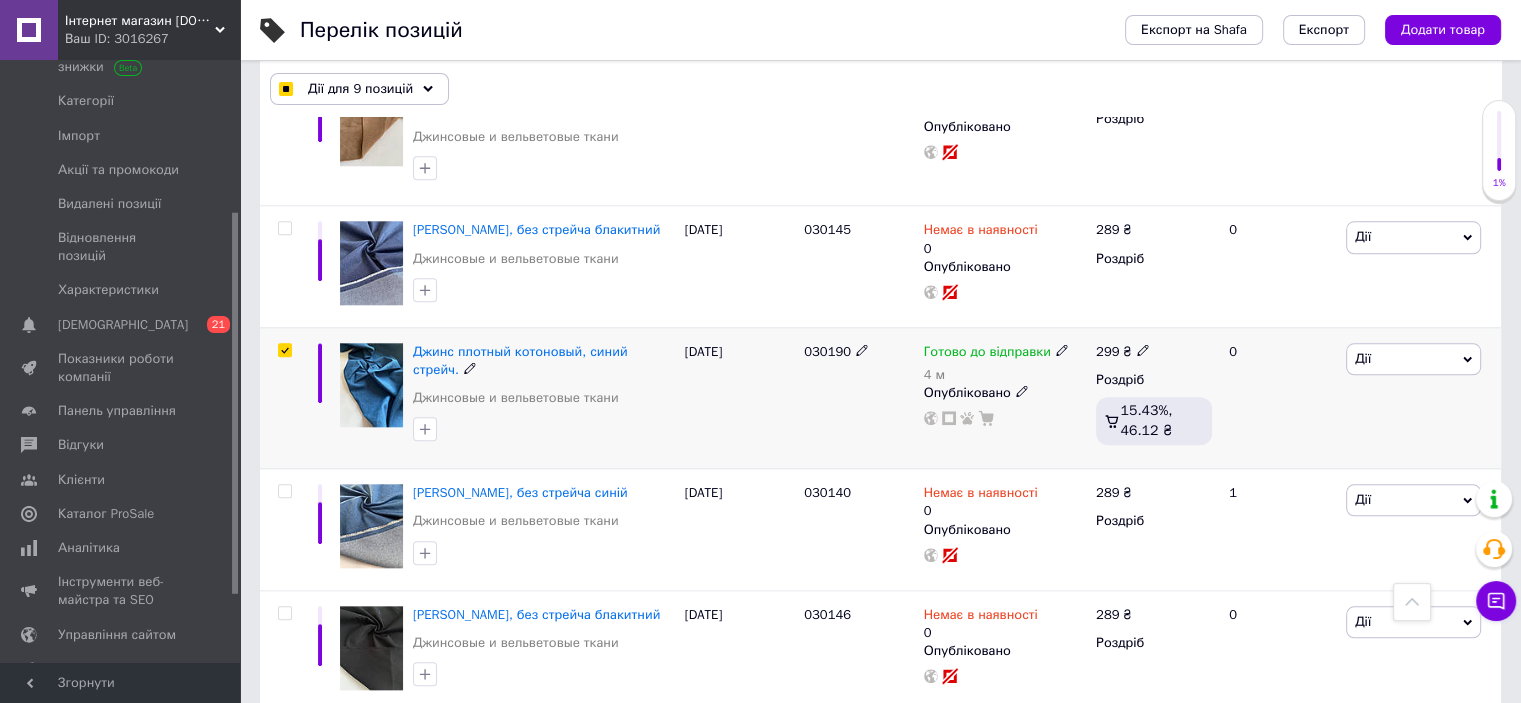 checkbox on "true" 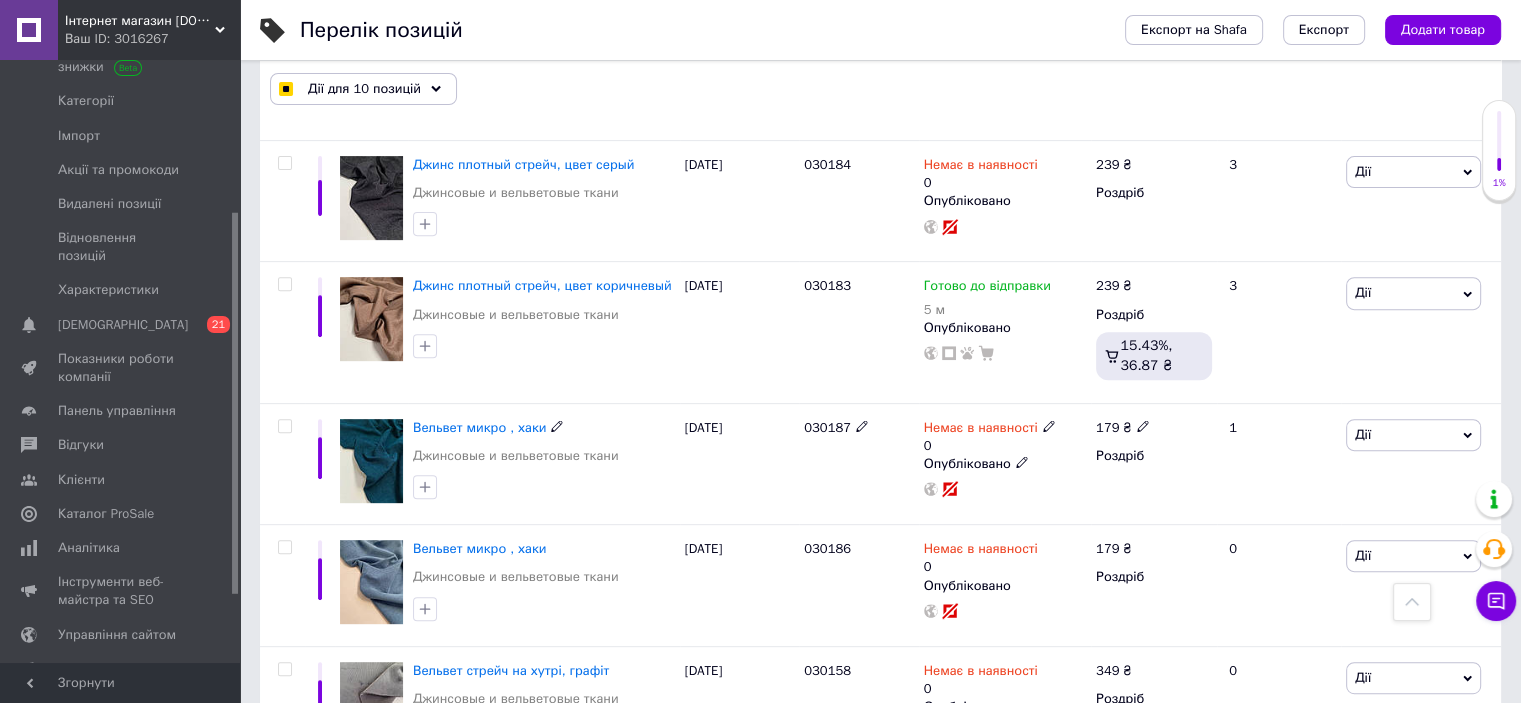 scroll, scrollTop: 593, scrollLeft: 0, axis: vertical 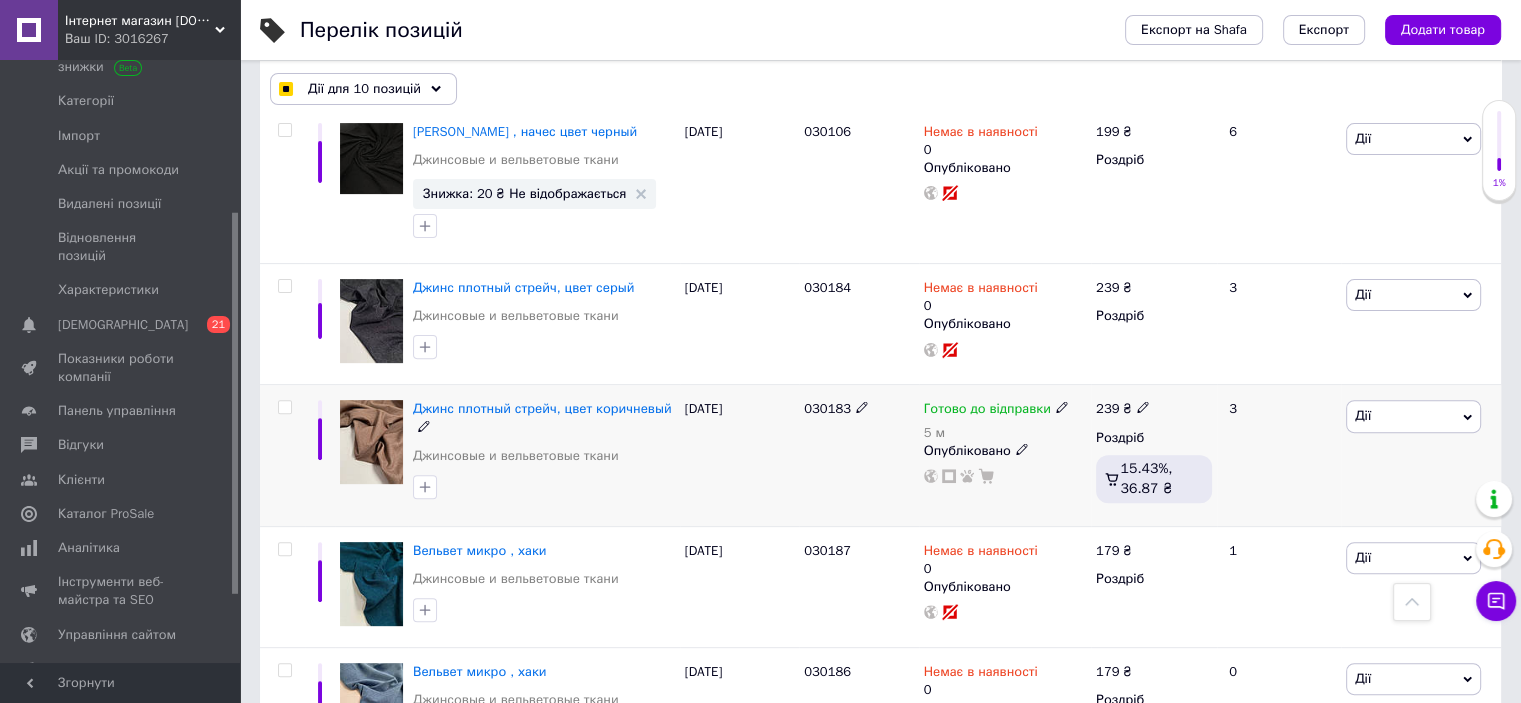 click at bounding box center (284, 407) 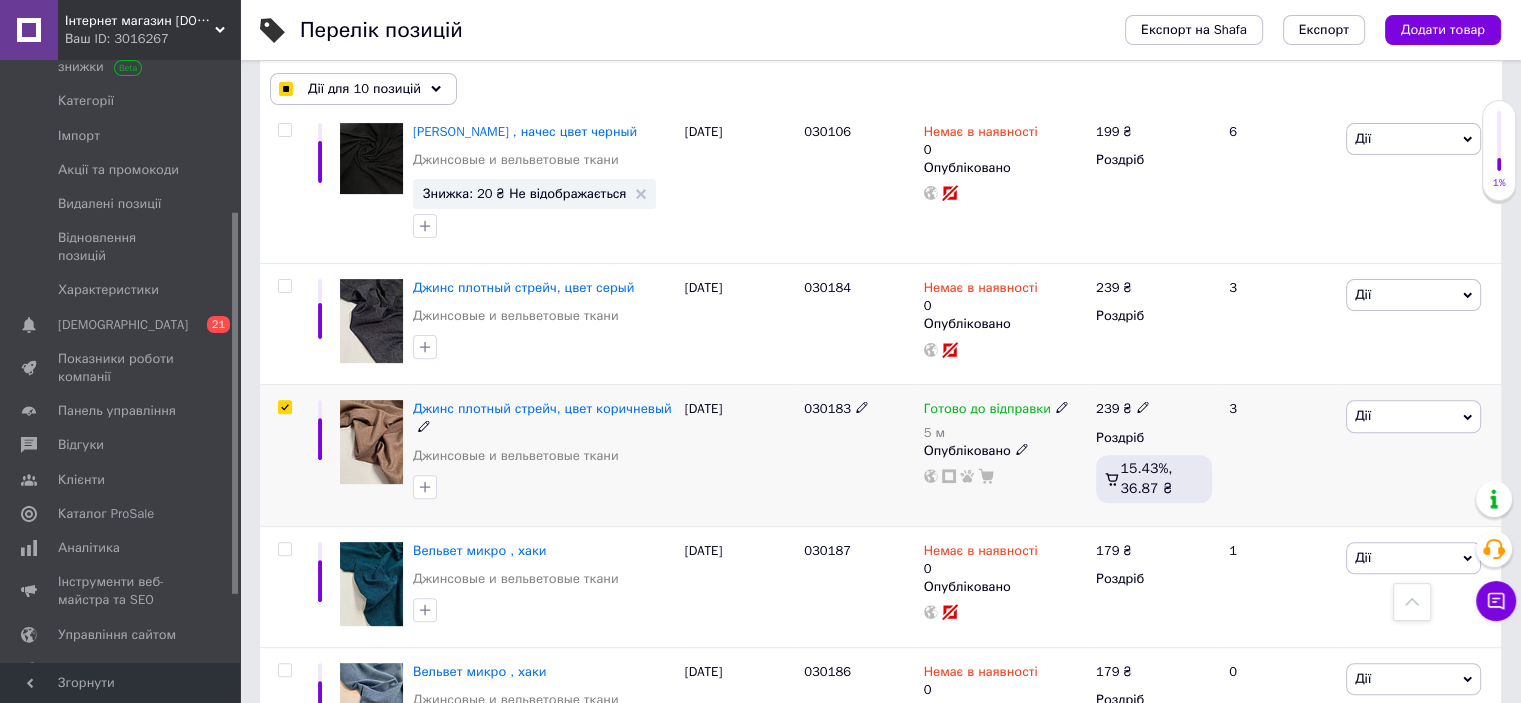 checkbox on "true" 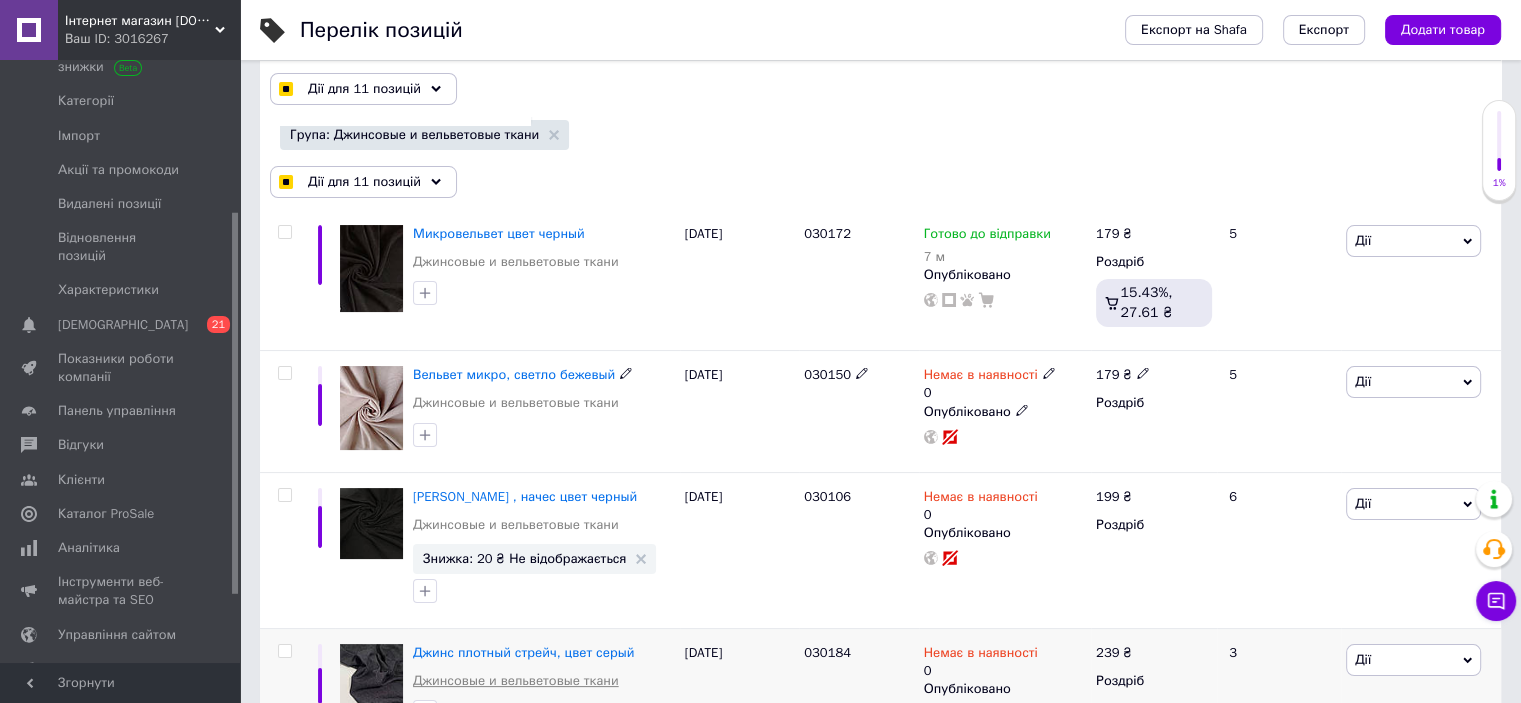 scroll, scrollTop: 193, scrollLeft: 0, axis: vertical 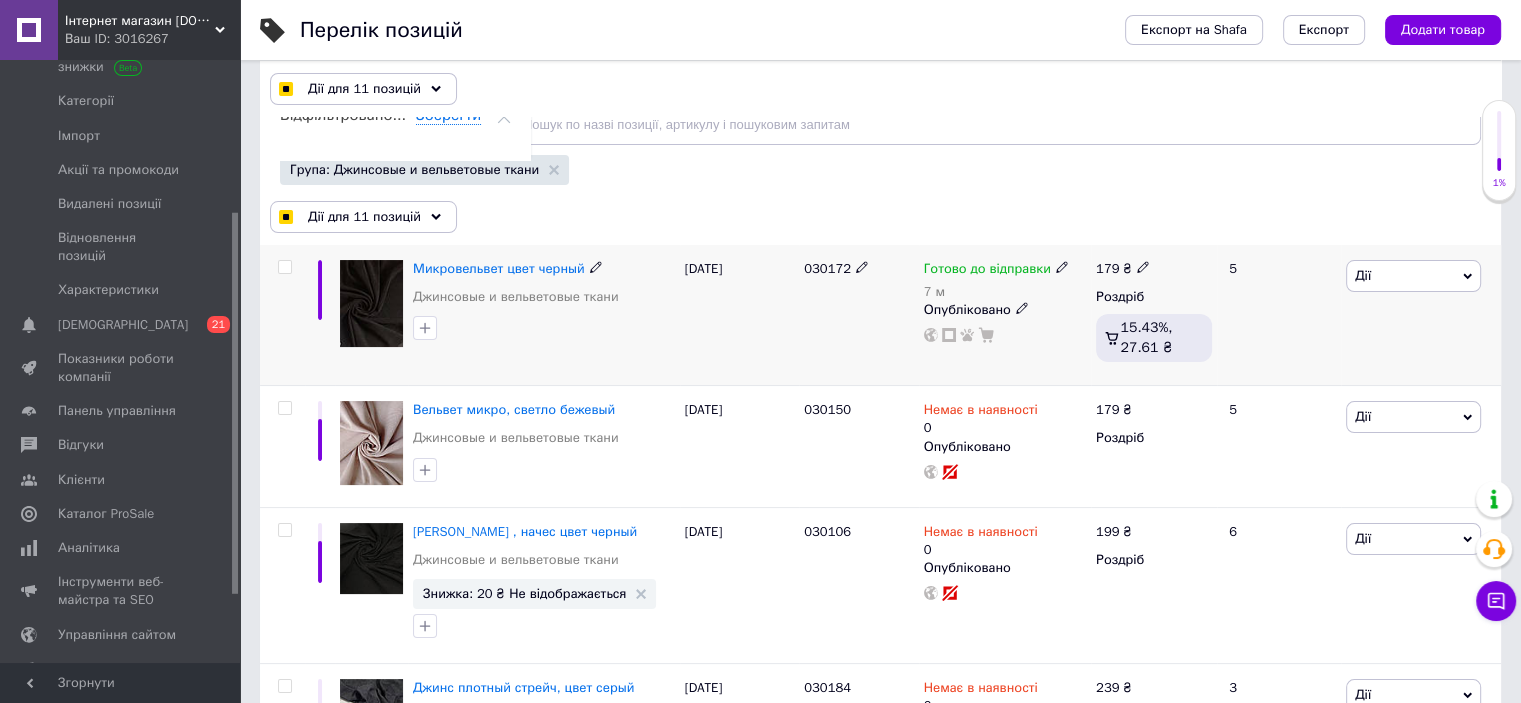 click at bounding box center (284, 267) 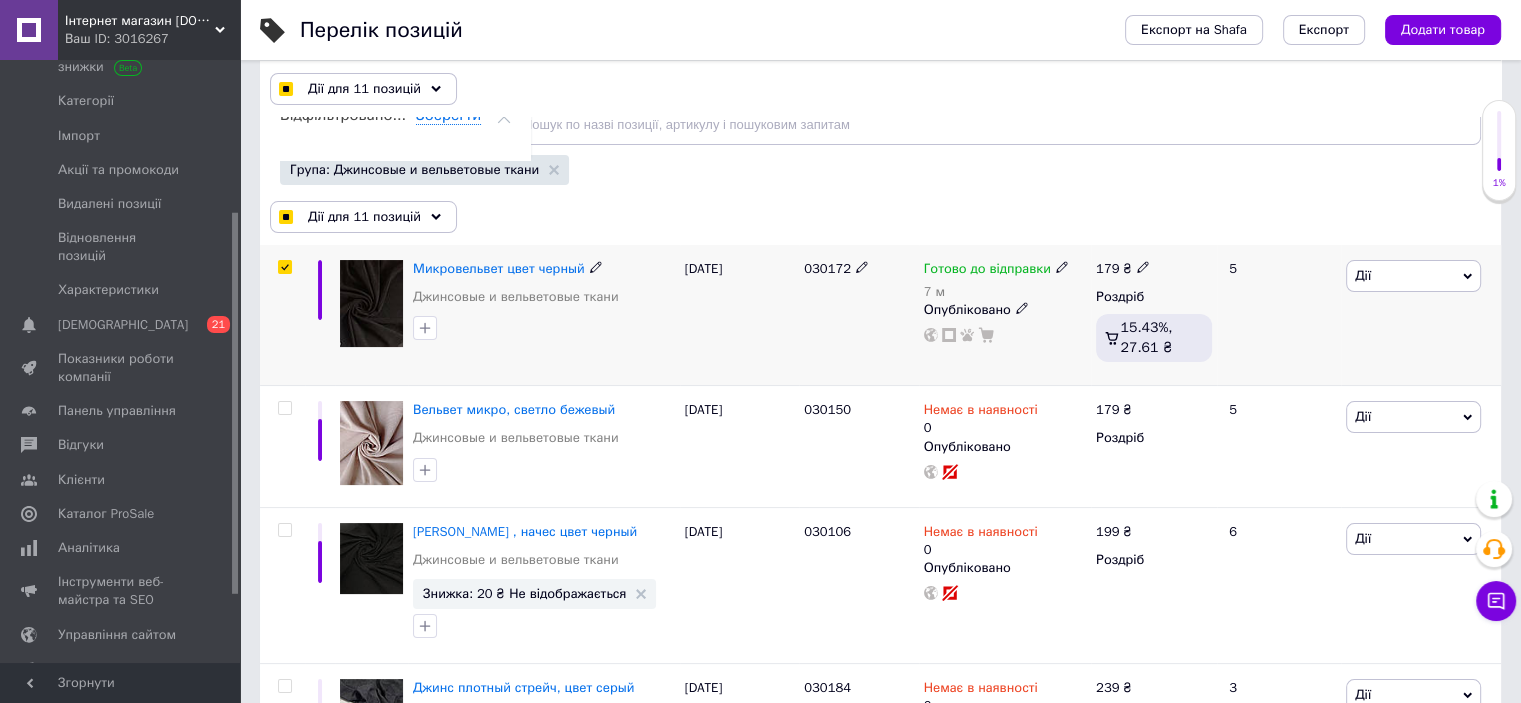 checkbox on "true" 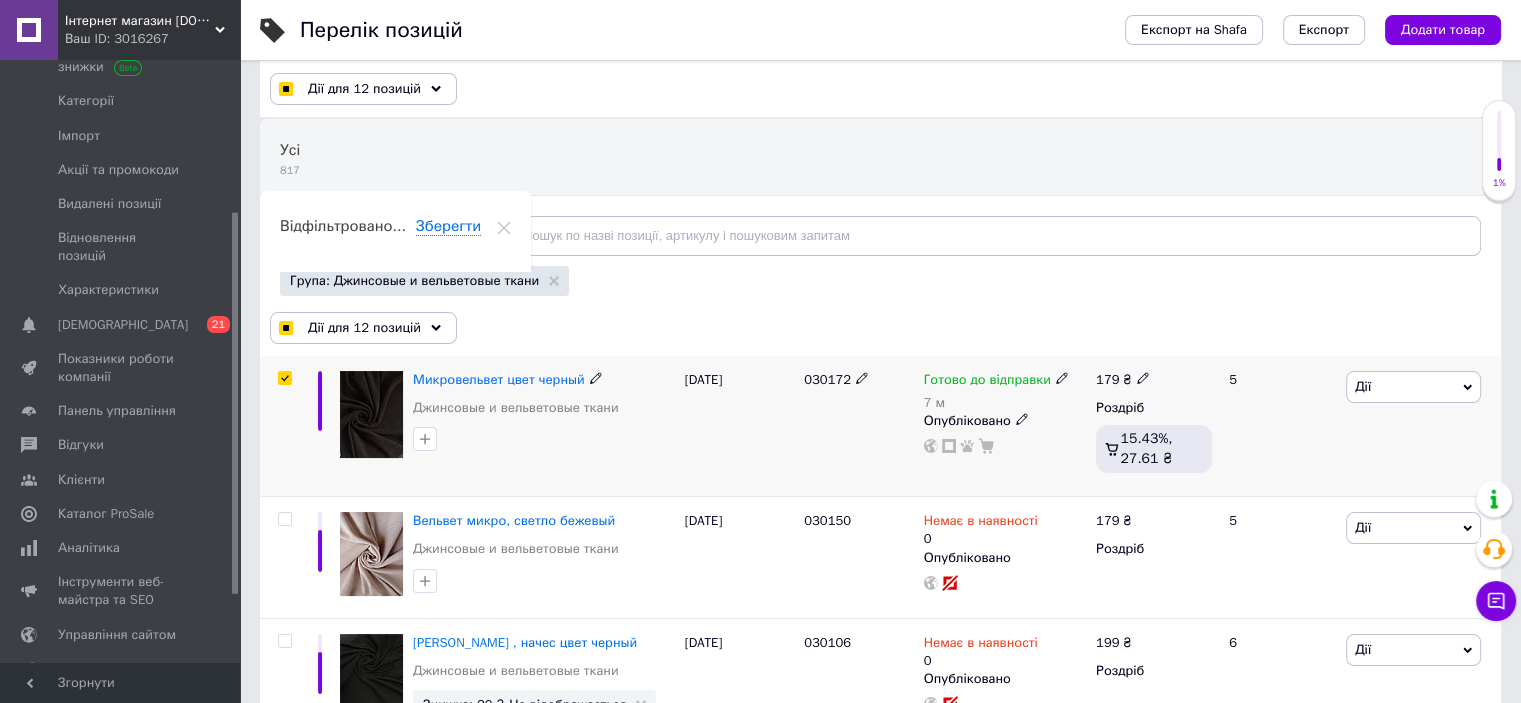 scroll, scrollTop: 0, scrollLeft: 0, axis: both 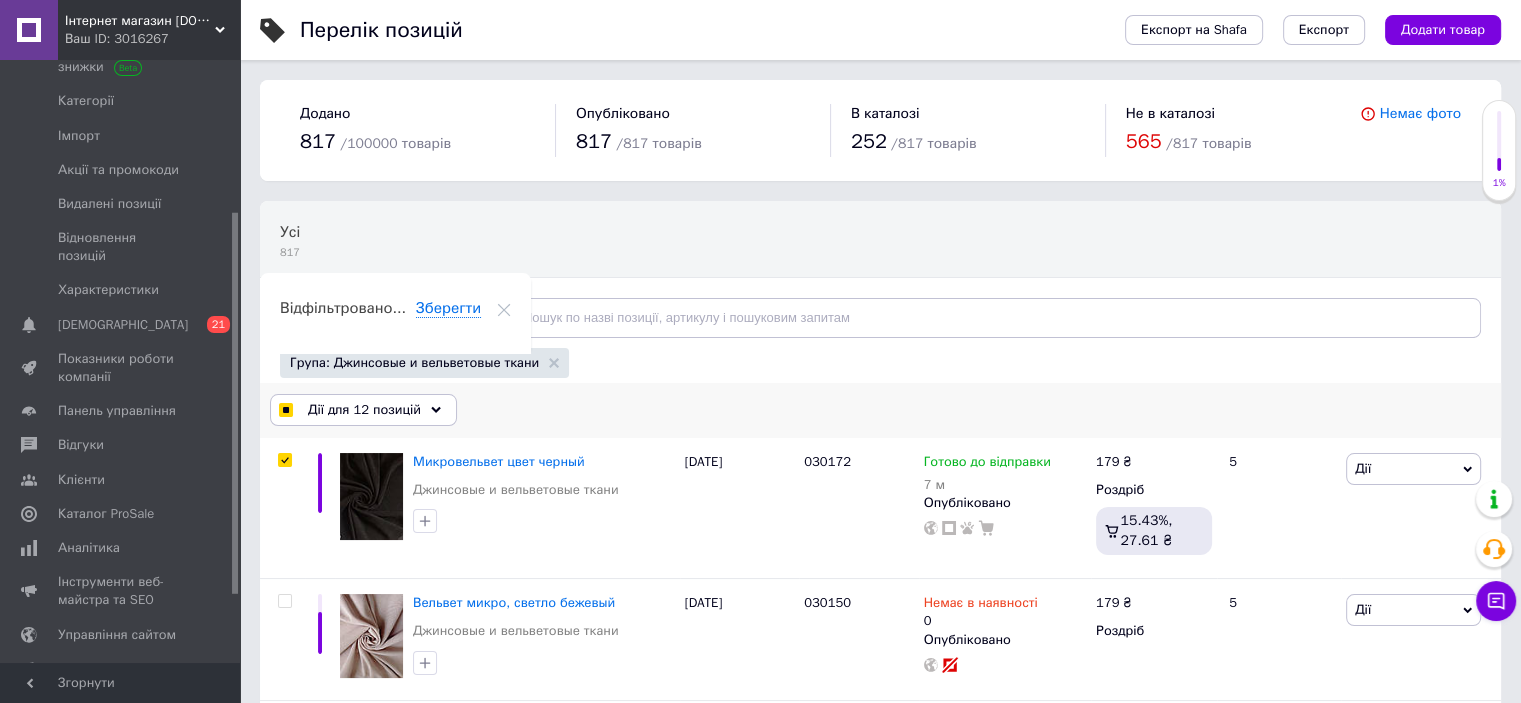 click 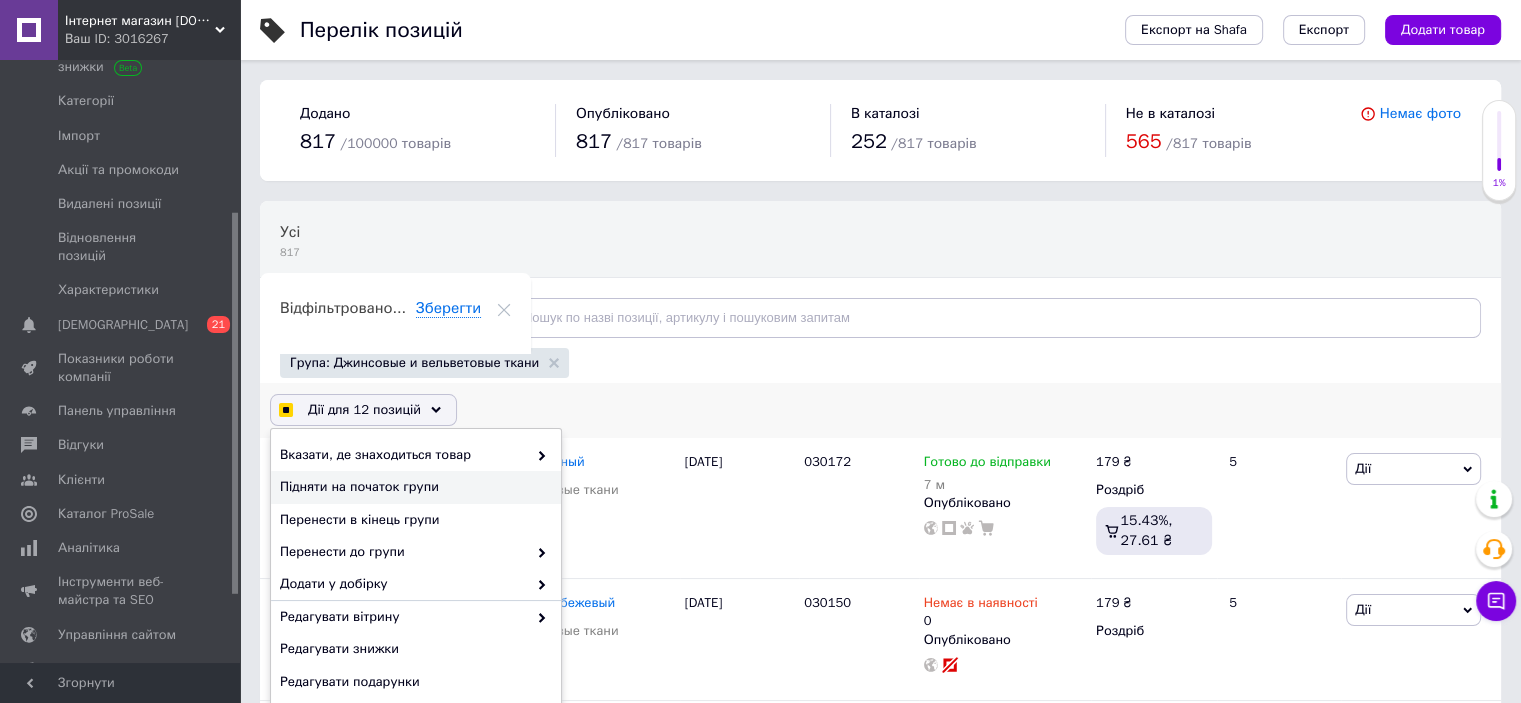 click on "Підняти на початок групи" at bounding box center (413, 487) 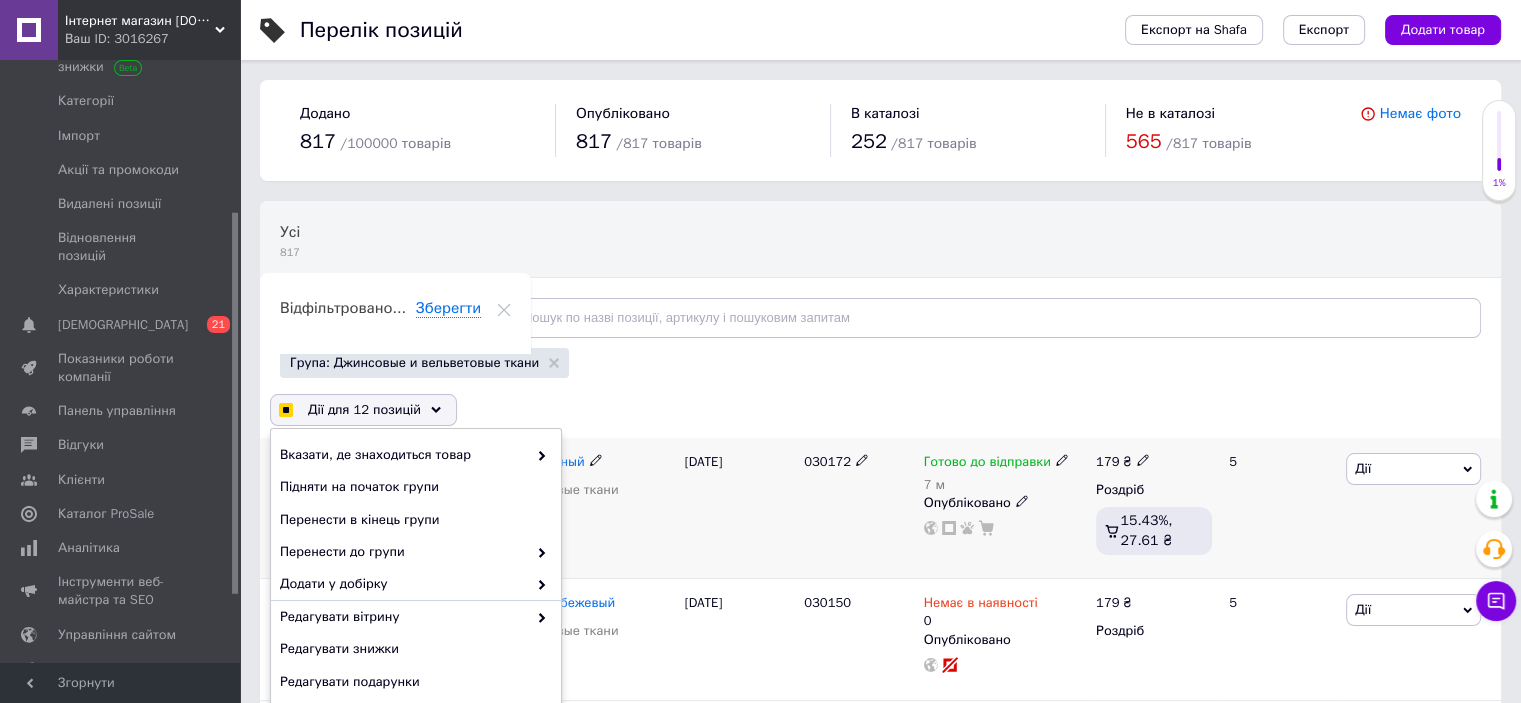 checkbox on "true" 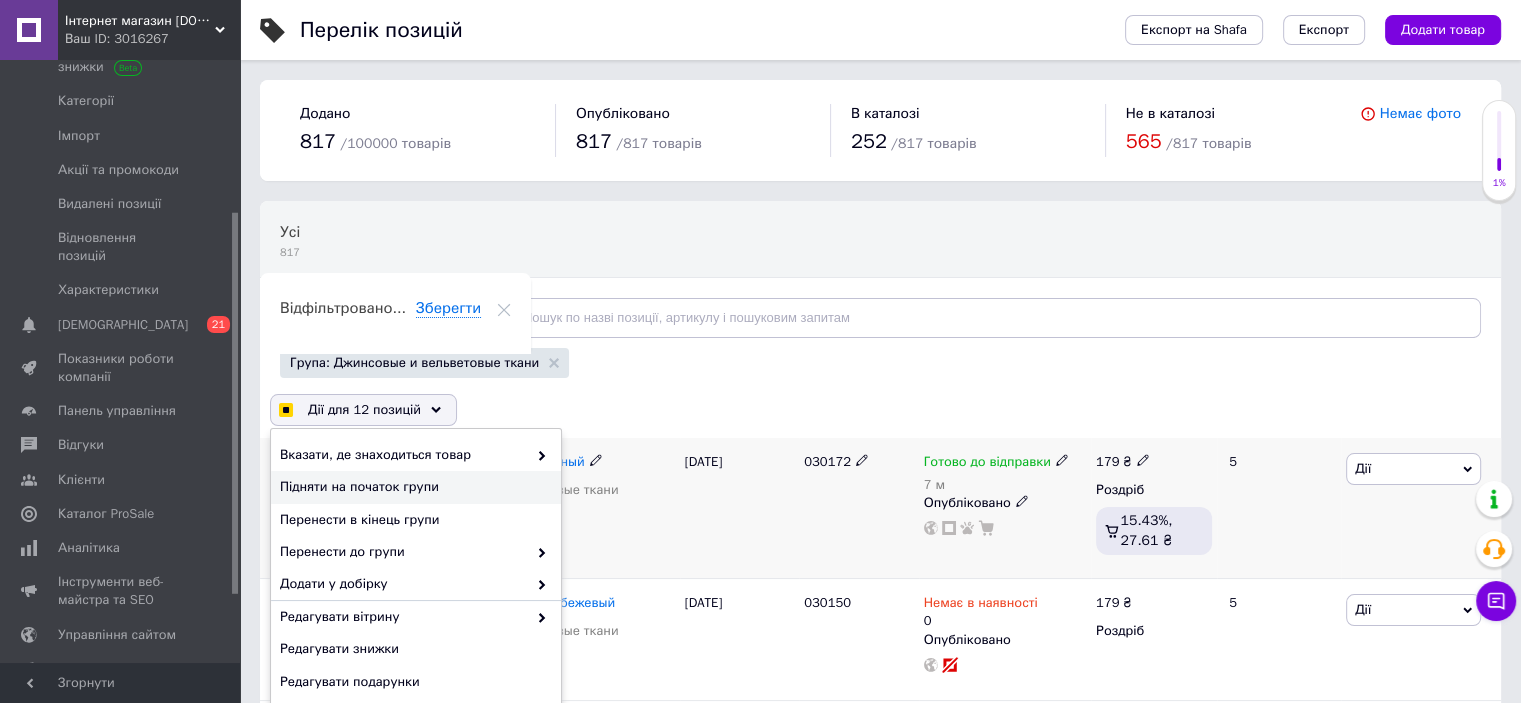 checkbox on "false" 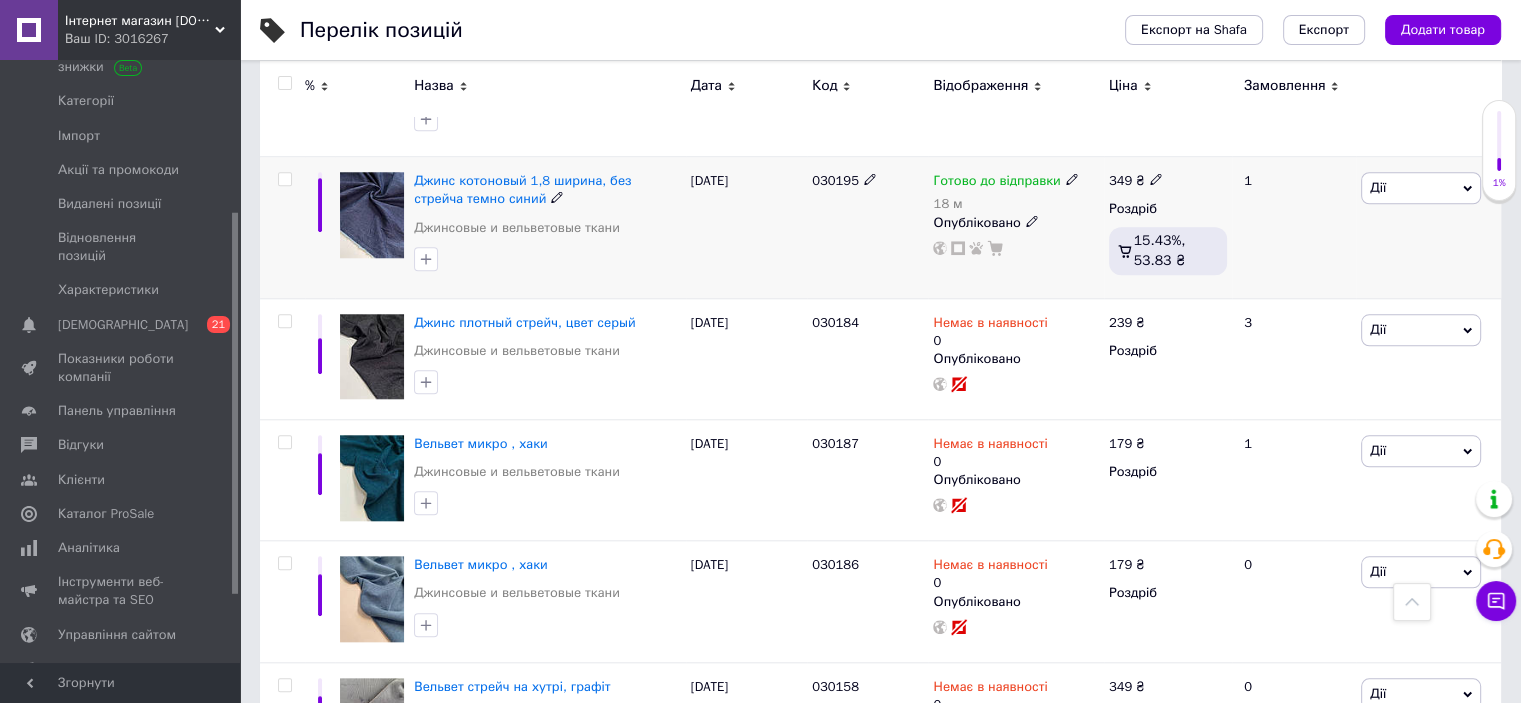 scroll, scrollTop: 1900, scrollLeft: 0, axis: vertical 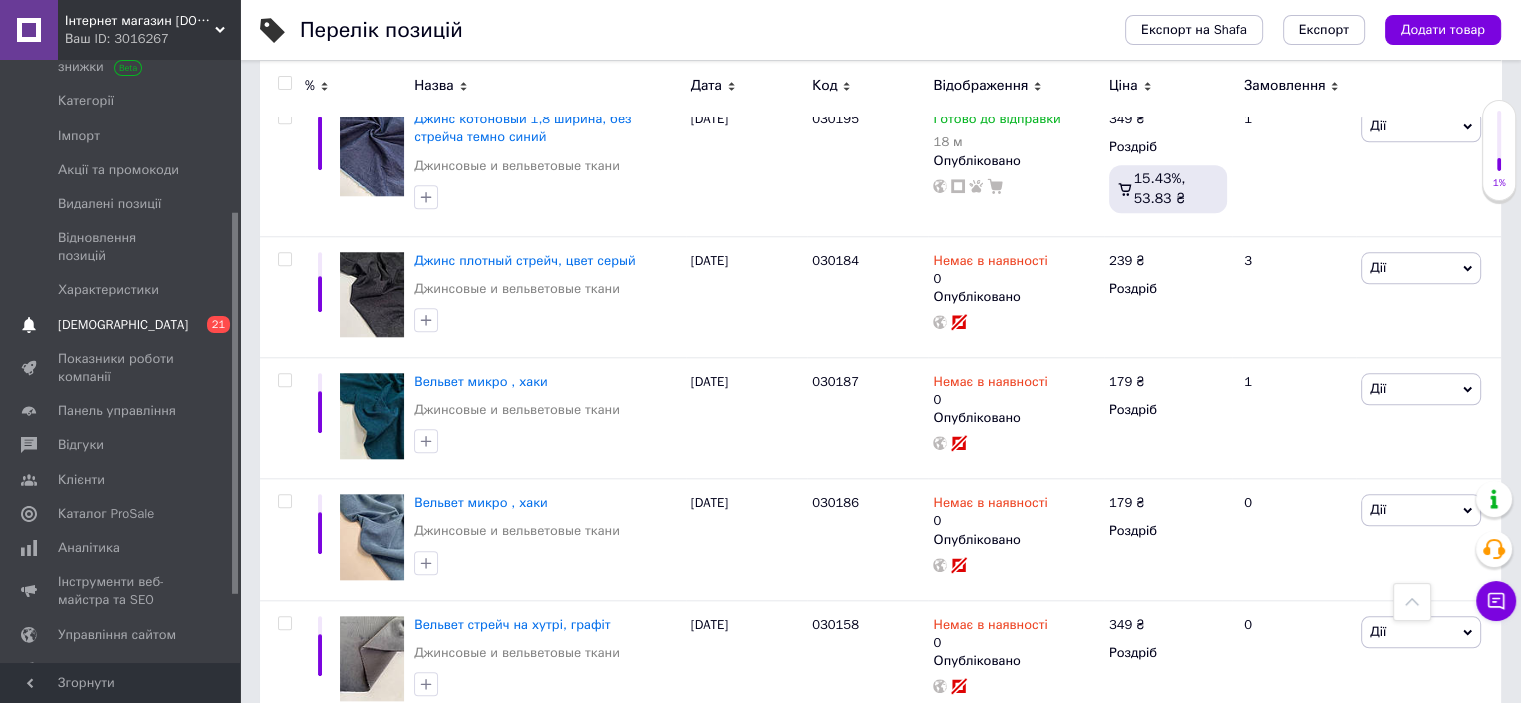 click on "[DEMOGRAPHIC_DATA]" at bounding box center (123, 325) 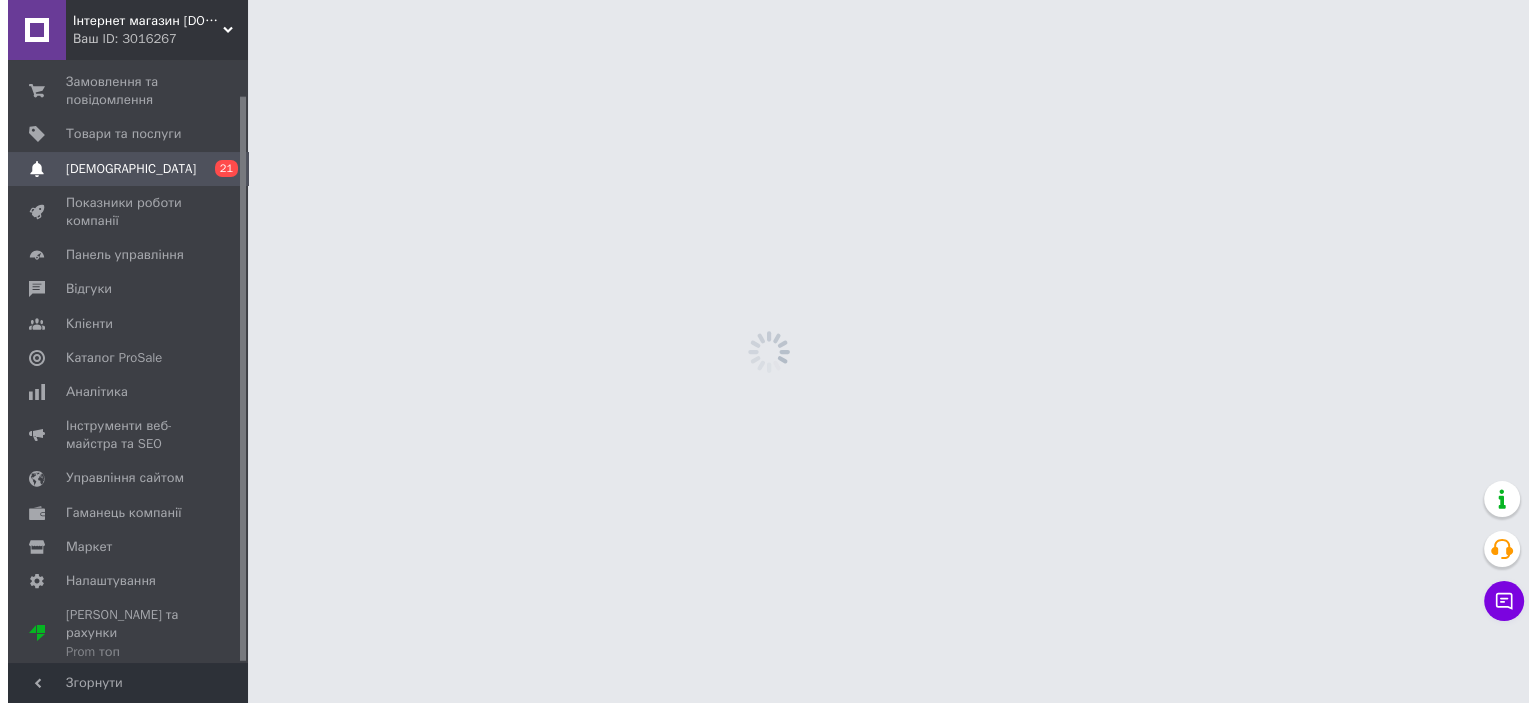 scroll, scrollTop: 0, scrollLeft: 0, axis: both 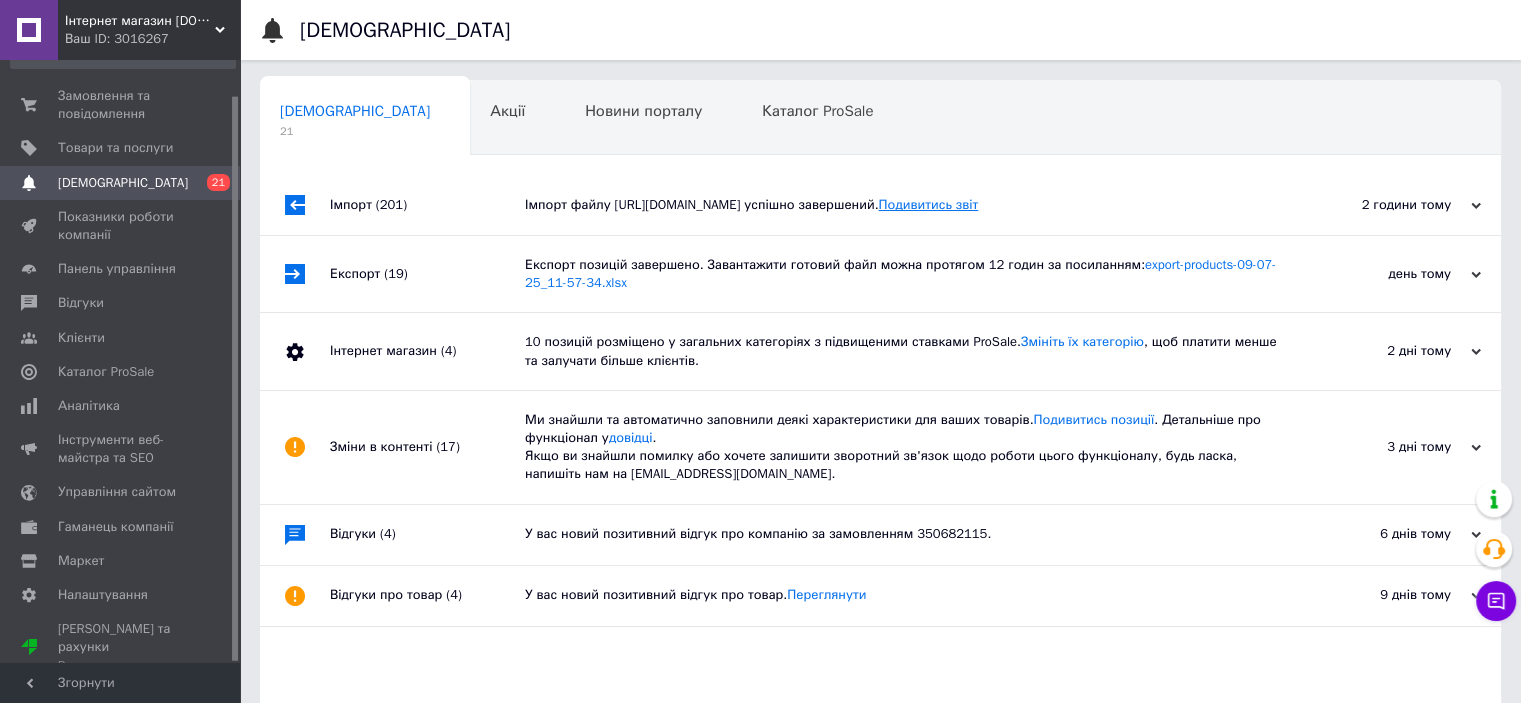 click on "Подивитись звіт" at bounding box center [928, 204] 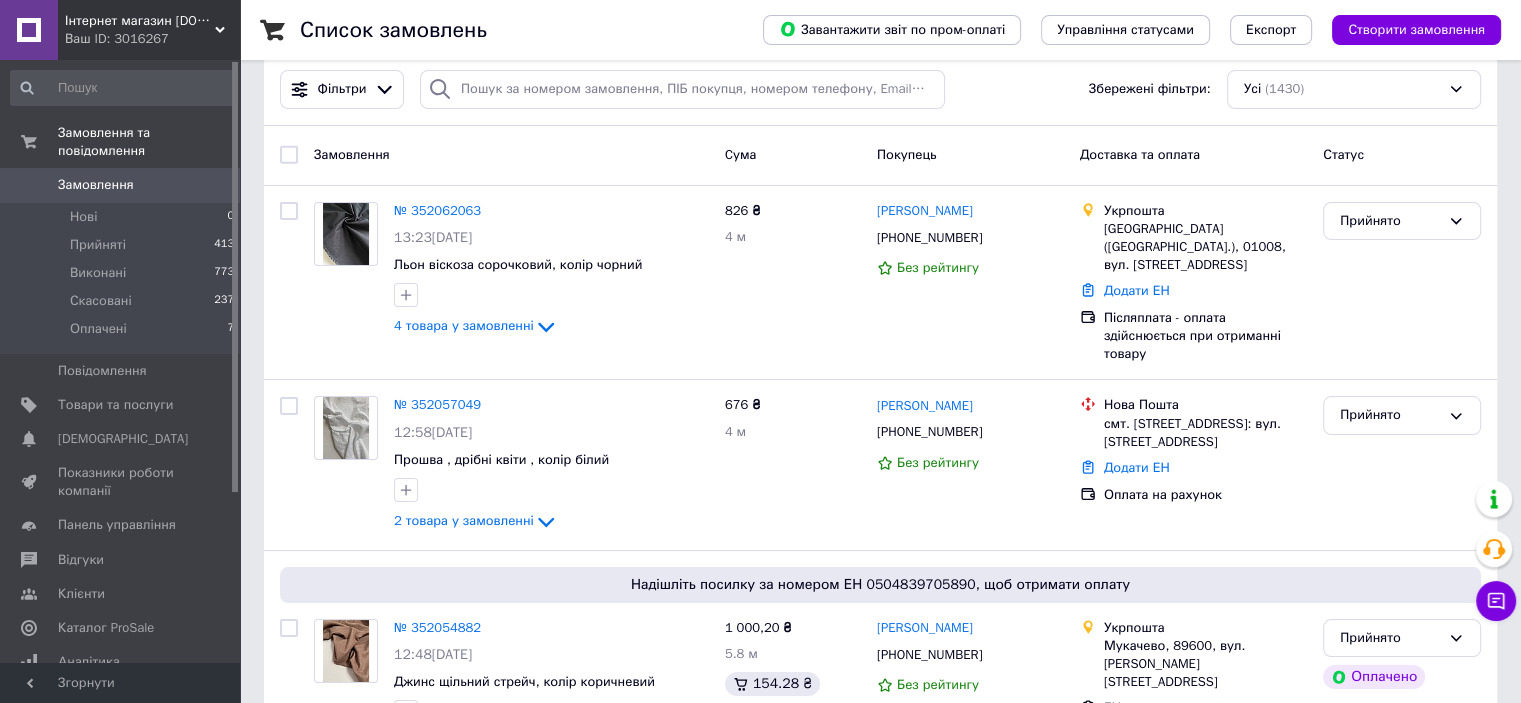 scroll, scrollTop: 0, scrollLeft: 0, axis: both 